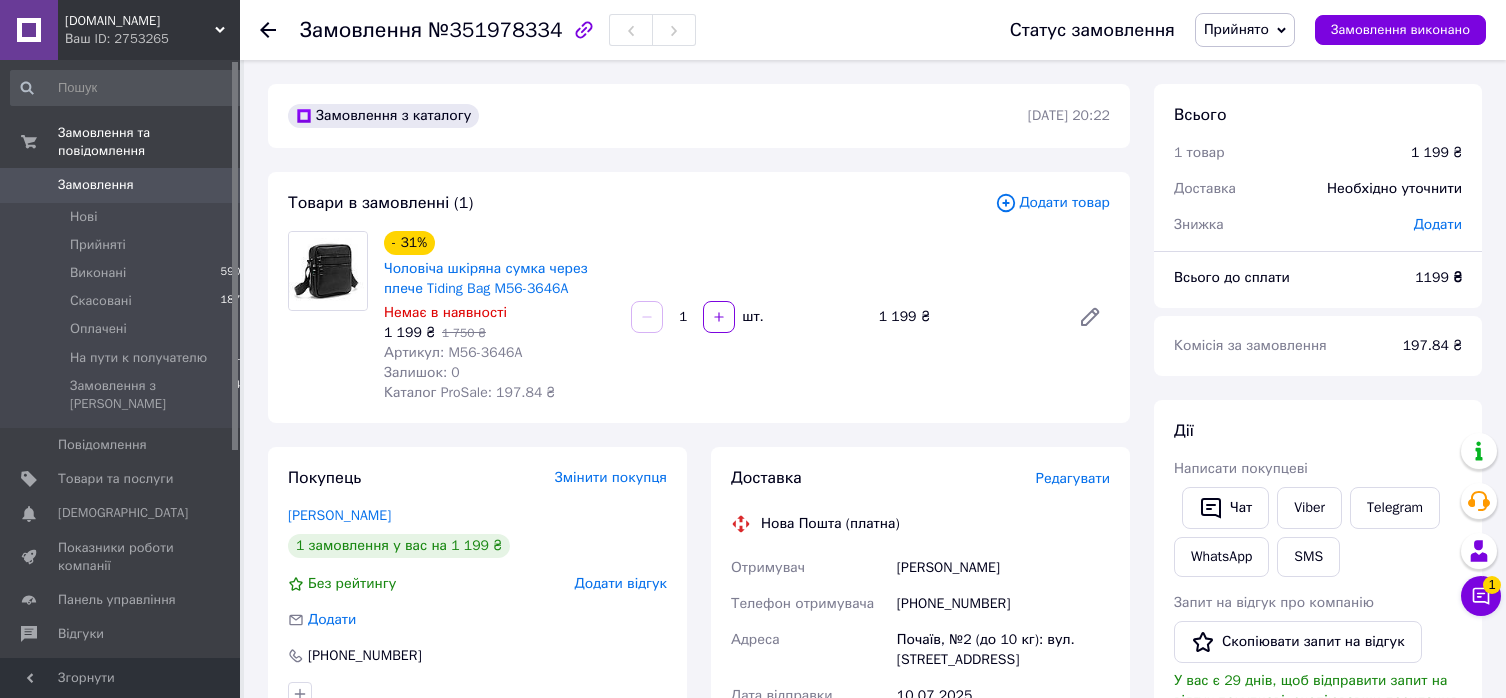 scroll, scrollTop: 0, scrollLeft: 0, axis: both 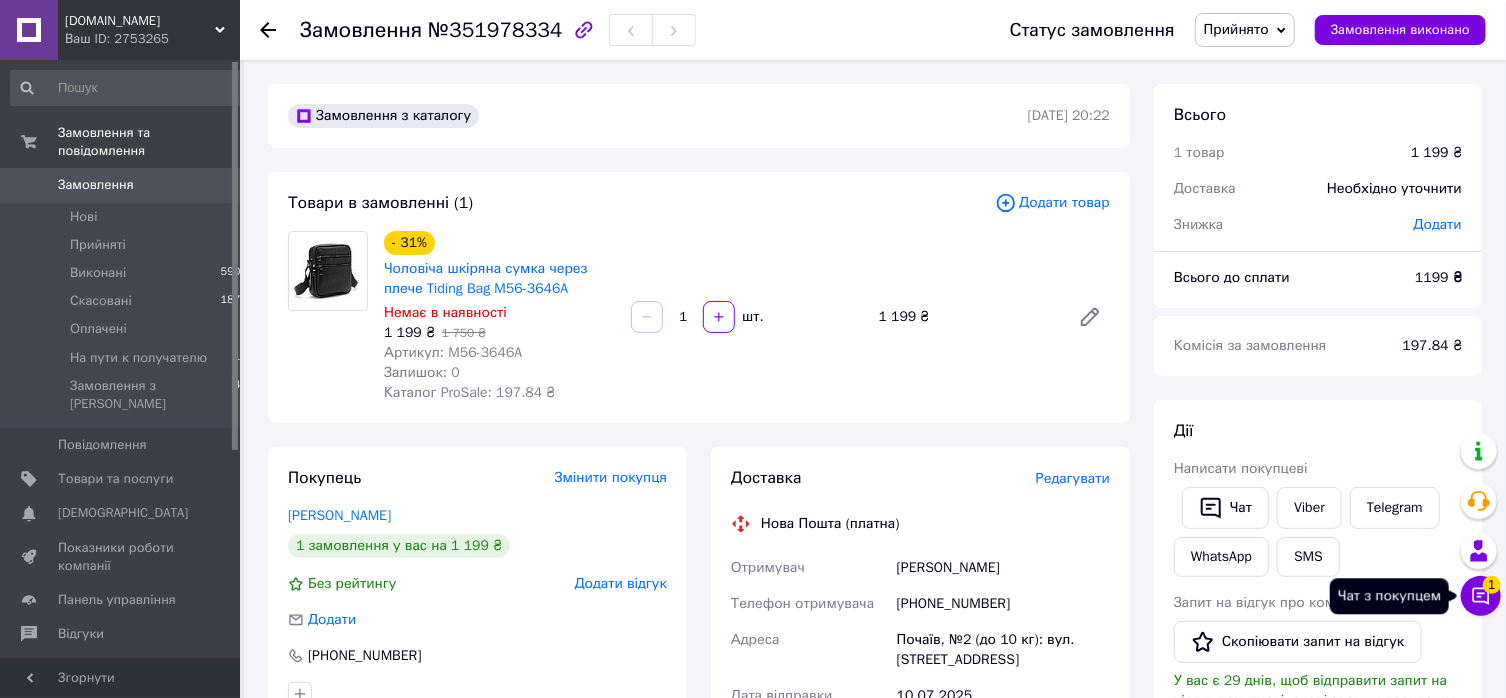 click 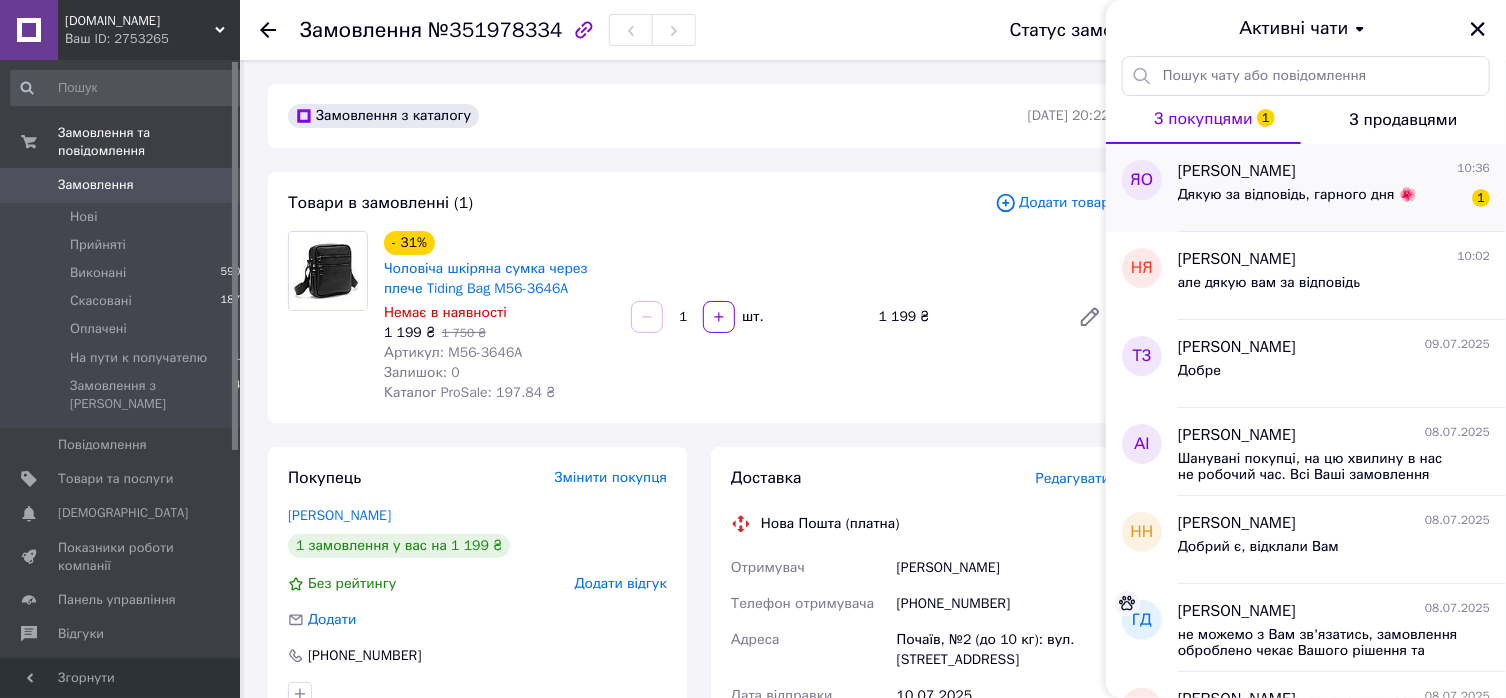 click on "Дякую за відповідь, гарного дня 🌺" at bounding box center [1297, 195] 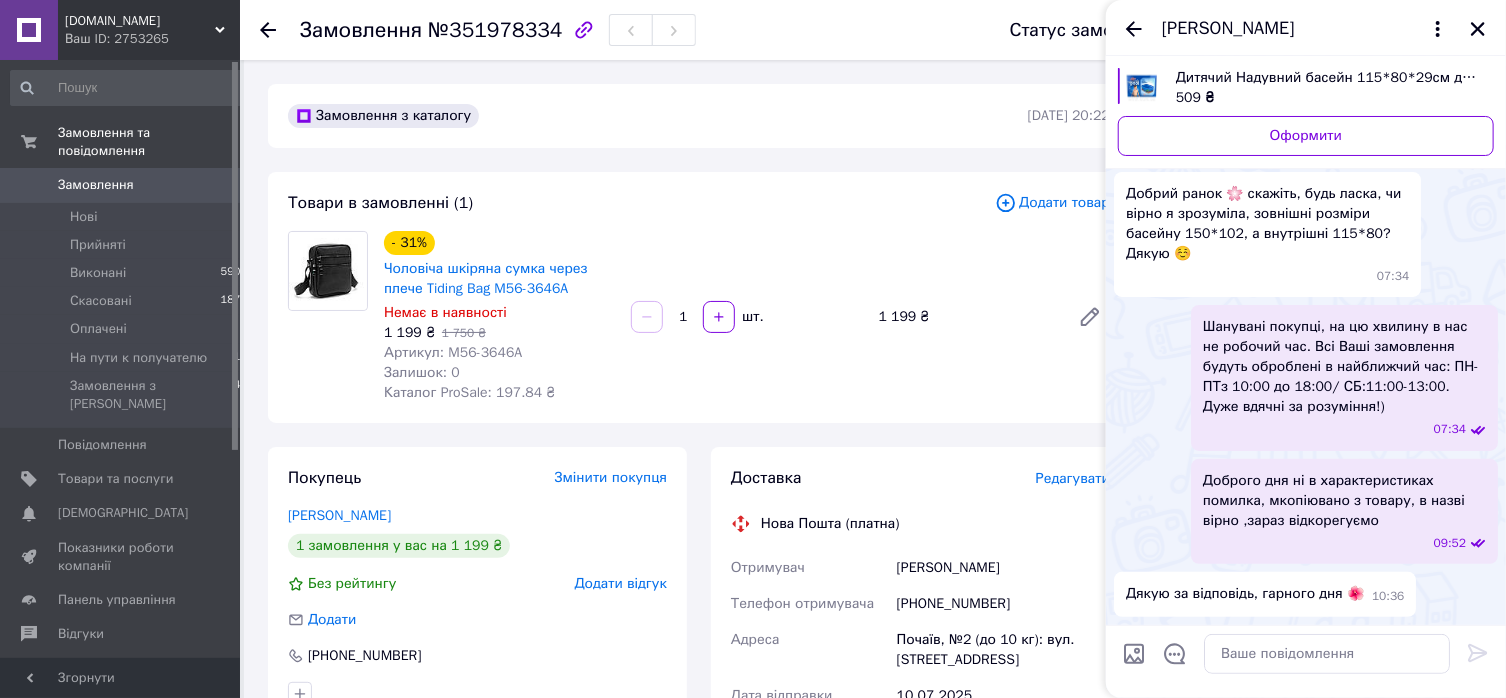 scroll, scrollTop: 113, scrollLeft: 0, axis: vertical 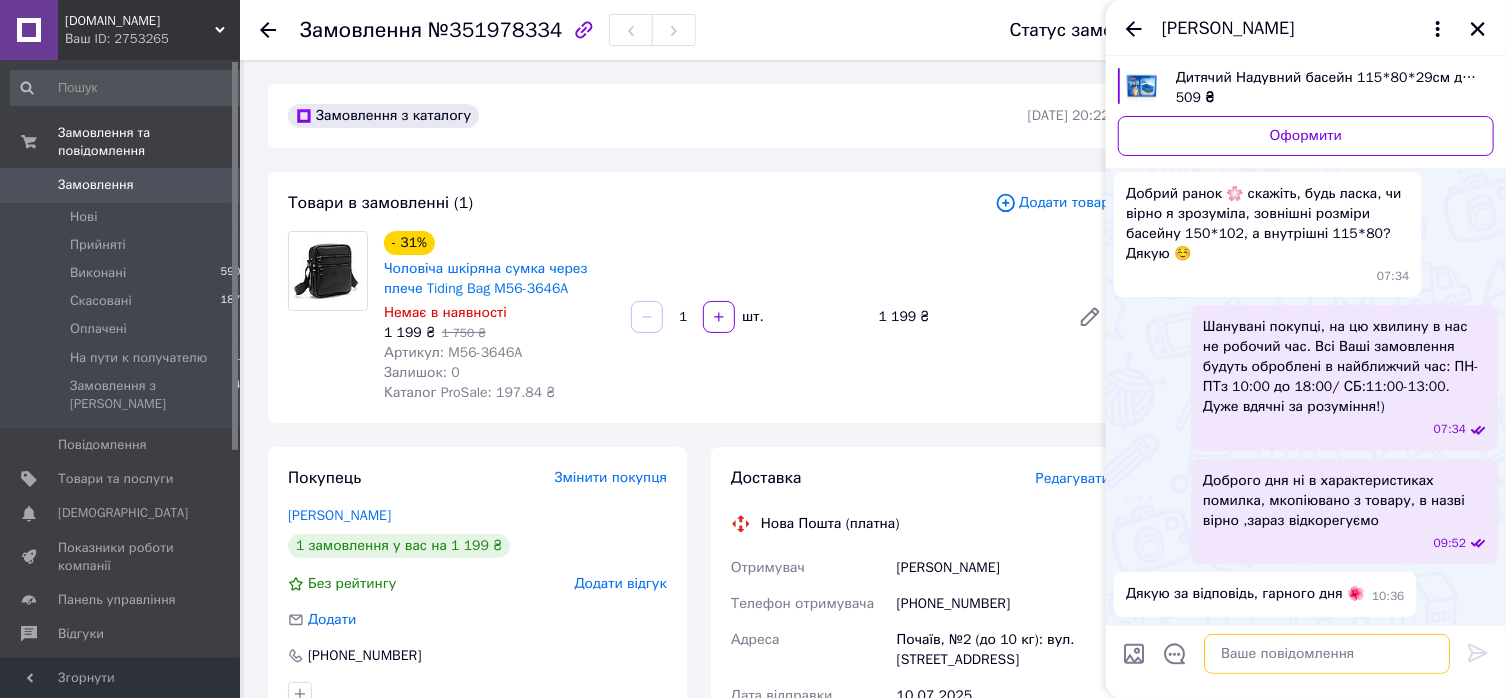 click at bounding box center [1327, 654] 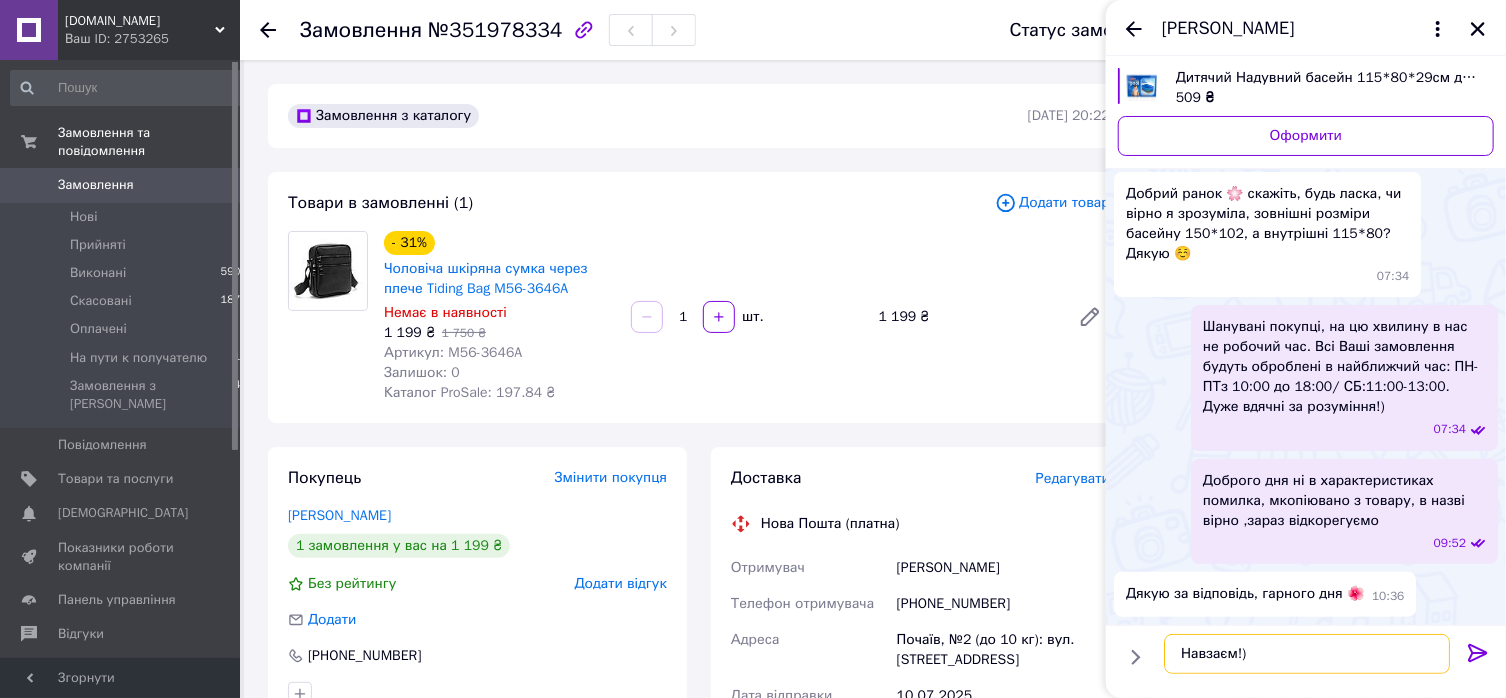 type on "Навзаєм!)" 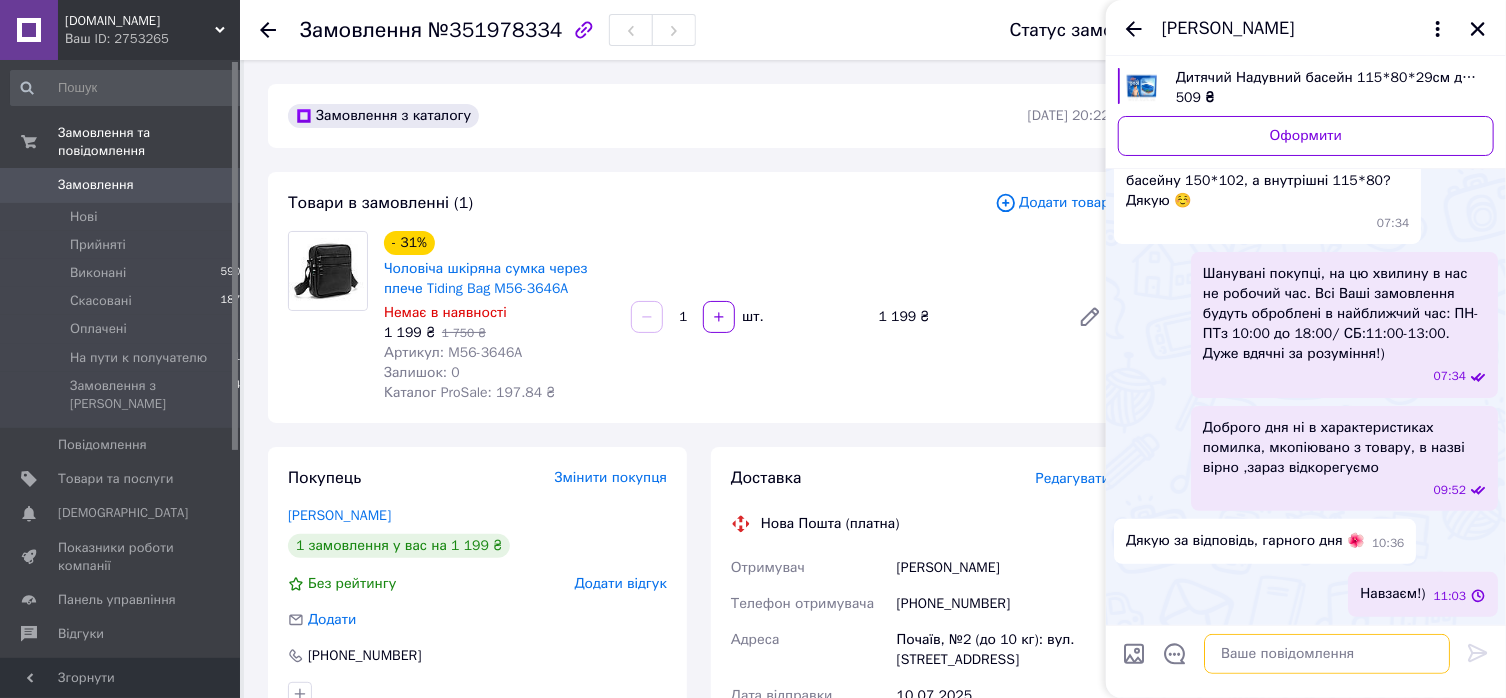 scroll, scrollTop: 131, scrollLeft: 0, axis: vertical 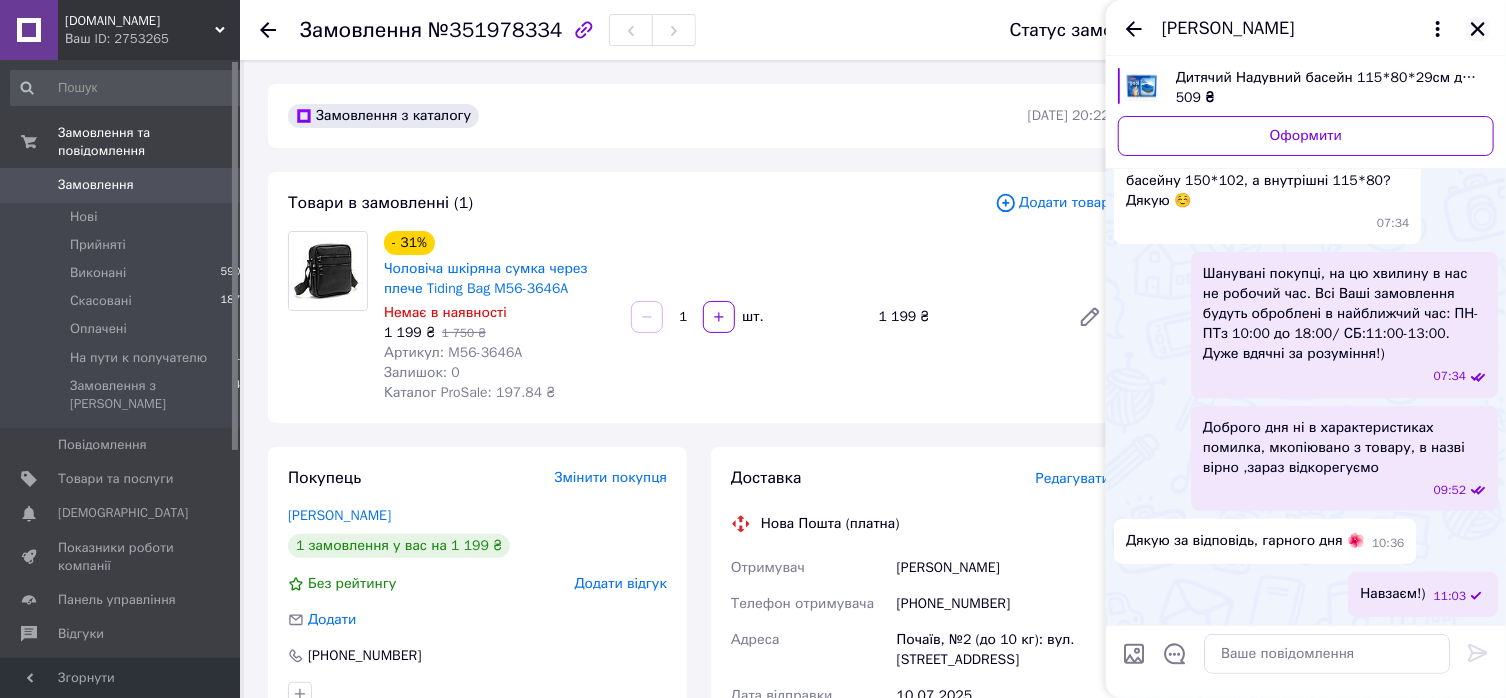 click 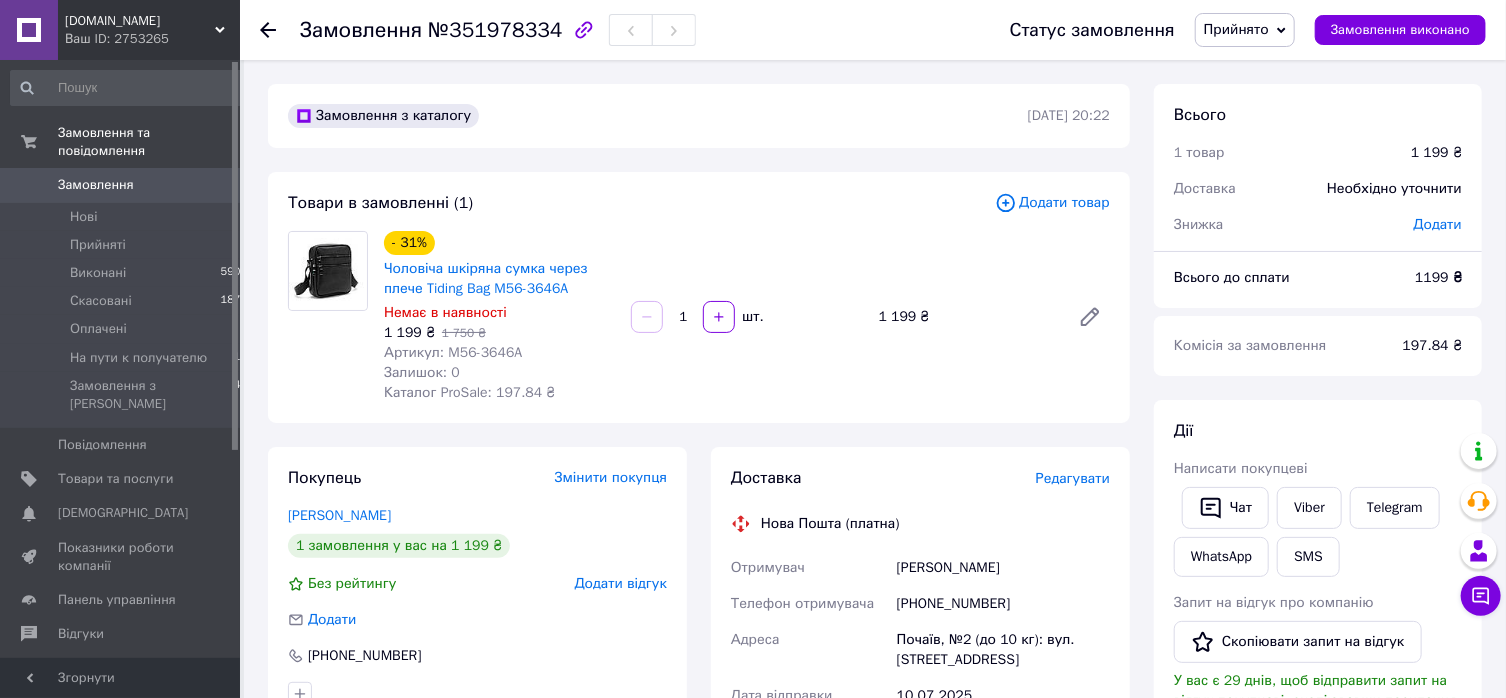 click on "- 31% Чоловіча шкіряна сумка через плече Tiding Bag M56-3646A Немає в наявності 1 199 ₴   1 750 ₴ Артикул: M56-3646A Залишок: 0 Каталог ProSale: 197.84 ₴  1   шт. 1 199 ₴" at bounding box center (747, 317) 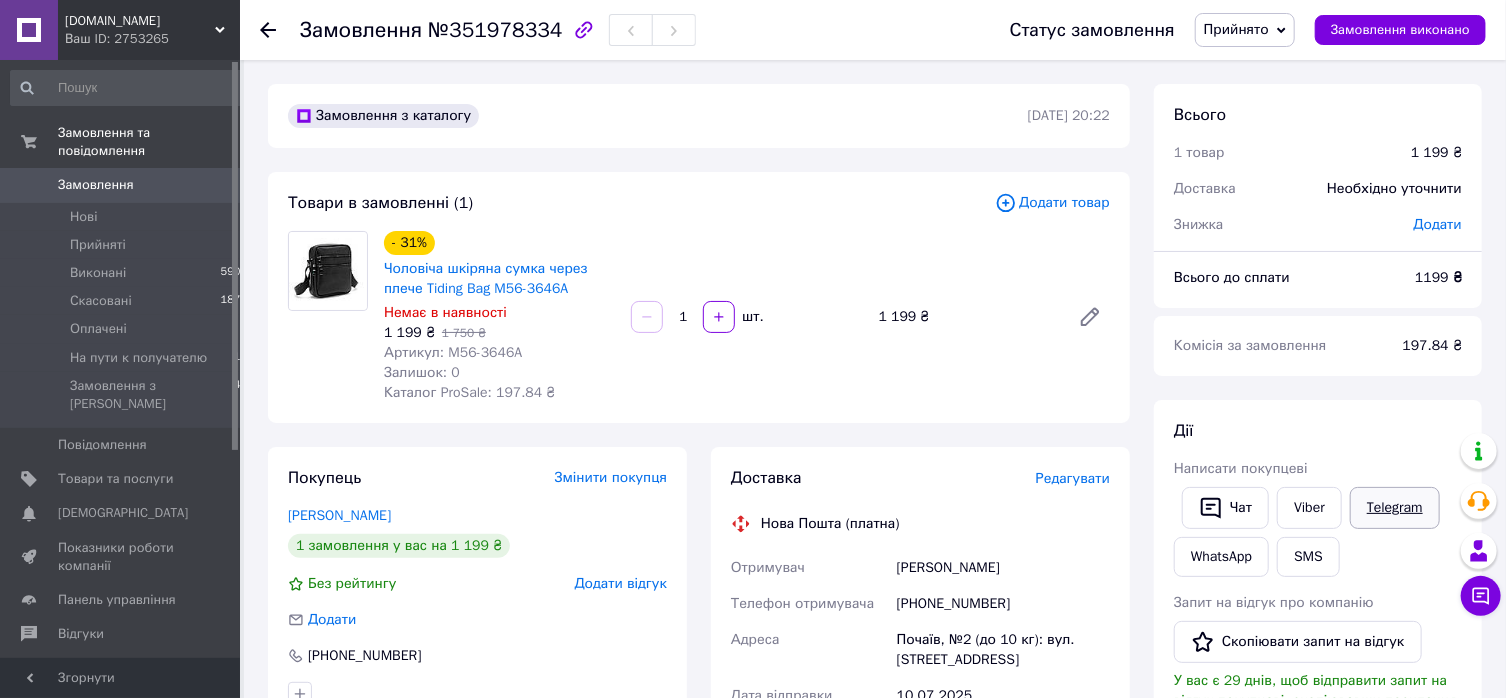 click on "Telegram" at bounding box center [1395, 508] 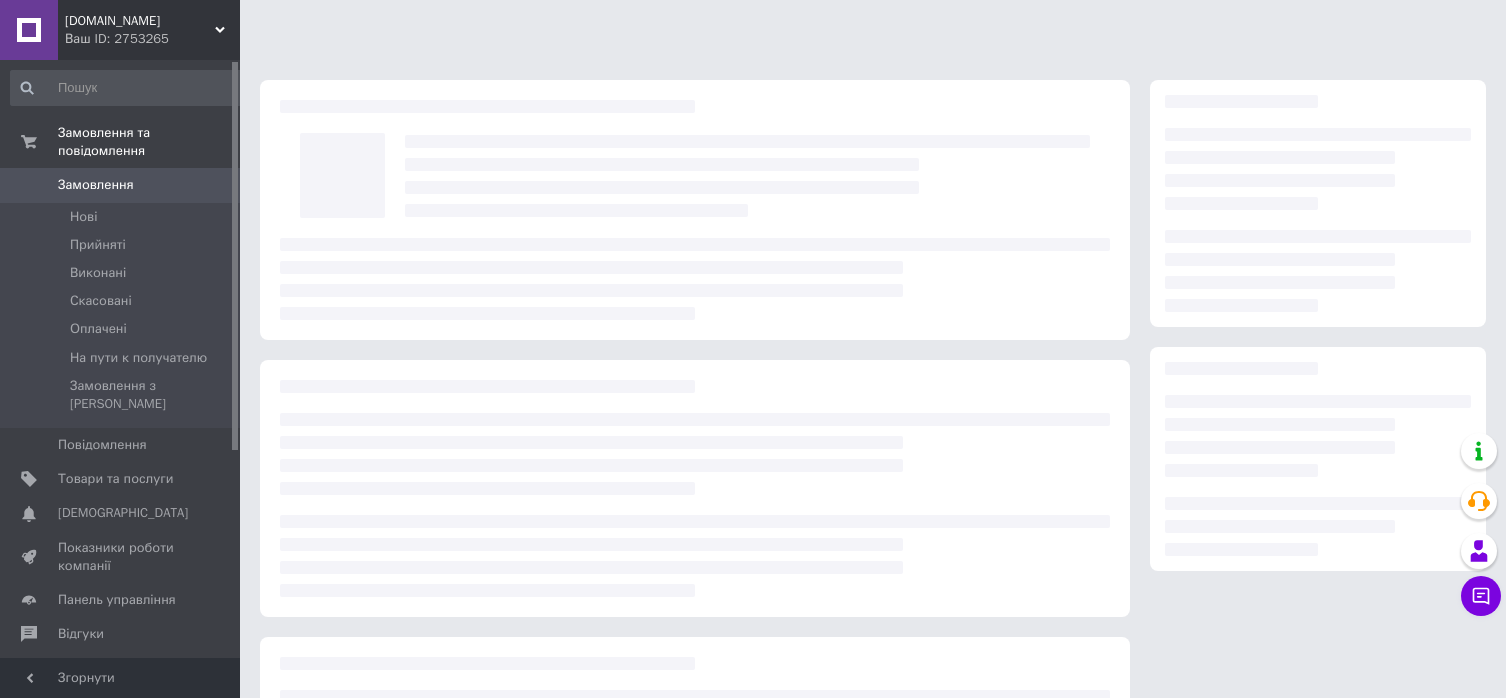 scroll, scrollTop: 0, scrollLeft: 0, axis: both 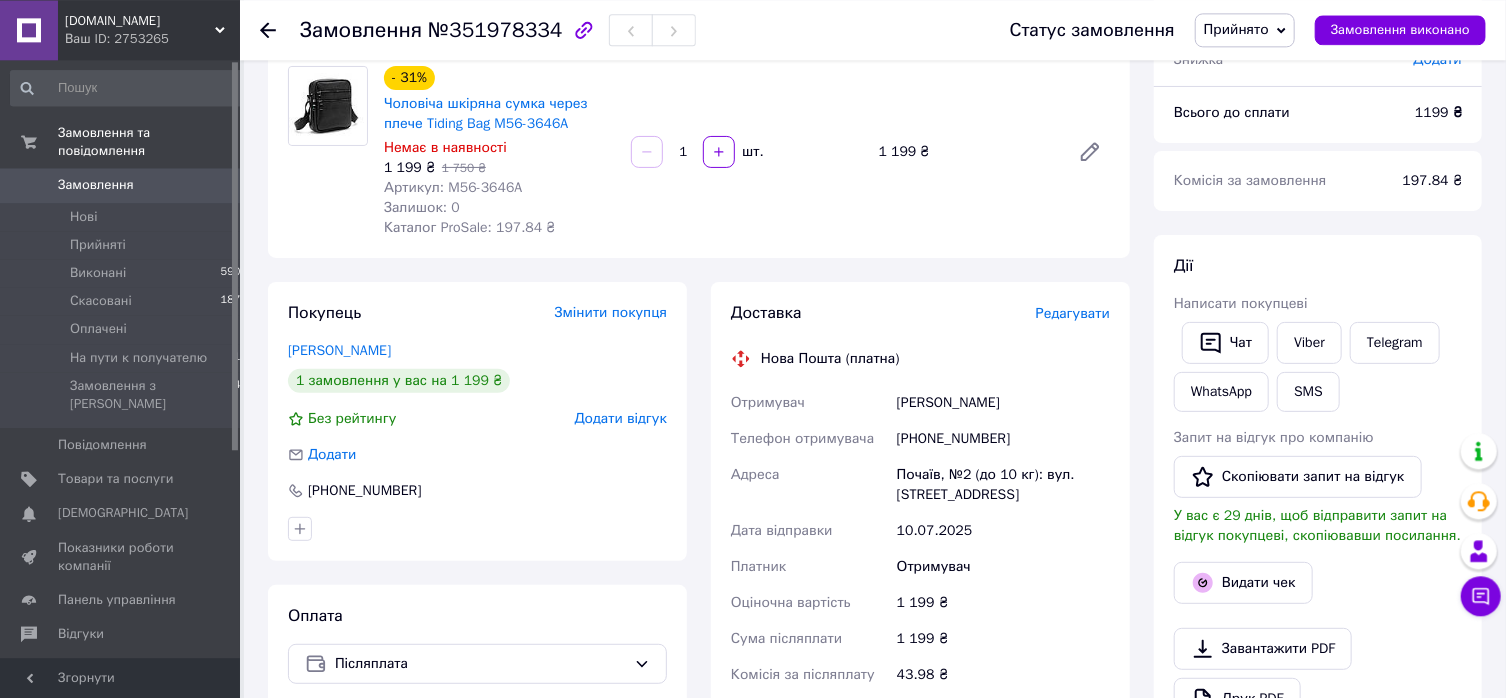 click on "- 31% Чоловіча шкіряна сумка через плече Tiding Bag M56-3646A Немає в наявності 1 199 ₴   1 750 ₴ Артикул: M56-3646A Залишок: 0 Каталог ProSale: 197.84 ₴  1   шт. 1 199 ₴" at bounding box center [747, 152] 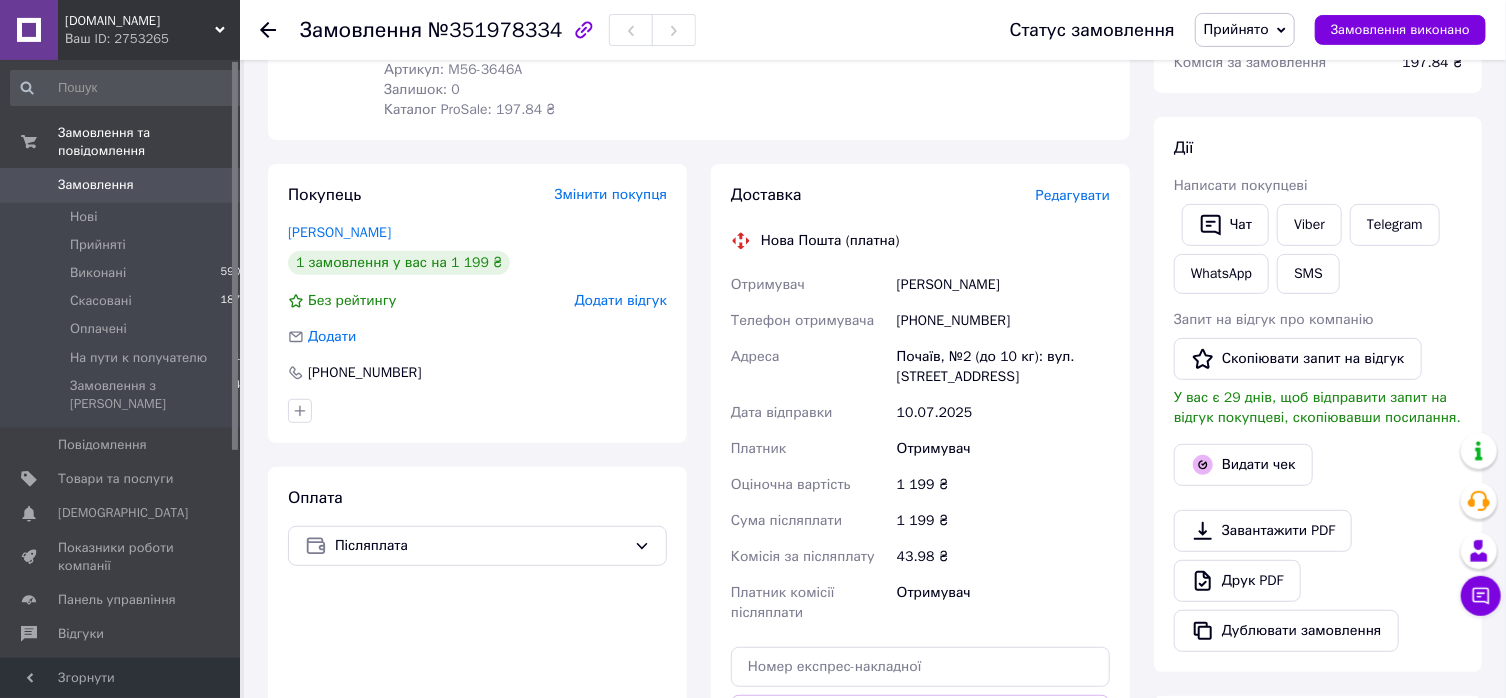 scroll, scrollTop: 486, scrollLeft: 0, axis: vertical 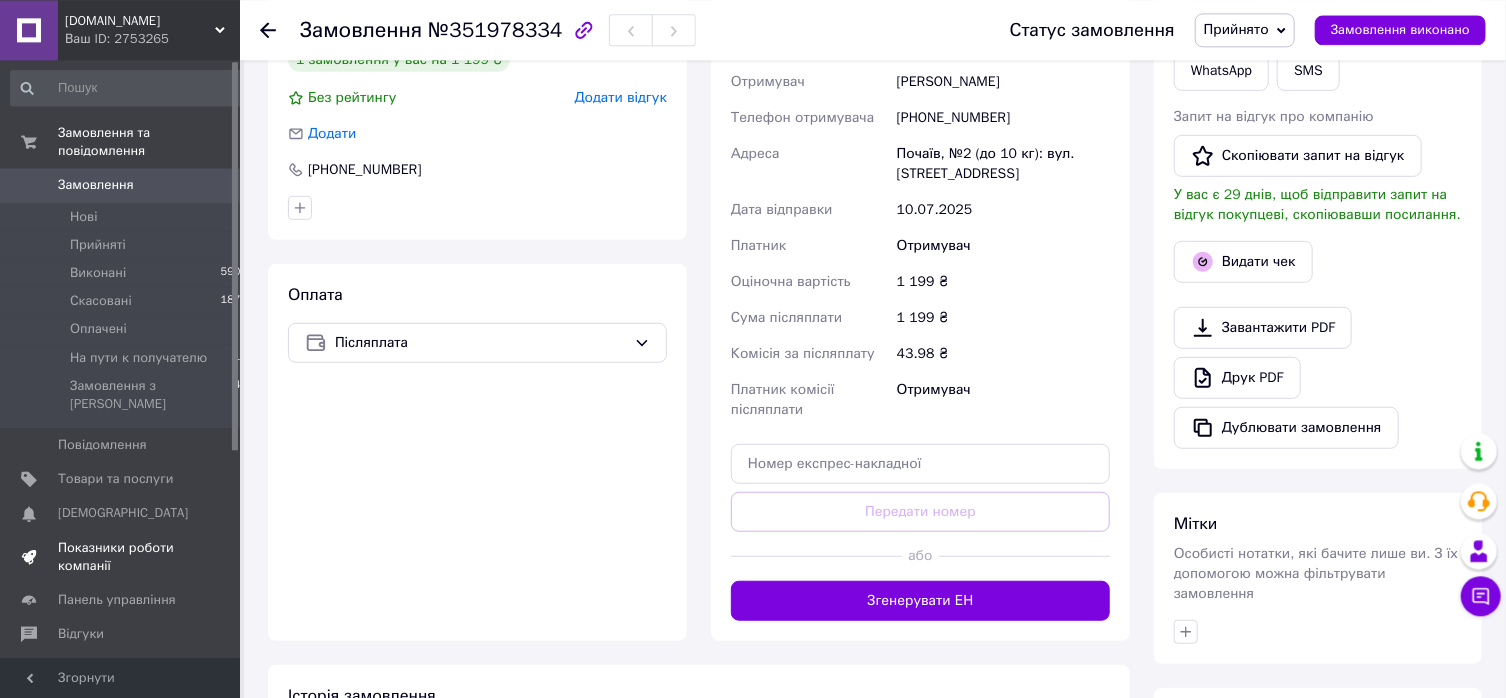 click on "Показники роботи компанії" at bounding box center [121, 557] 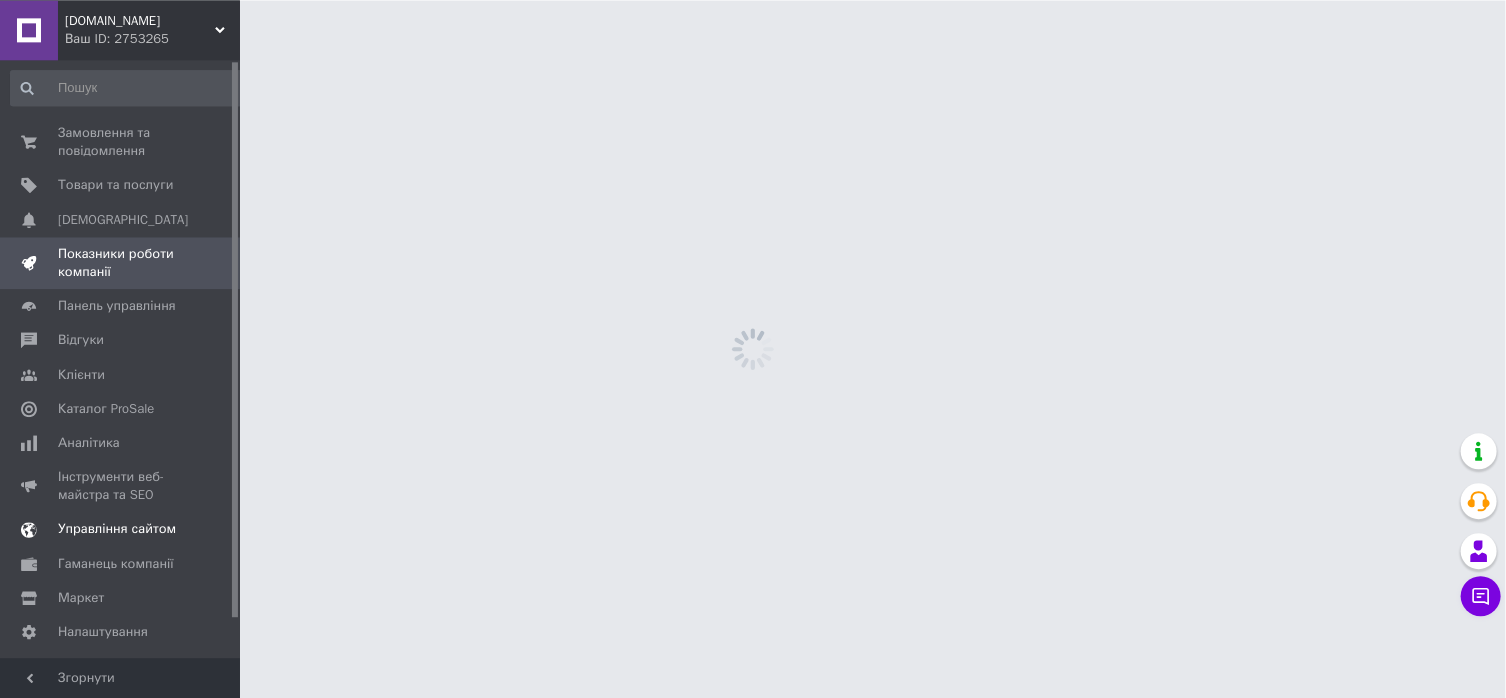 scroll, scrollTop: 0, scrollLeft: 0, axis: both 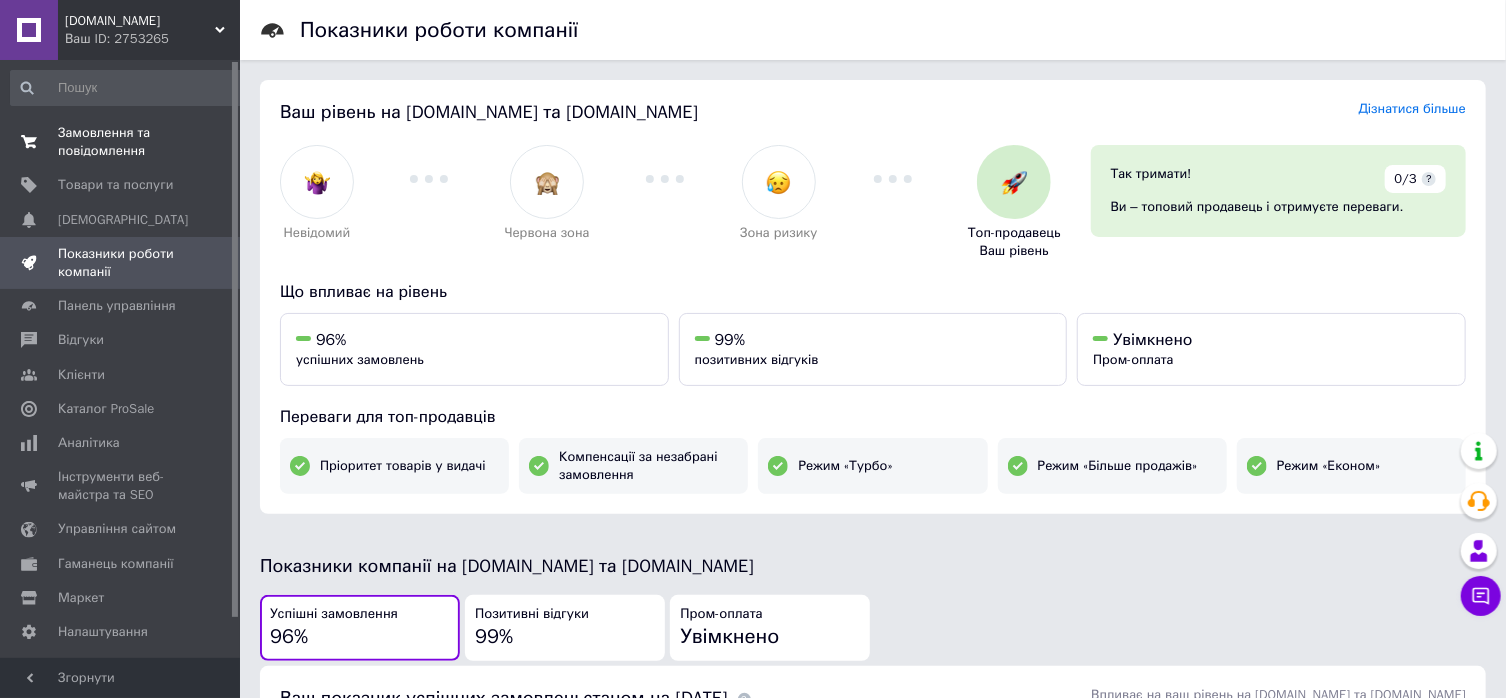 click on "Замовлення та повідомлення" at bounding box center (121, 142) 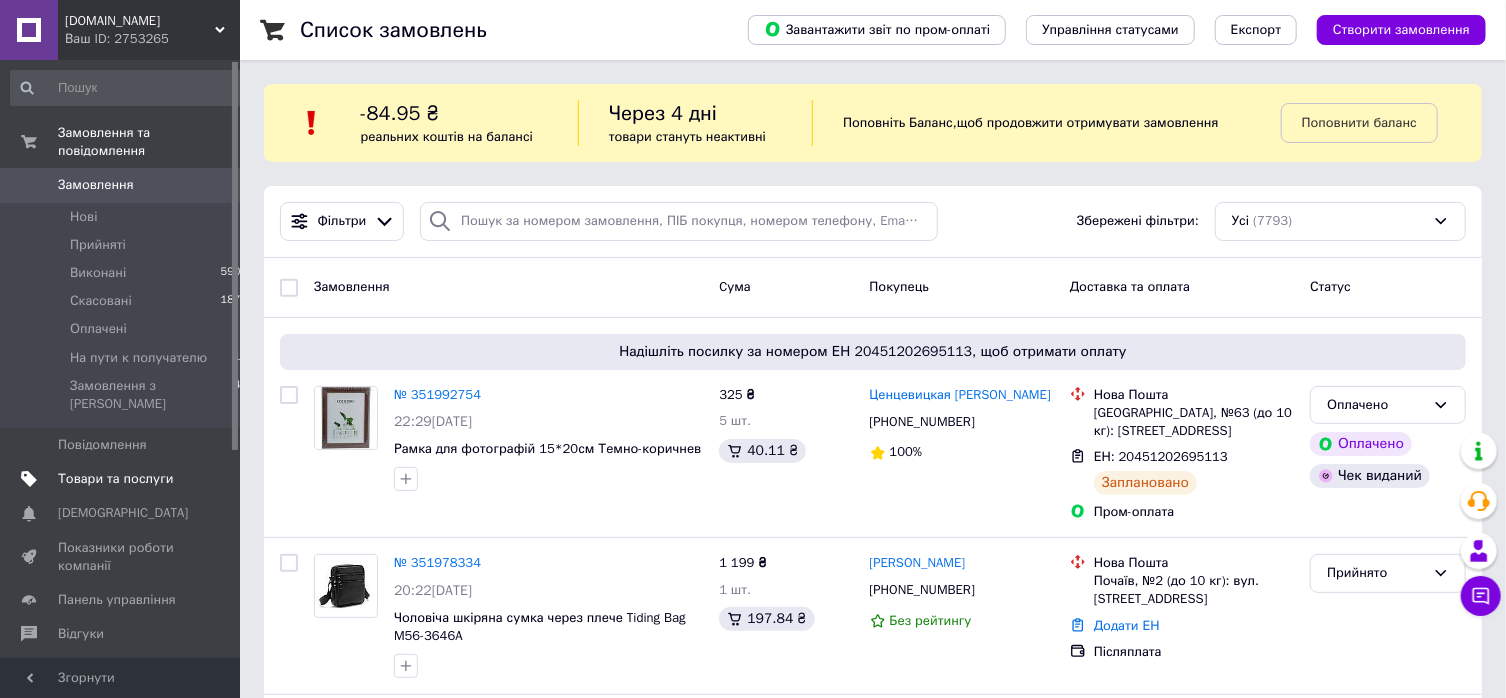 click on "Товари та послуги" at bounding box center [115, 479] 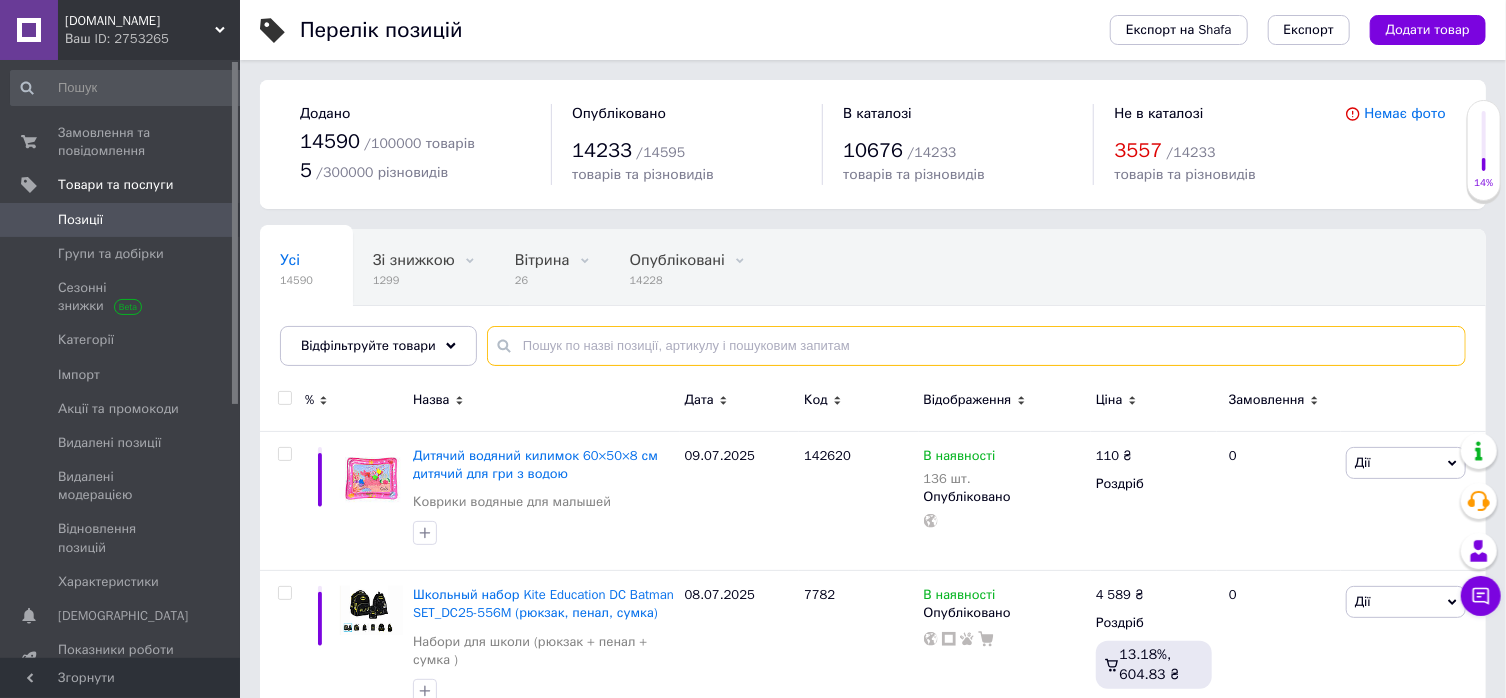 click at bounding box center (976, 346) 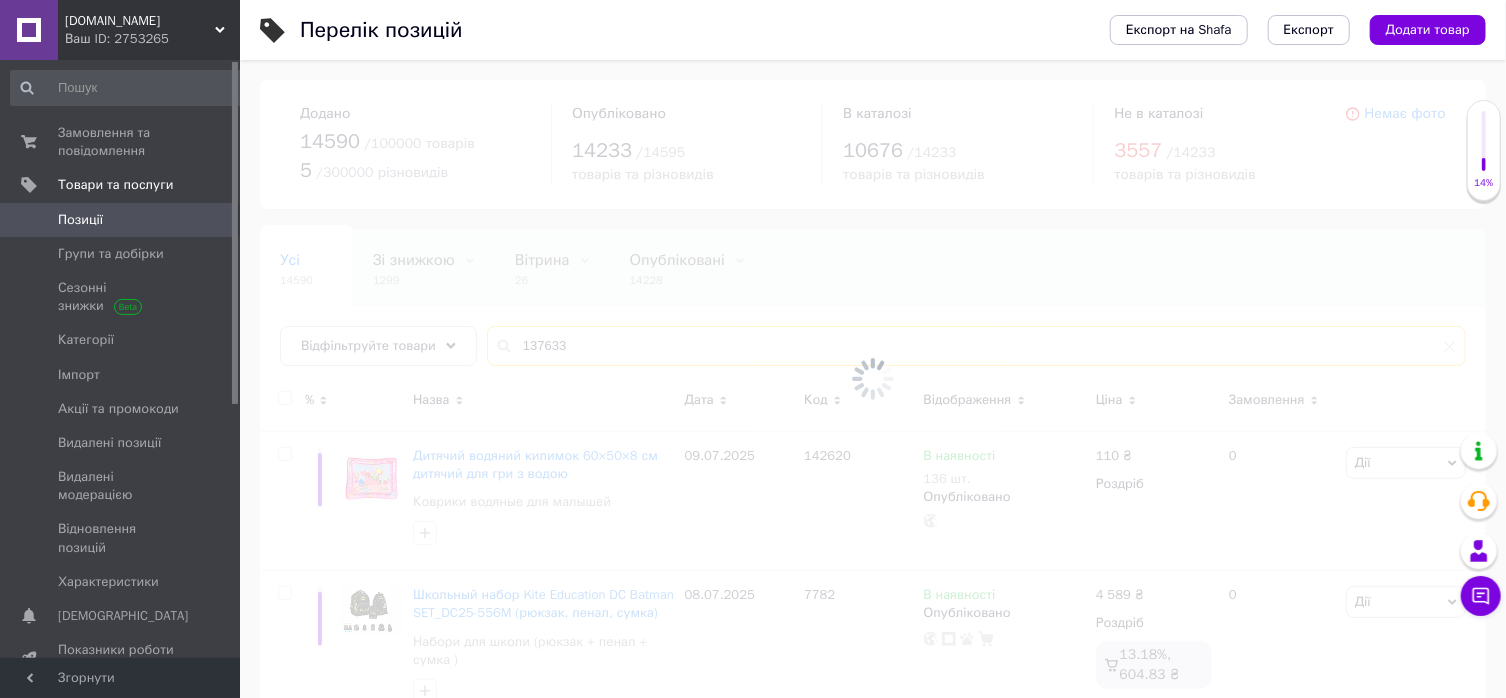 type on "137633" 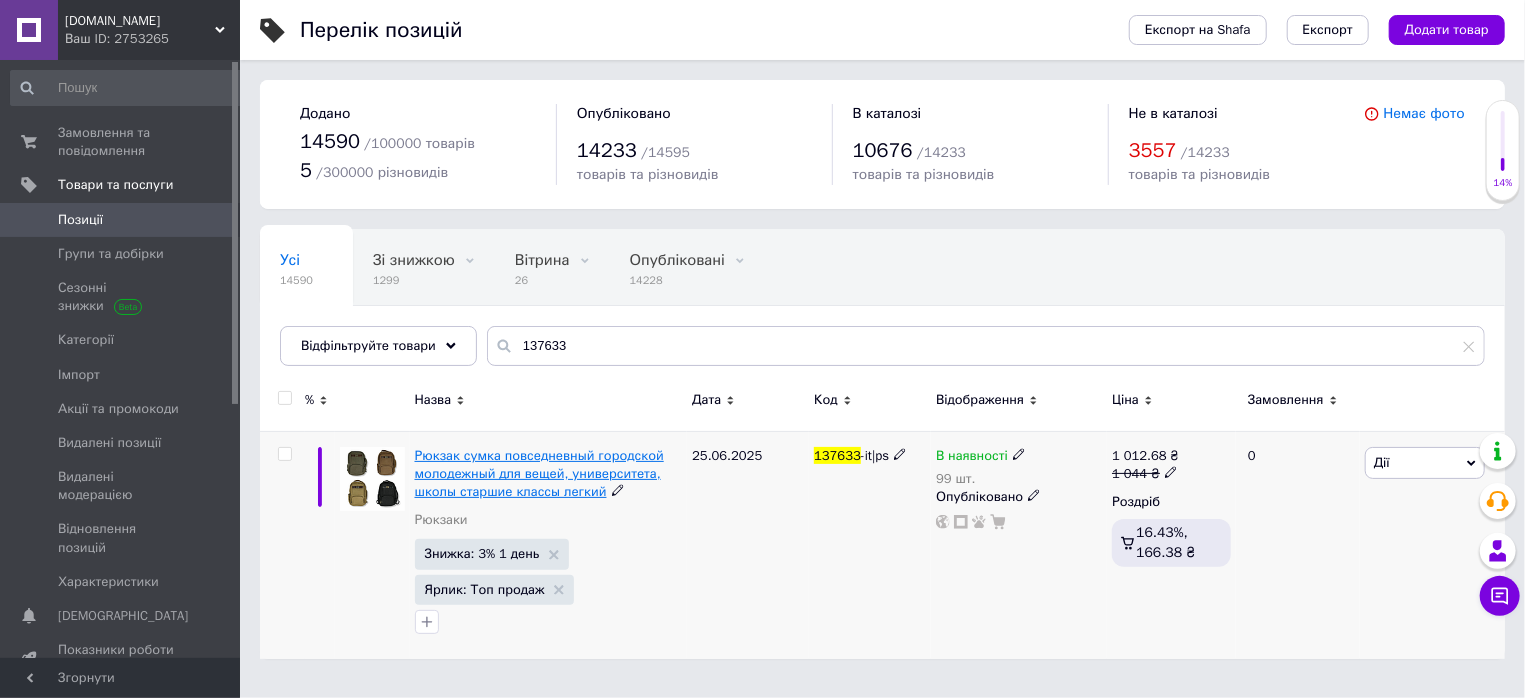 click on "Рюкзак сумка повседневный городской молодежный для вещей, университета, школы старшие классы легкий" at bounding box center [539, 473] 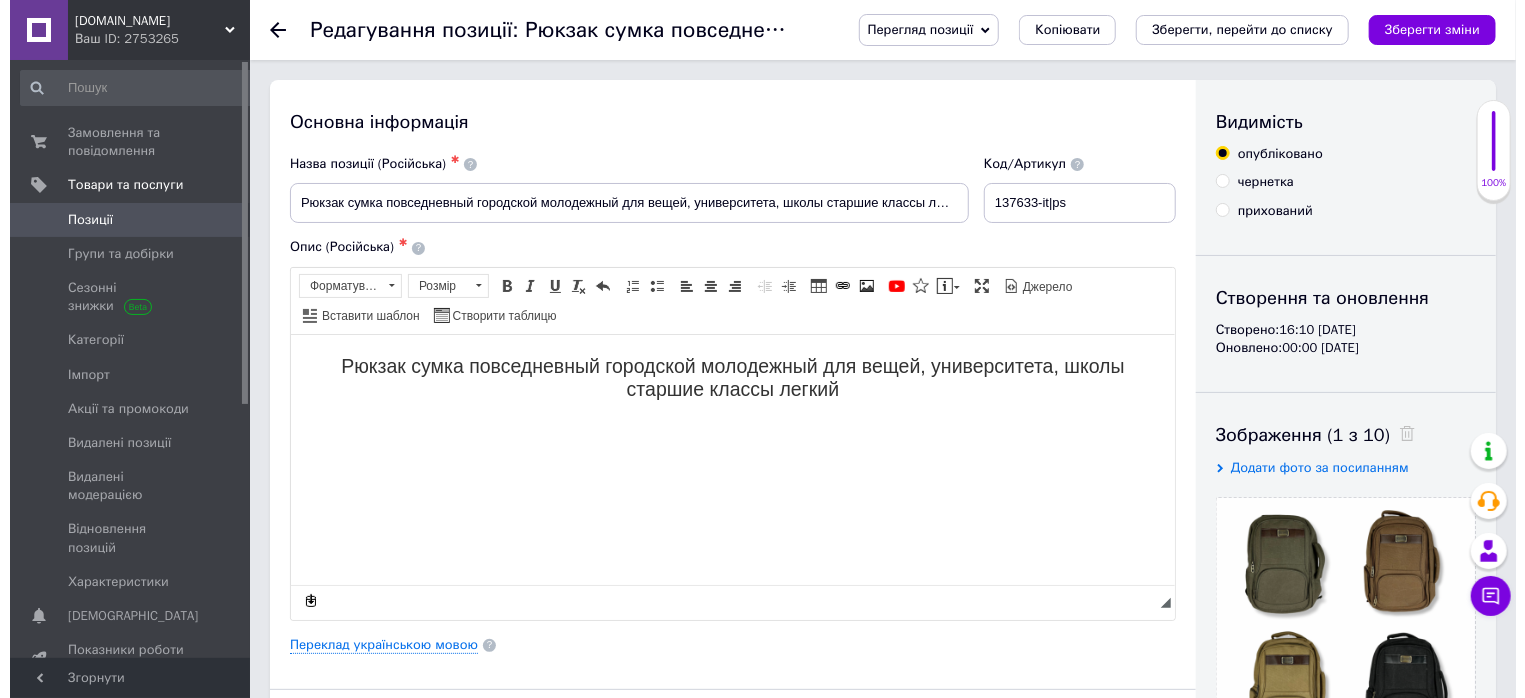 scroll, scrollTop: 0, scrollLeft: 0, axis: both 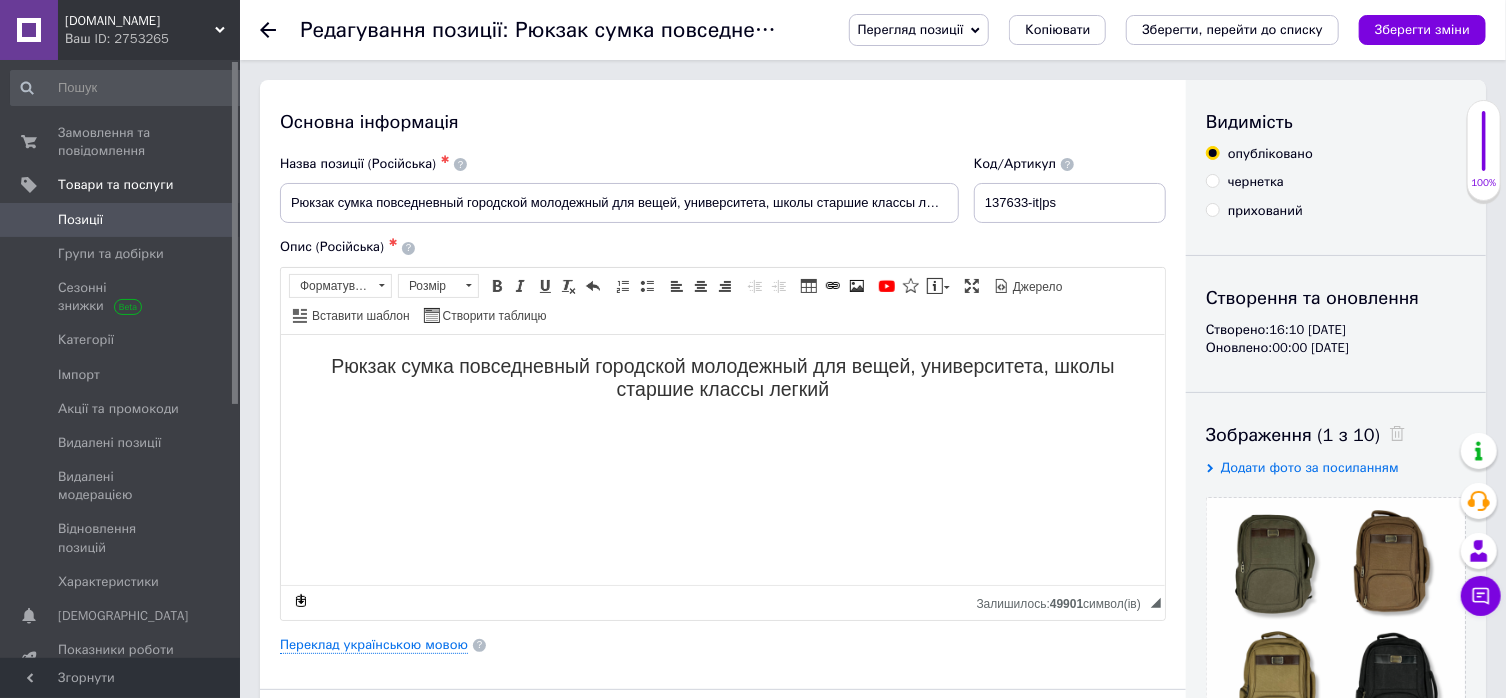 click on "Рюкзак сумка повседневный городской молодежный для вещей, университета, школы старшие классы легкий" at bounding box center [722, 377] 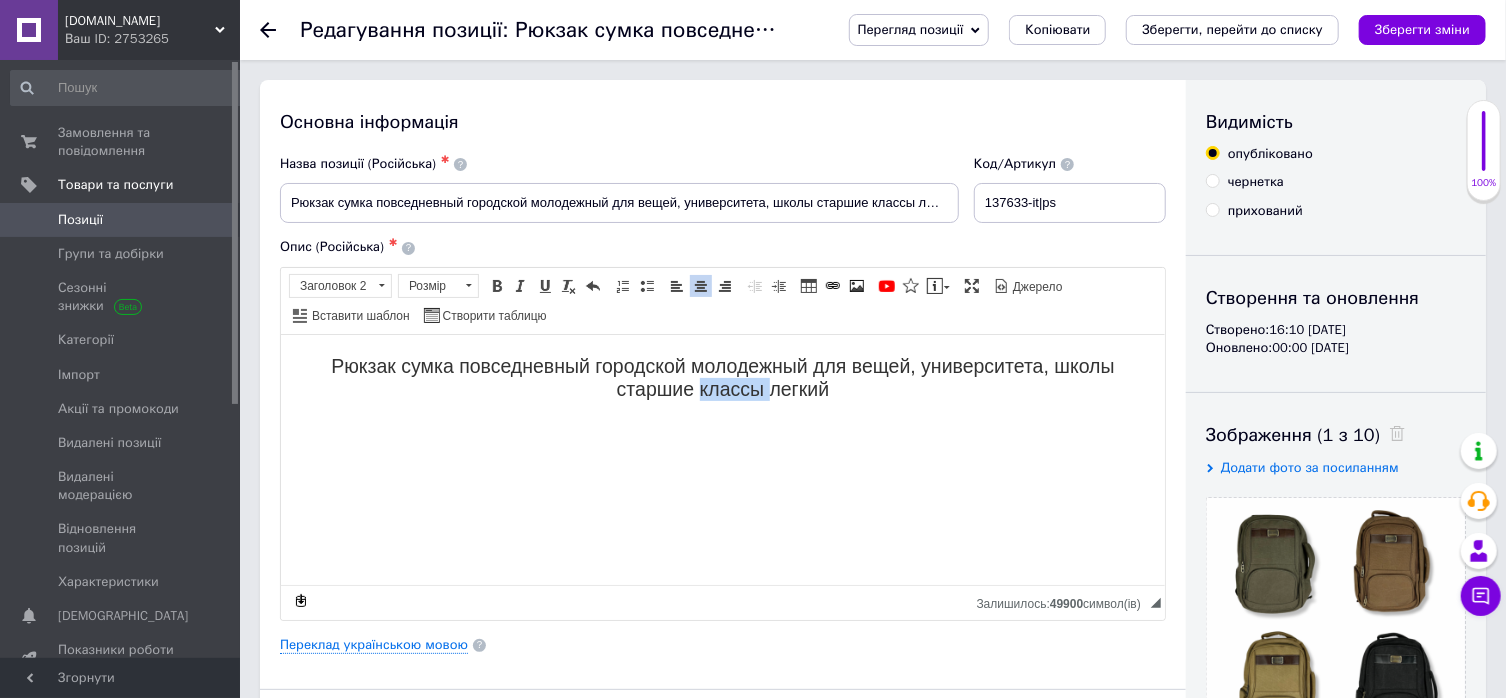 click on "Рюкзак сумка повседневный городской молодежный для вещей, университета, школы старшие классы легкий" at bounding box center (722, 377) 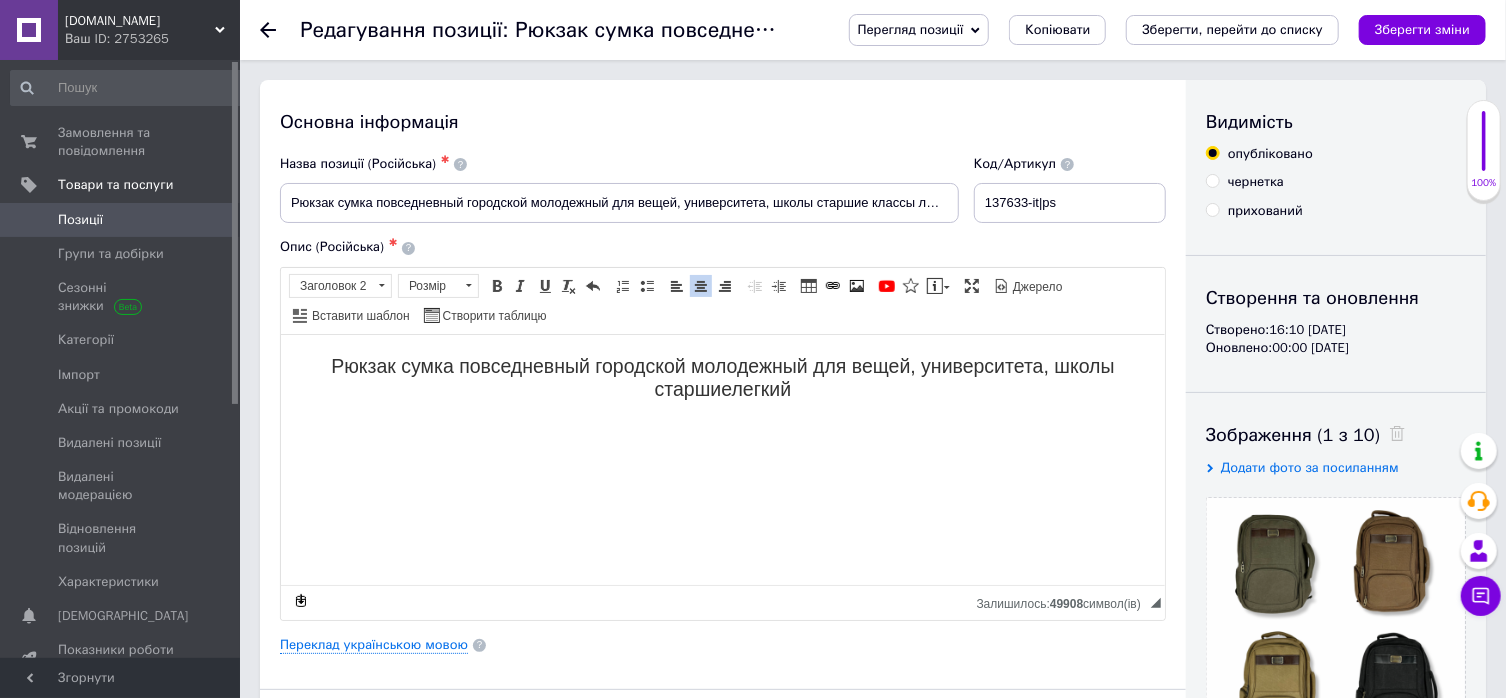 click on "Рюкзак сумка повседневный городской молодежный для вещей, университета, школы старшиелегкий" at bounding box center (722, 377) 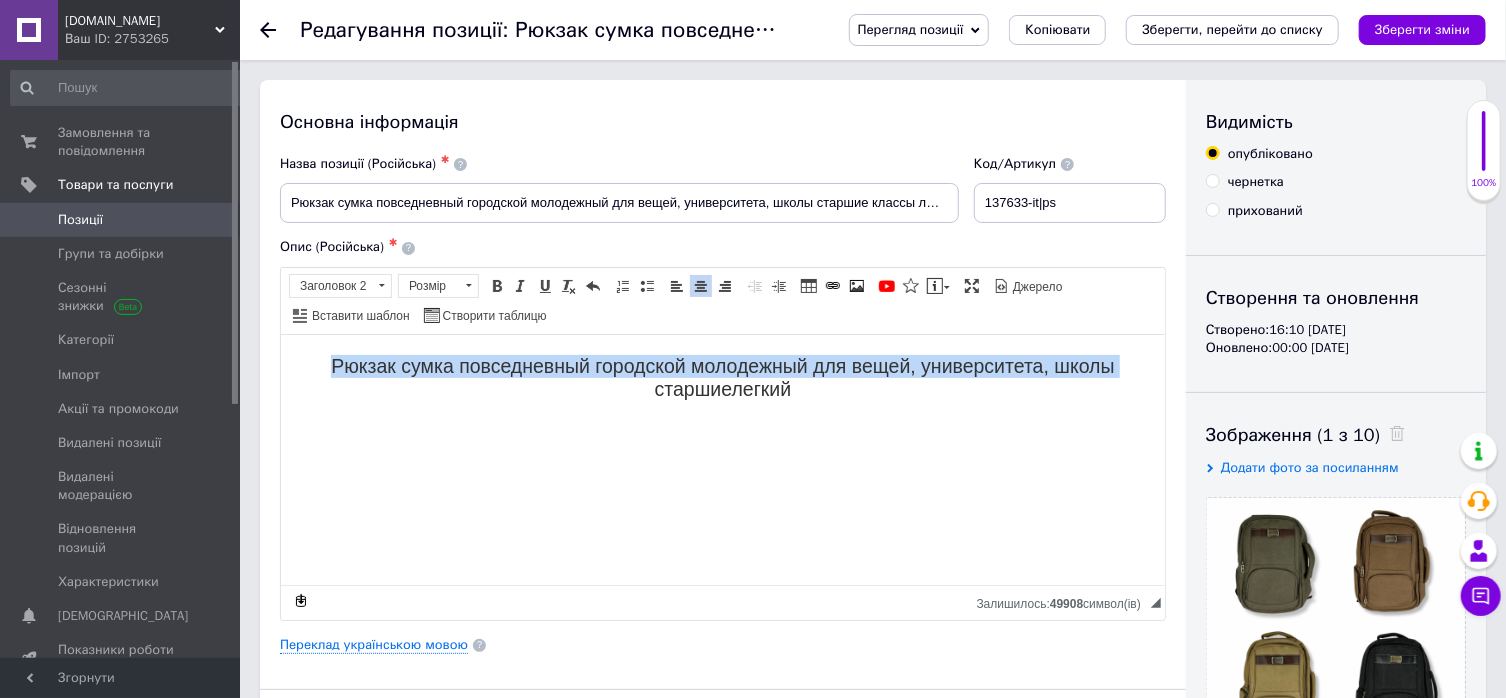 click on "Рюкзак сумка повседневный городской молодежный для вещей, университета, школы старшиелегкий" at bounding box center (722, 377) 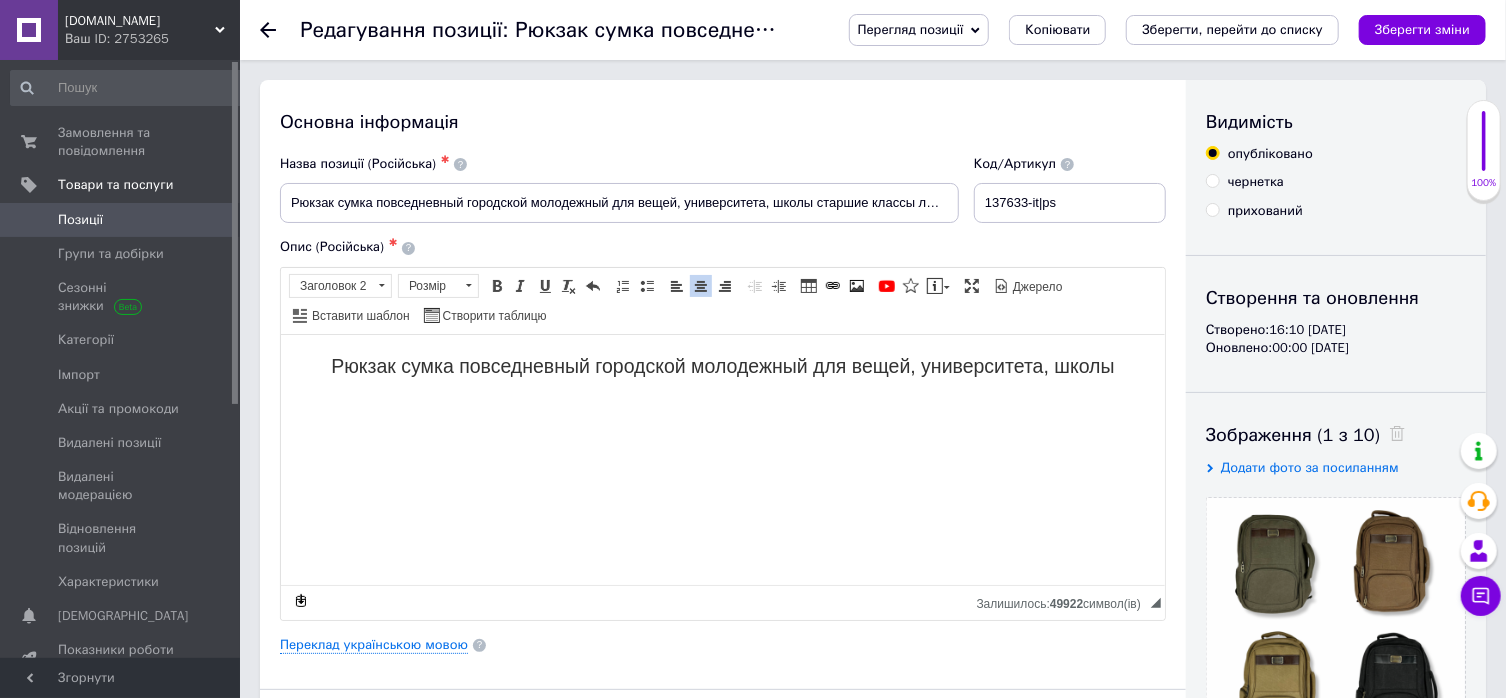 click on "Рюкзак сумка повседневный городской молодежный для вещей, университета, школы" at bounding box center (722, 365) 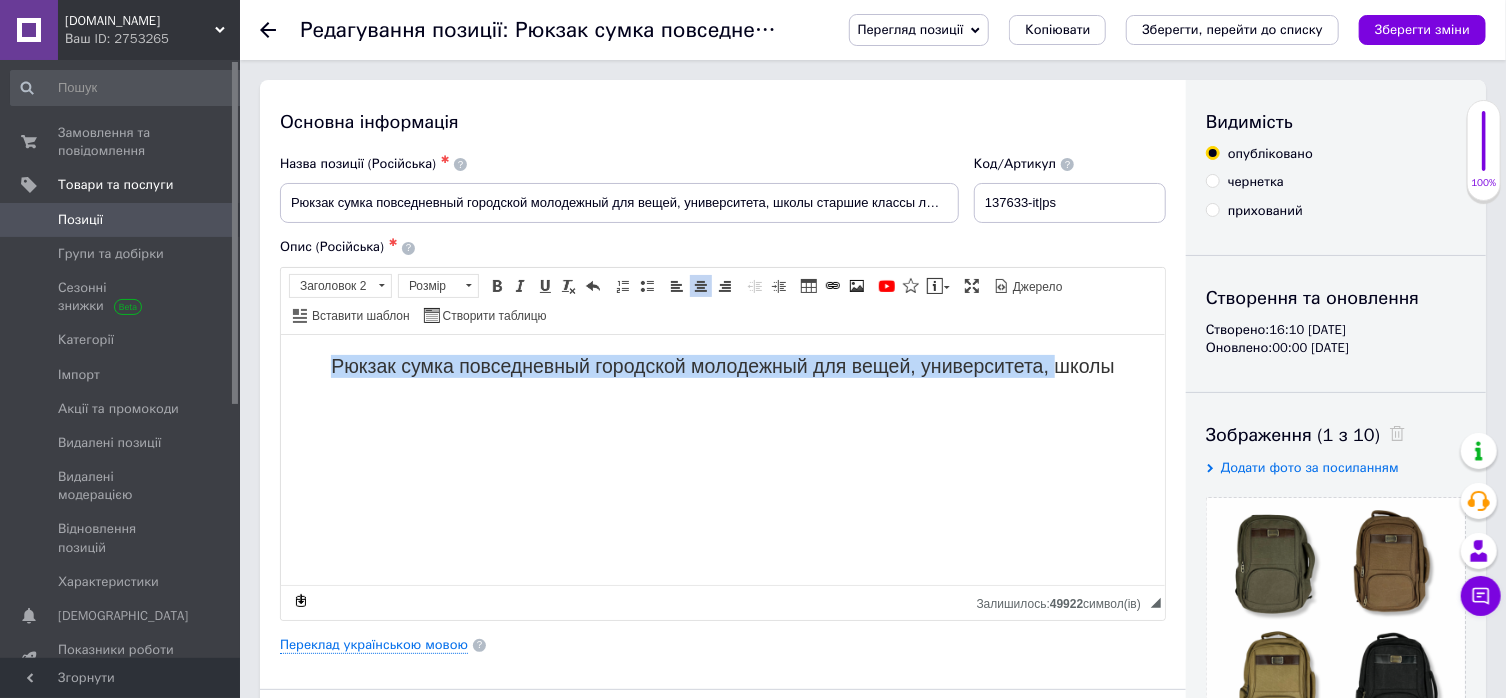 click on "Рюкзак сумка повседневный городской молодежный для вещей, университета, школы" at bounding box center [722, 365] 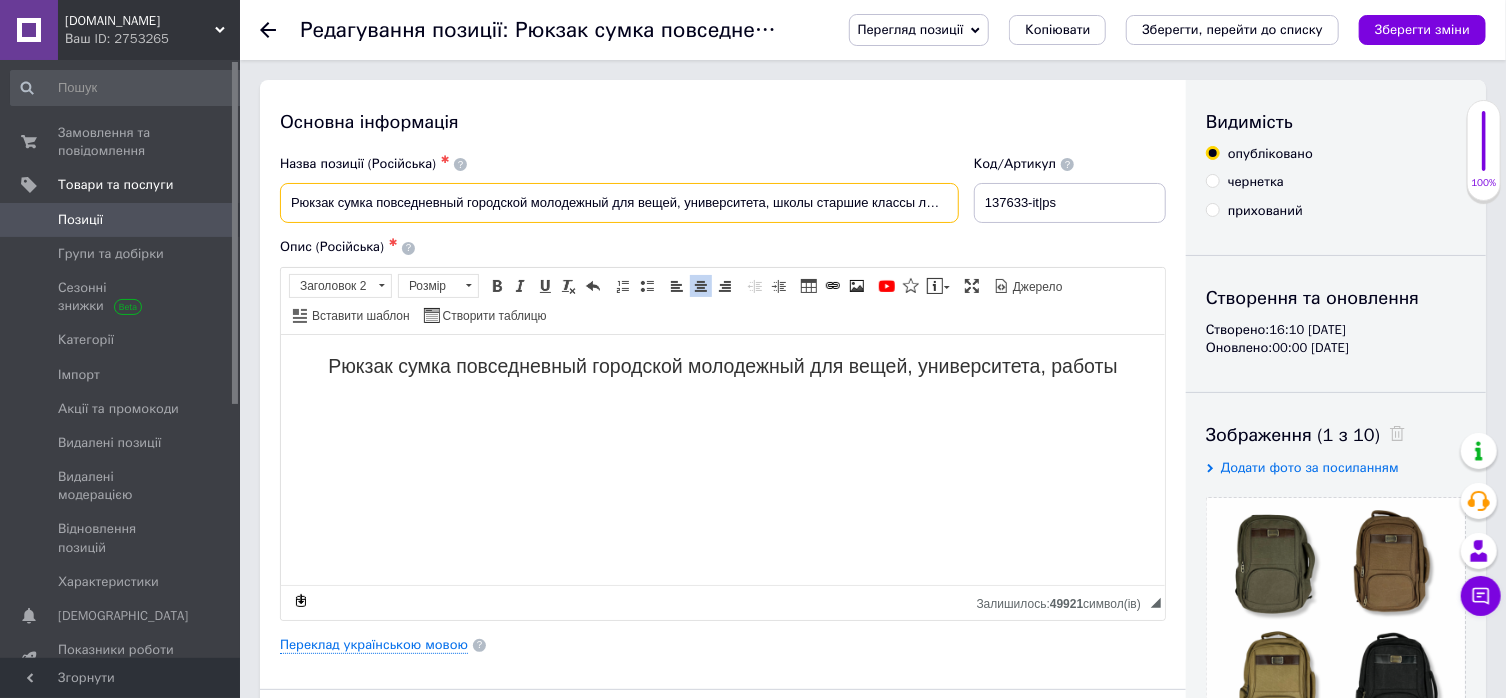 click on "Рюкзак сумка повседневный городской молодежный для вещей, университета, школы старшие классы легкий" at bounding box center [619, 203] 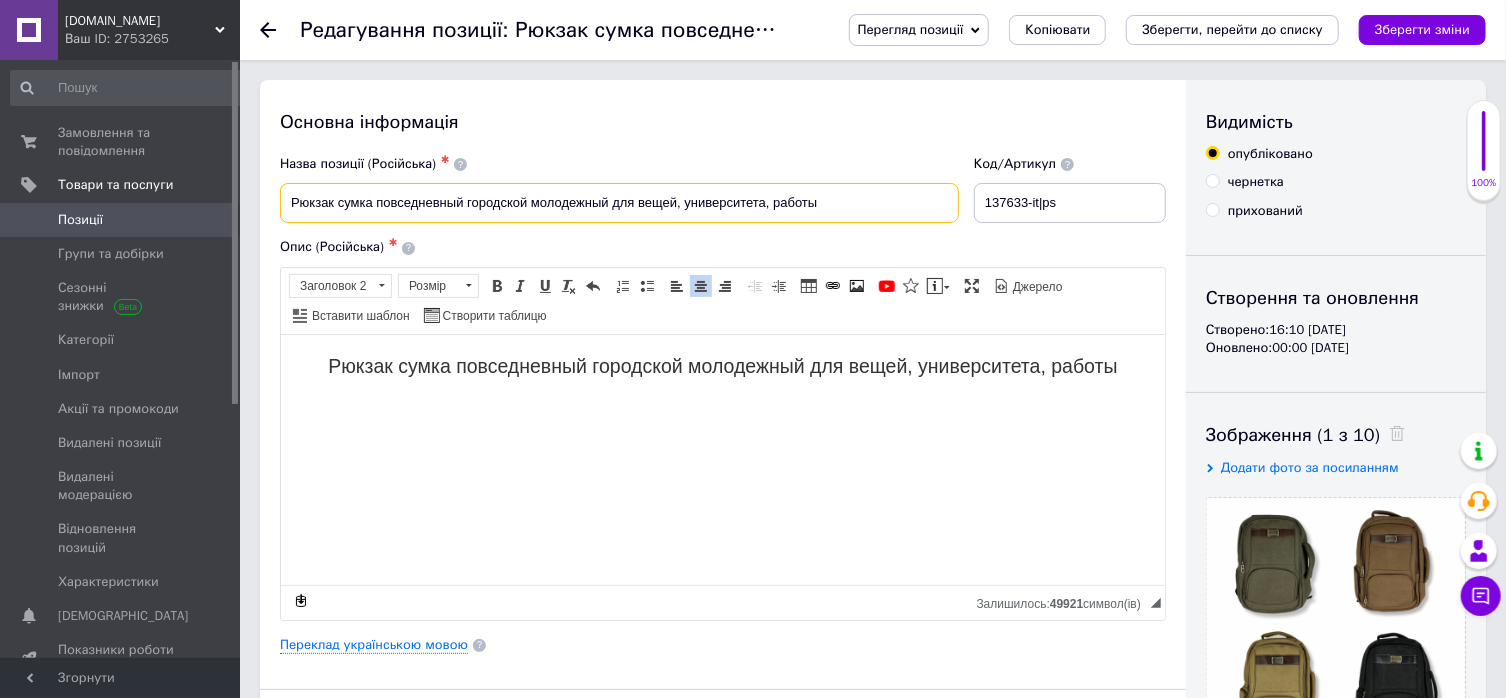 click on "Рюкзак сумка повседневный городской молодежный для вещей, университета, работы" at bounding box center [619, 203] 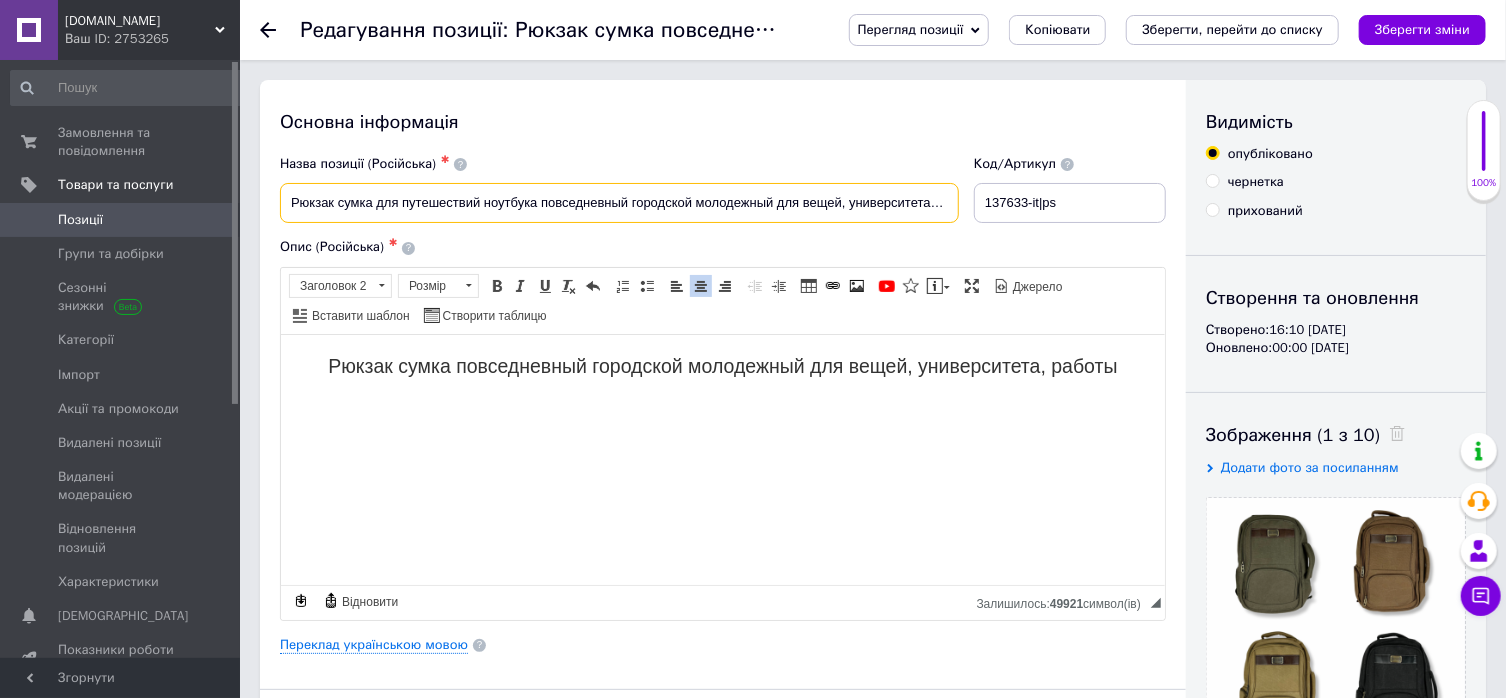 click on "Рюкзак сумка для путешествий ноутбука повседневный городской молодежный для вещей, университета, работы" at bounding box center [619, 203] 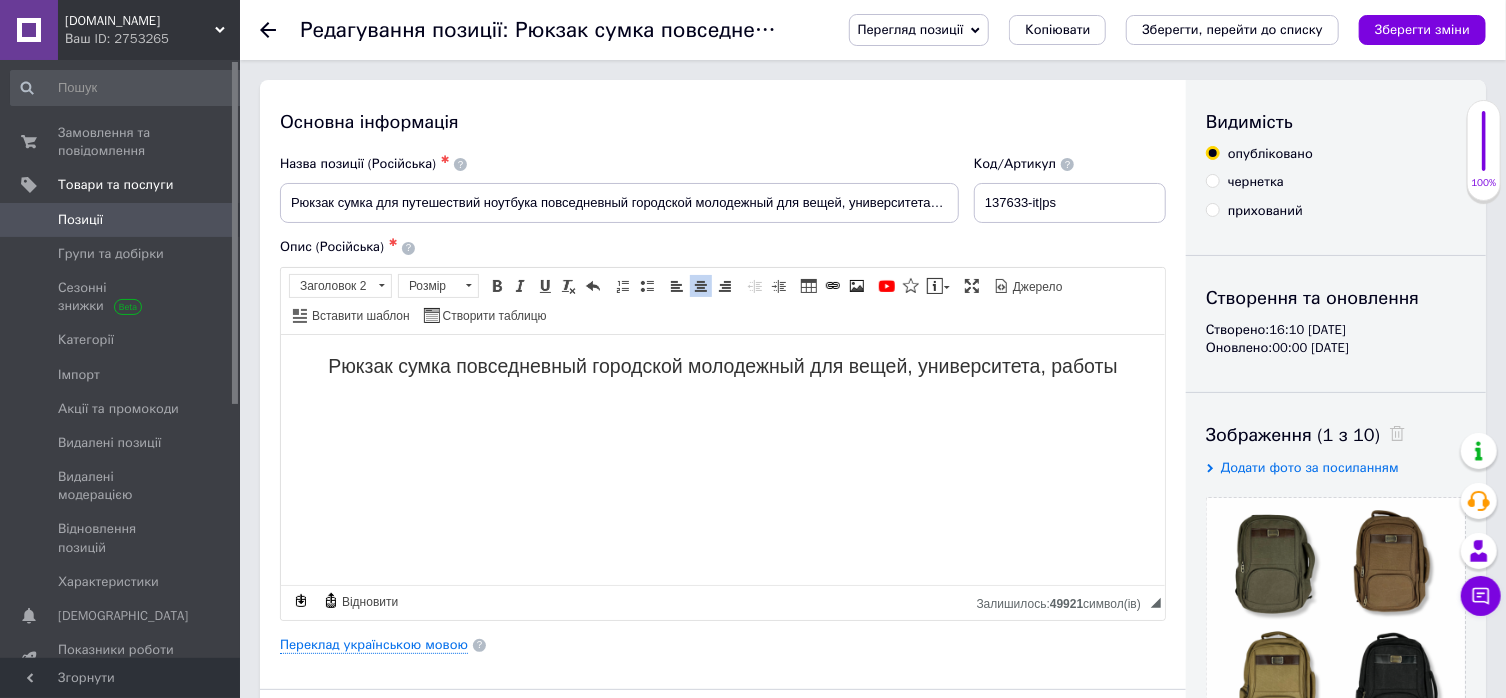 click on "Рюкзак сумка повседневный городской молодежный для вещей, университета, работы" at bounding box center (722, 365) 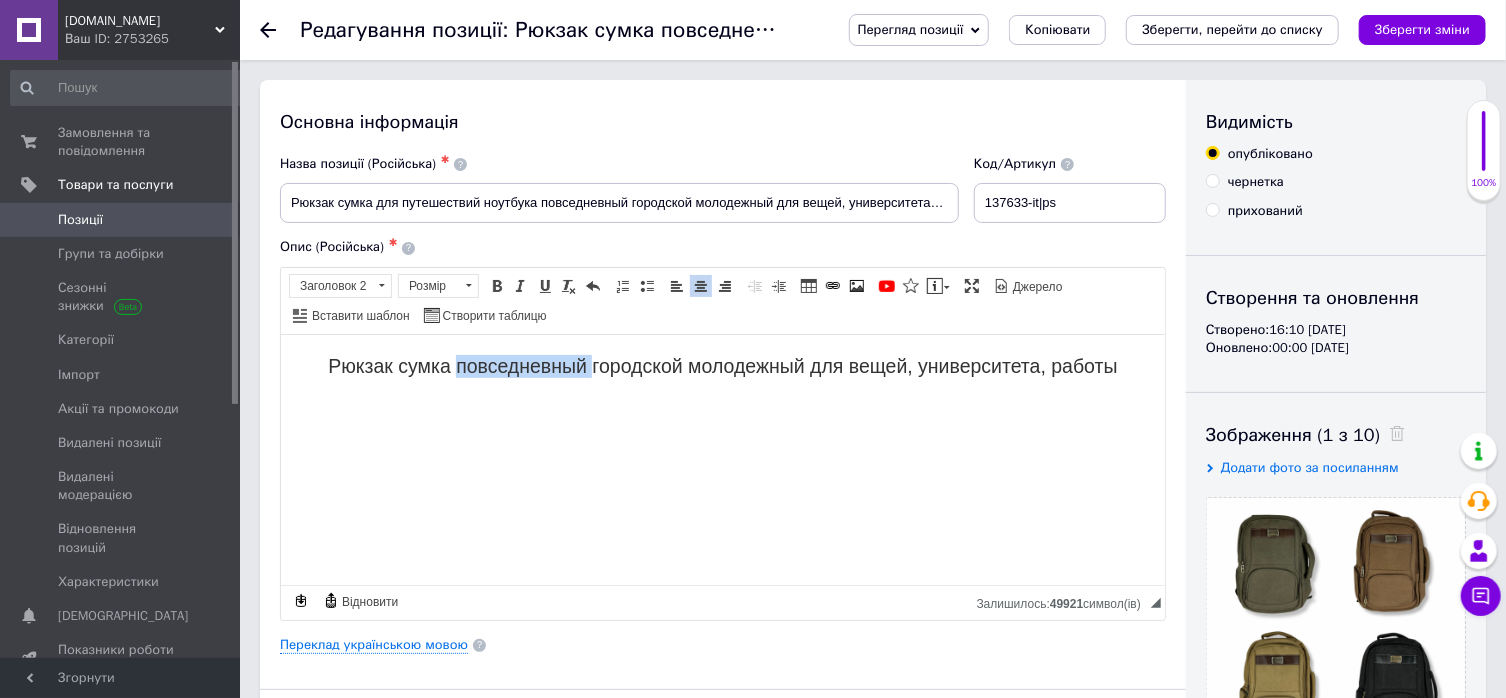 click on "Рюкзак сумка повседневный городской молодежный для вещей, университета, работы" at bounding box center (722, 365) 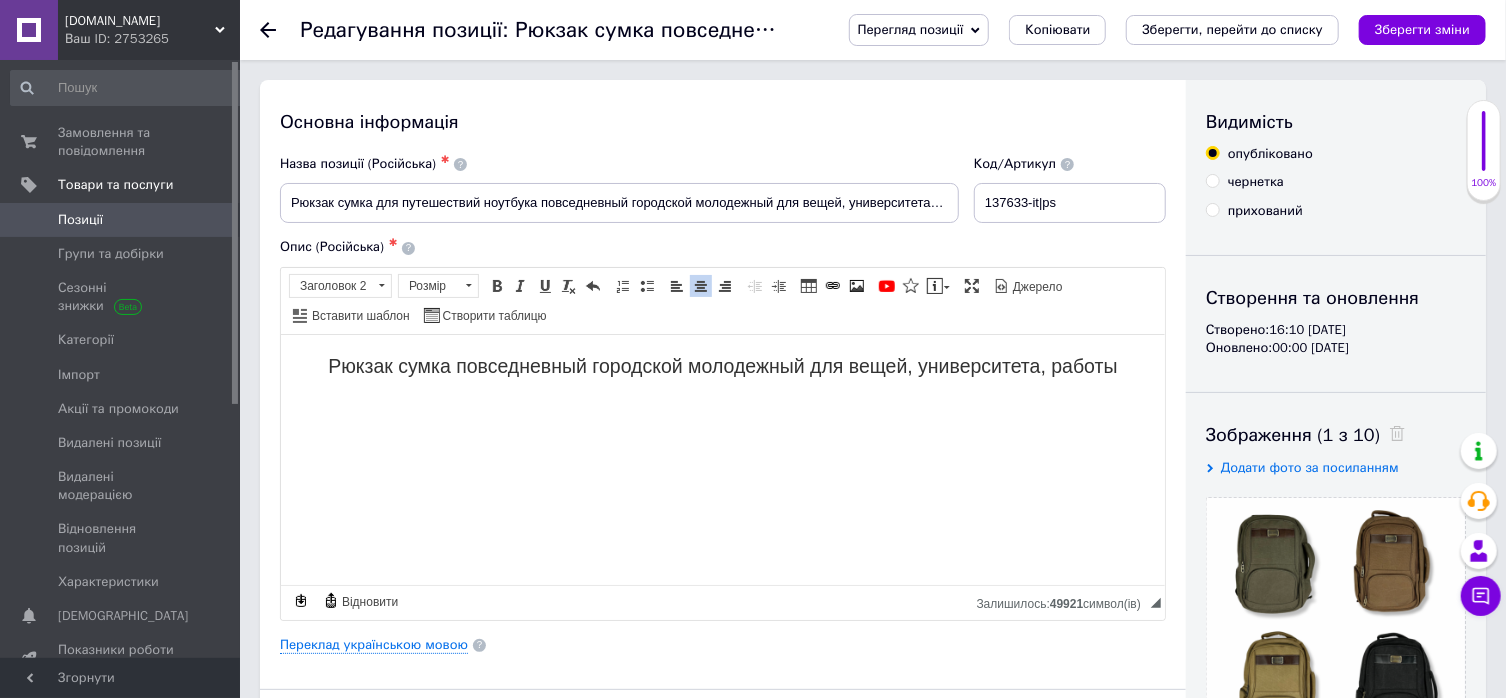 click on "Рюкзак сумка повседневный городской молодежный для вещей, университета, работы" at bounding box center [722, 365] 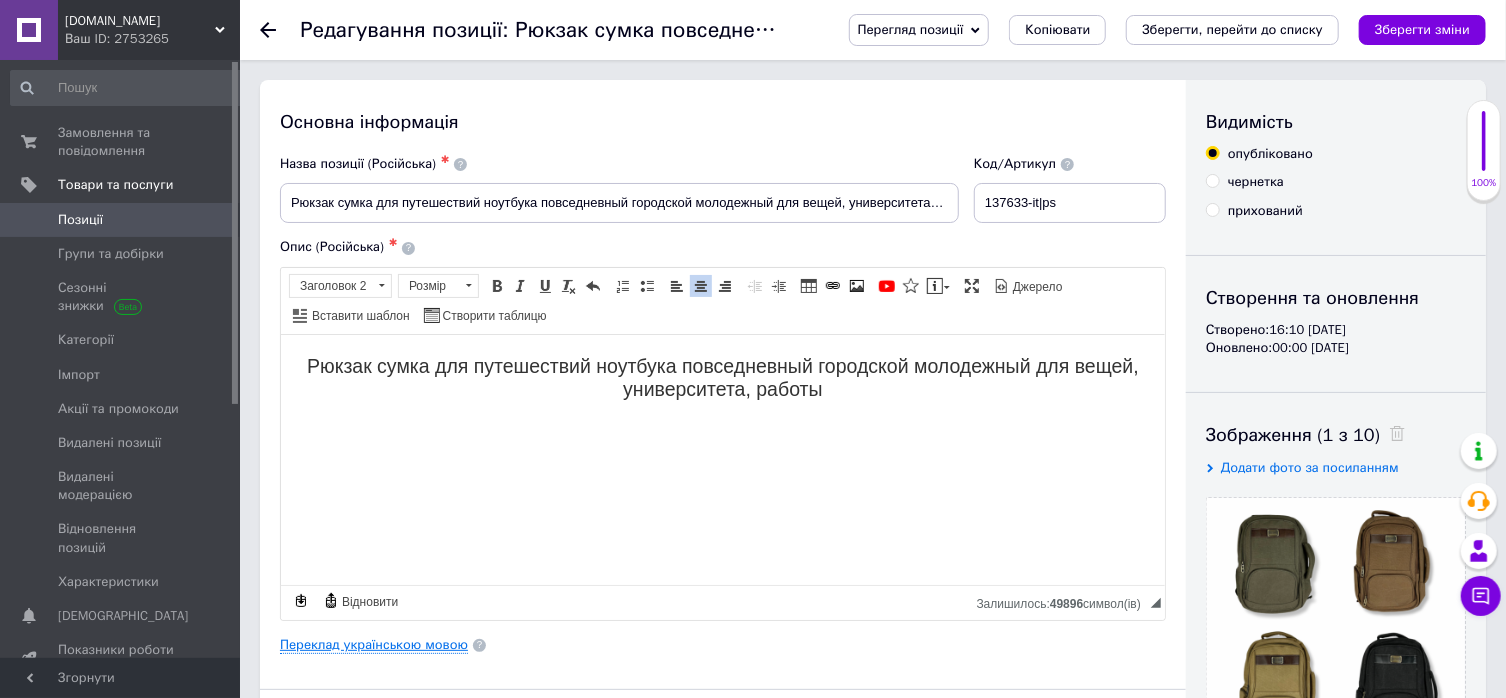 drag, startPoint x: 424, startPoint y: 645, endPoint x: 474, endPoint y: 148, distance: 499.50876 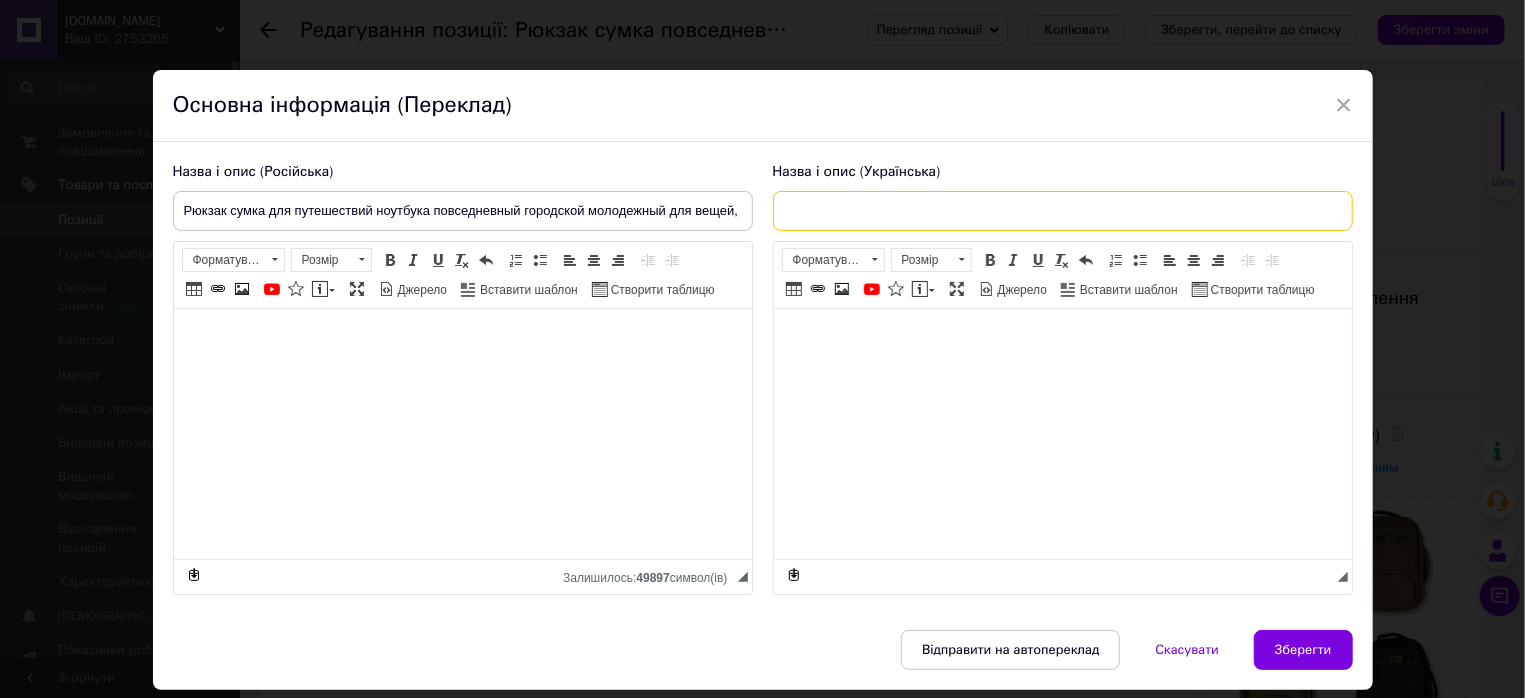 click at bounding box center [1063, 211] 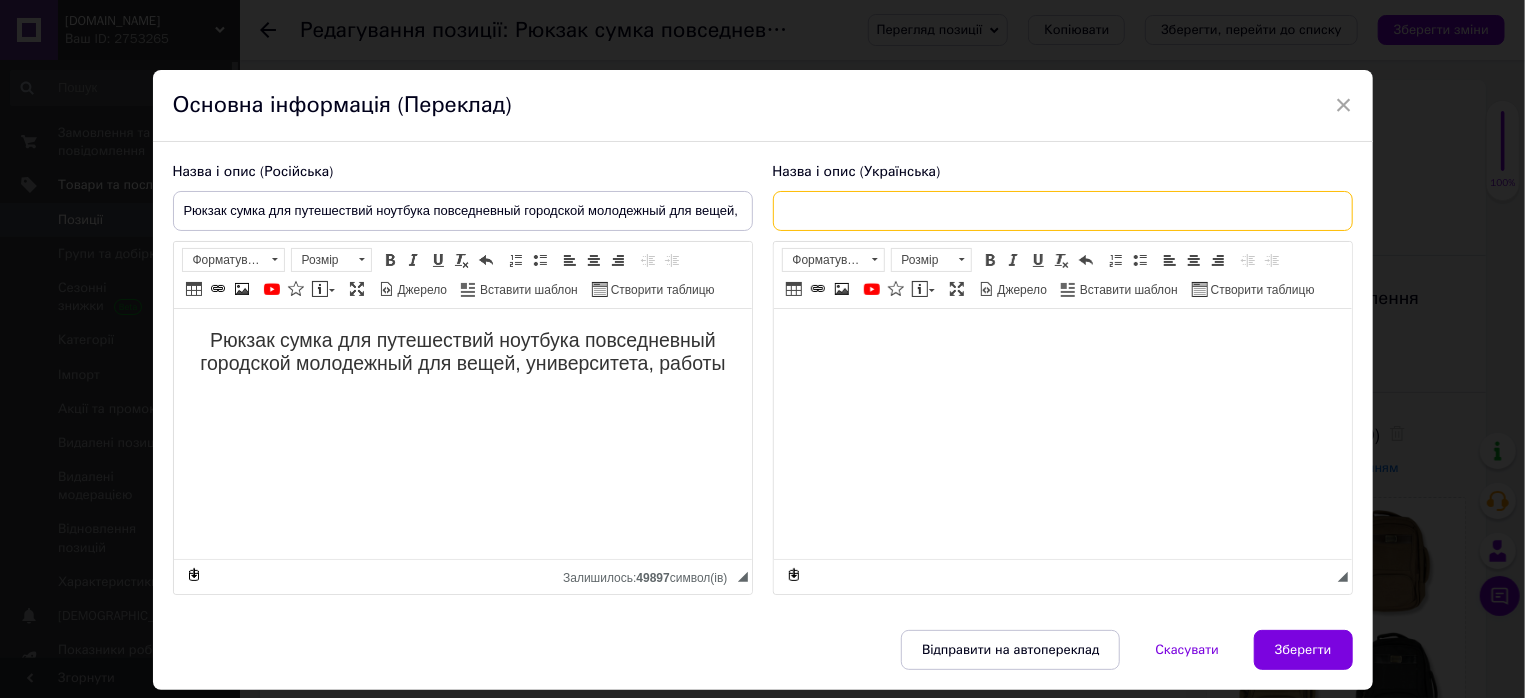 scroll, scrollTop: 0, scrollLeft: 0, axis: both 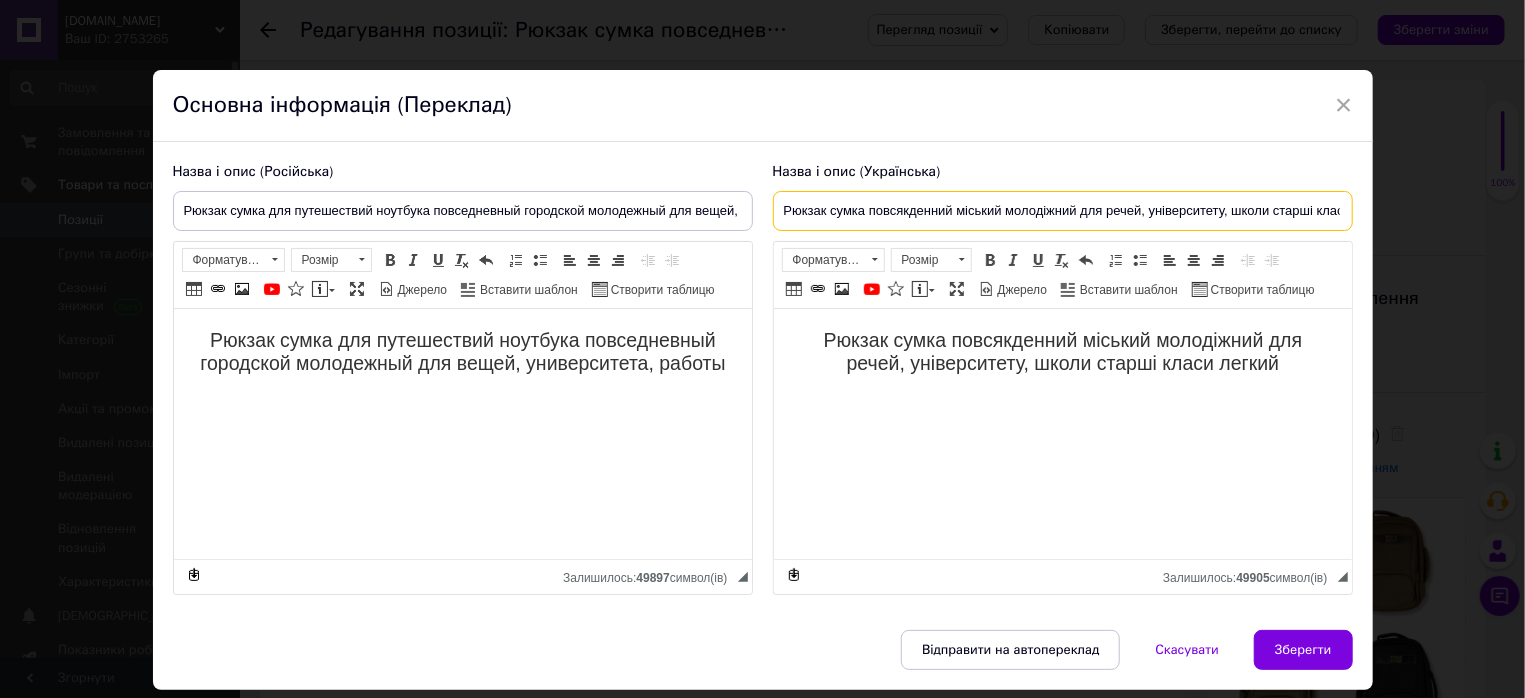 paste on "ля подорожей ноутбука повсякденний міський молодіжний для речей, університету, роботи" 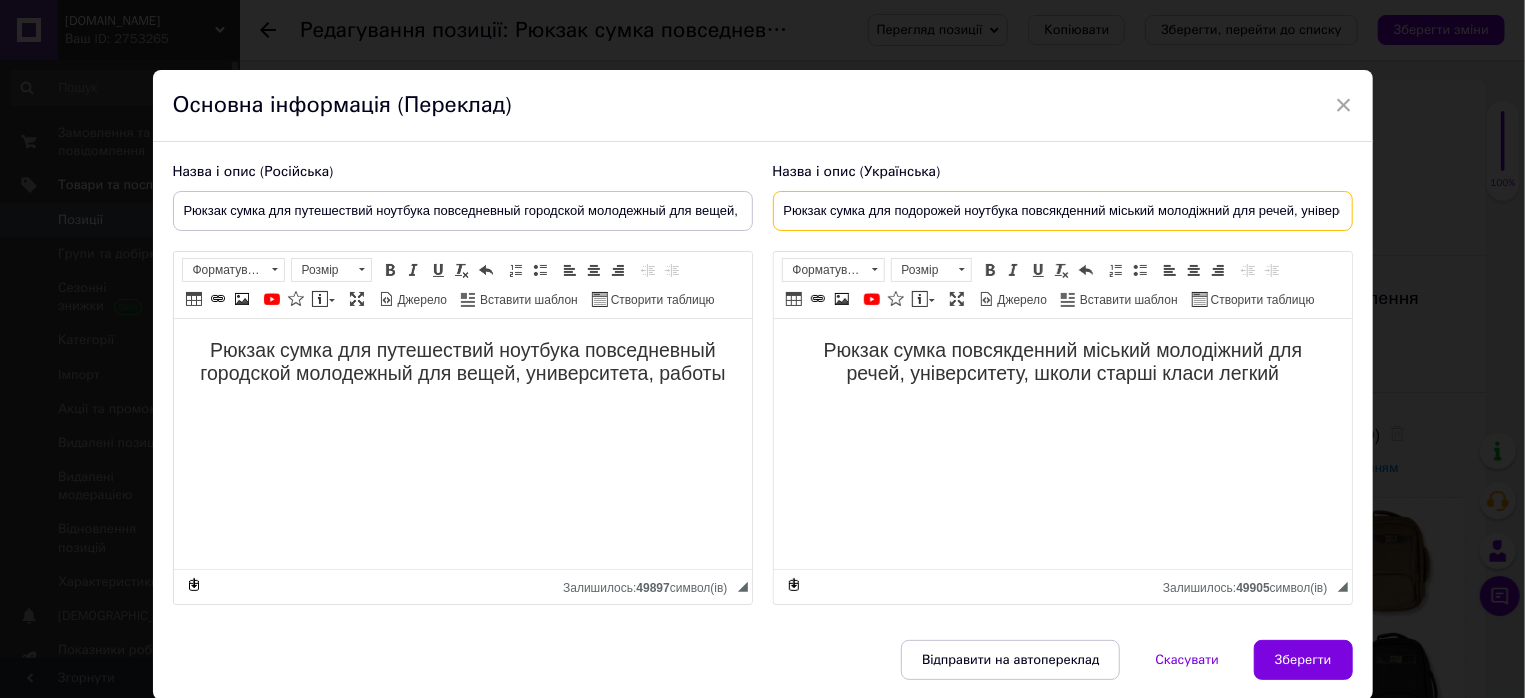 scroll, scrollTop: 0, scrollLeft: 132, axis: horizontal 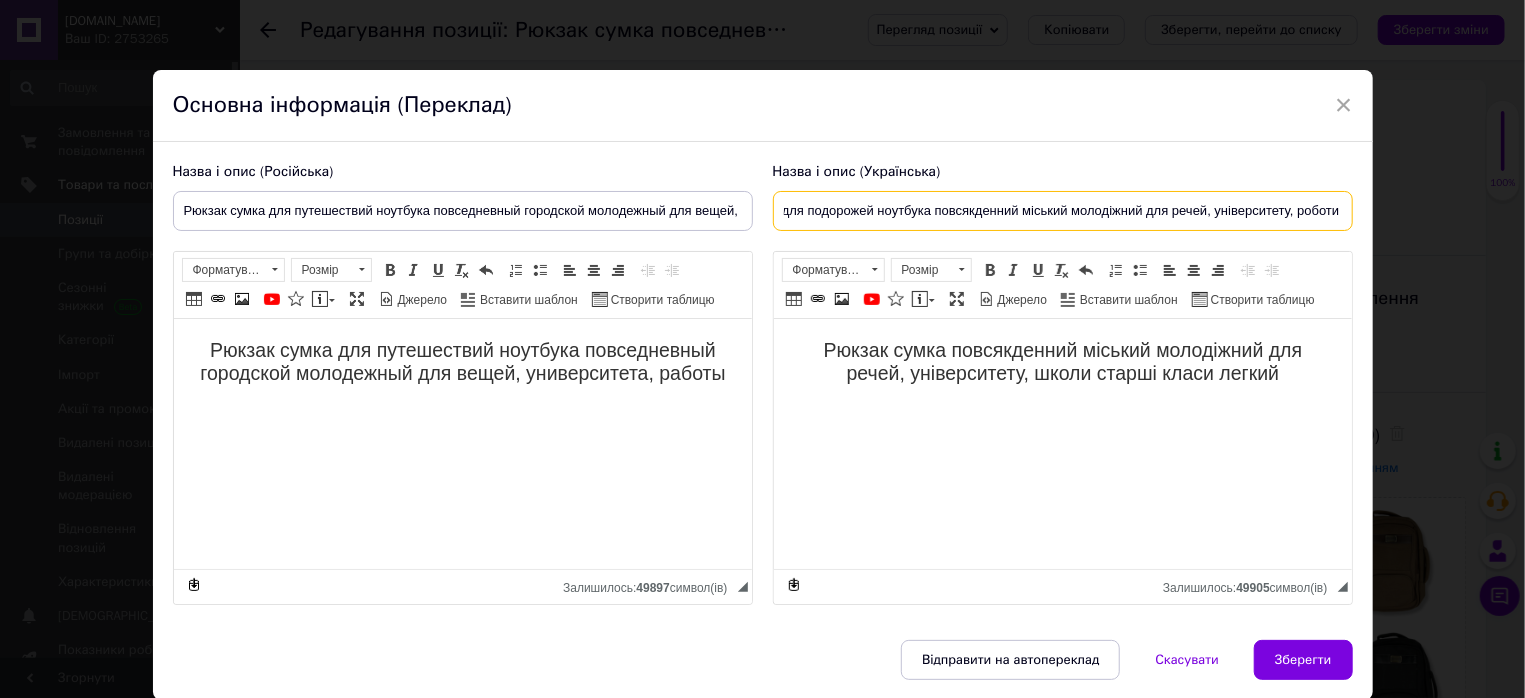 type on "Рюкзак сумка для подорожей ноутбука повсякденний міський молодіжний для речей, університету, роботи" 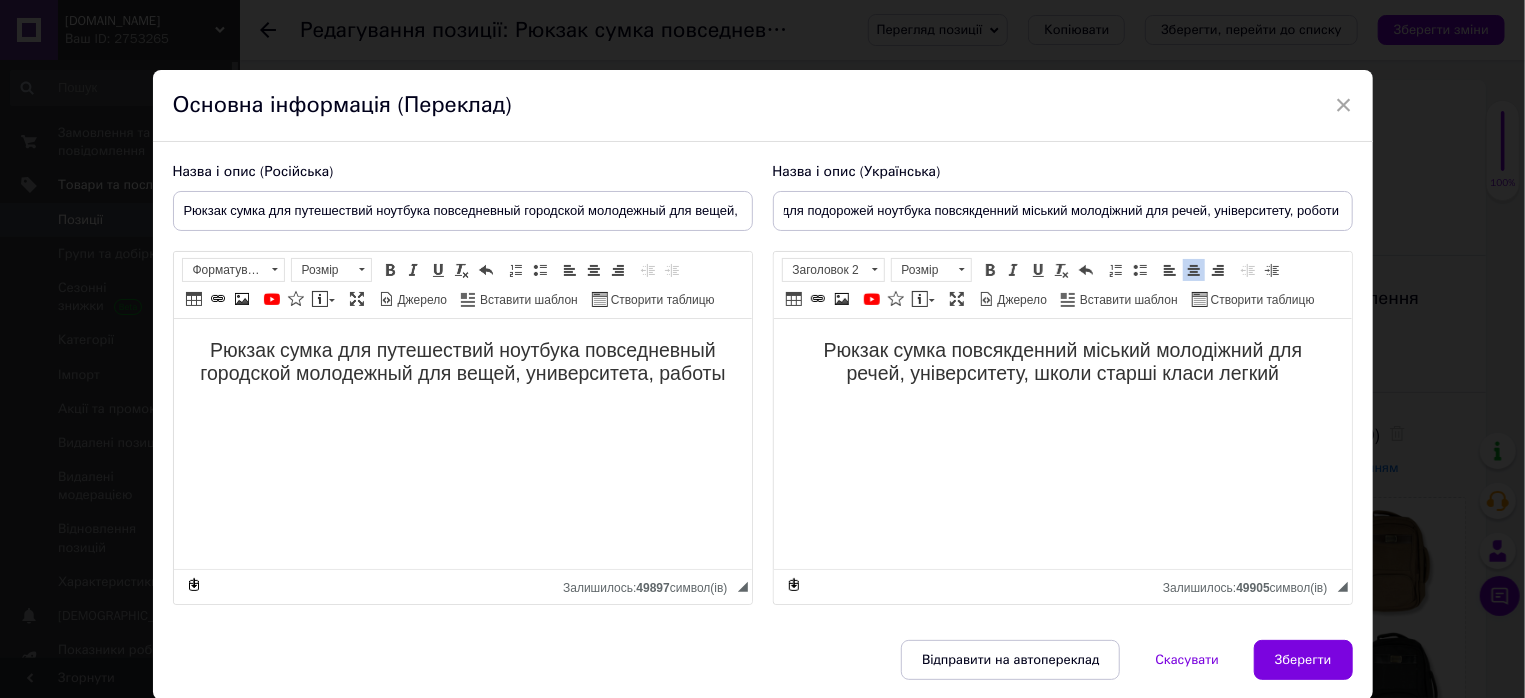 click on "Рюкзак сумка повсякденний міський молодіжний для речей, університету, школи старші класи легкий" at bounding box center (1062, 444) 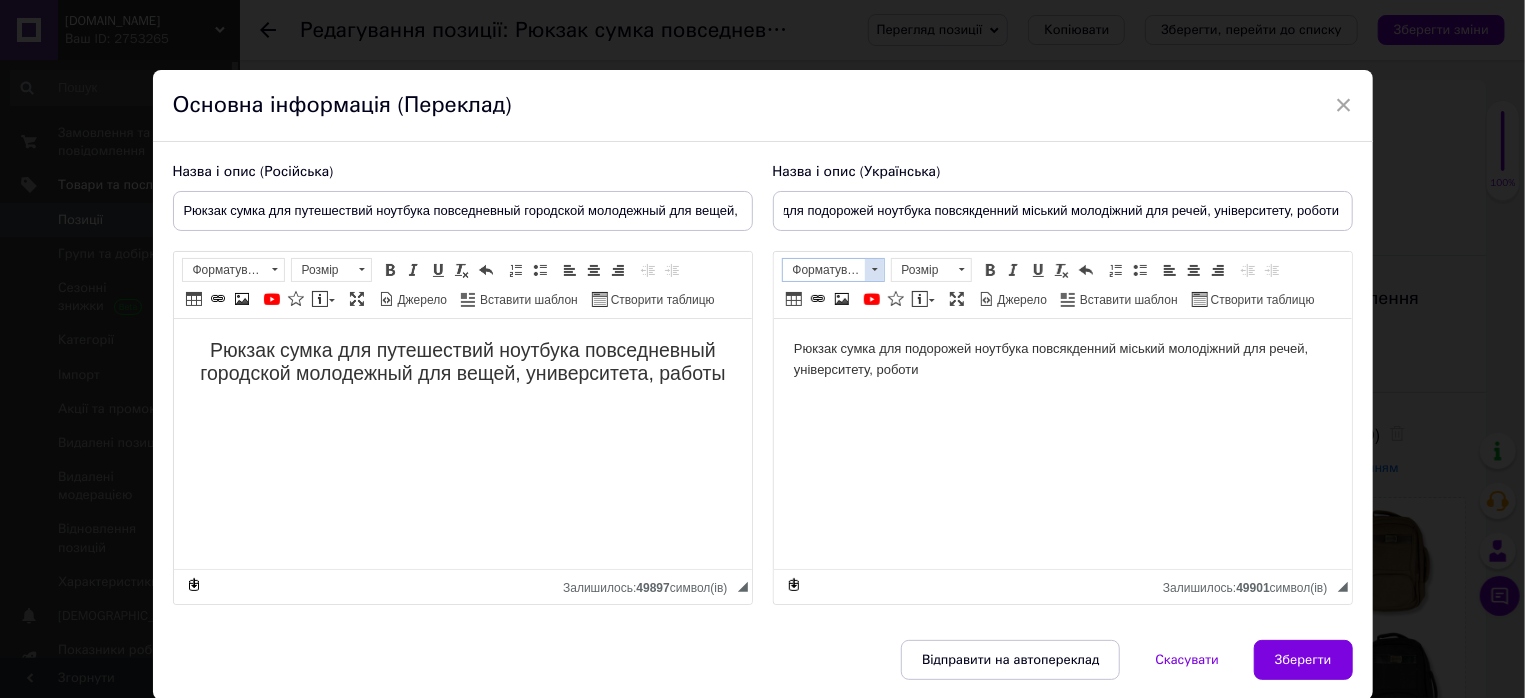 click on "Форматування" at bounding box center (824, 270) 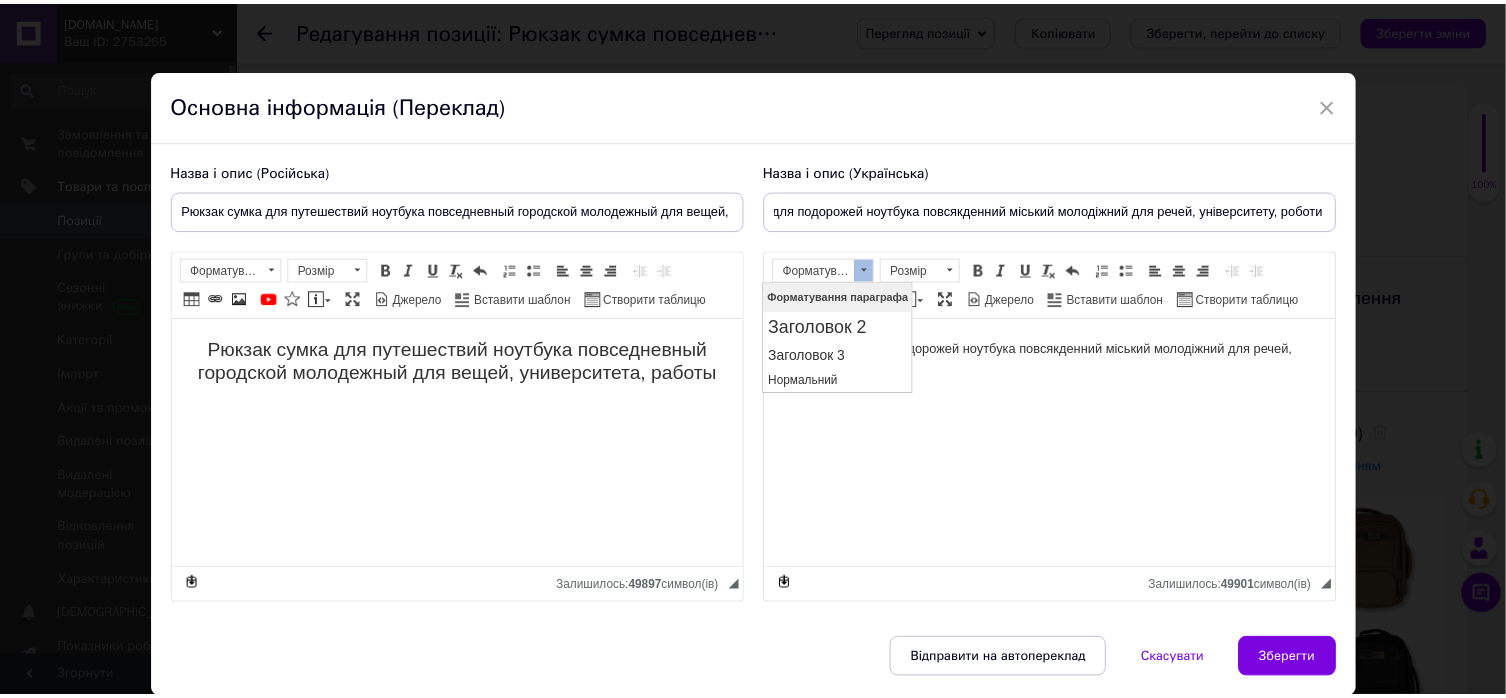 scroll, scrollTop: 0, scrollLeft: 0, axis: both 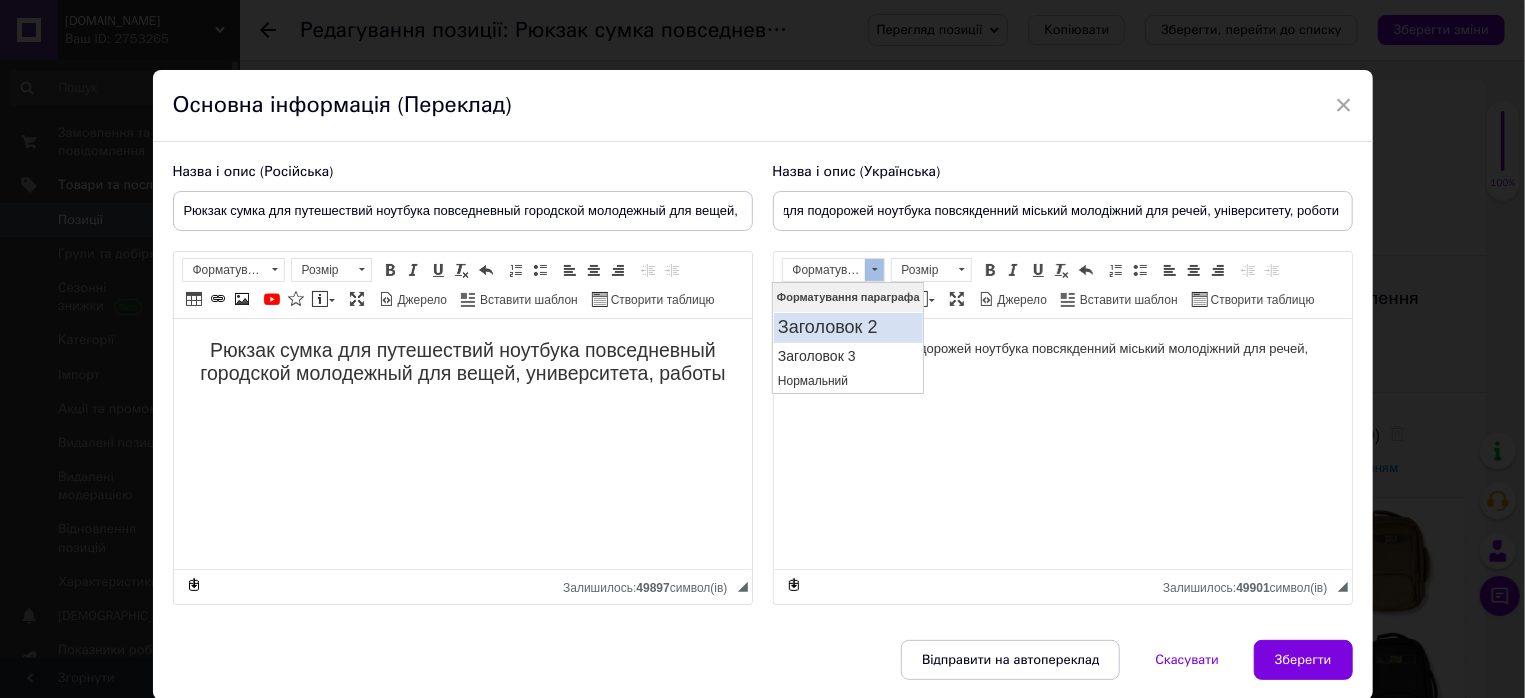 click on "Заголовок 2" at bounding box center [848, 327] 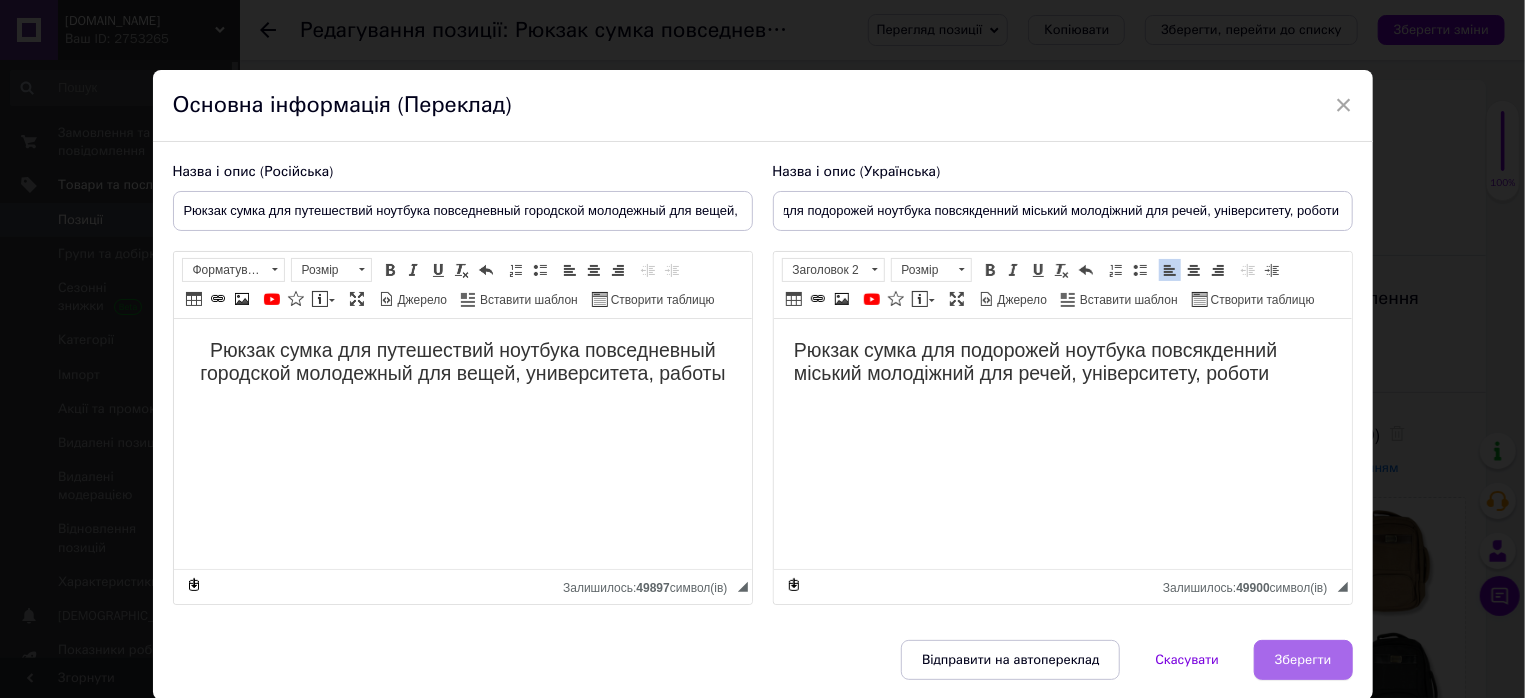 click on "Зберегти" at bounding box center [1303, 660] 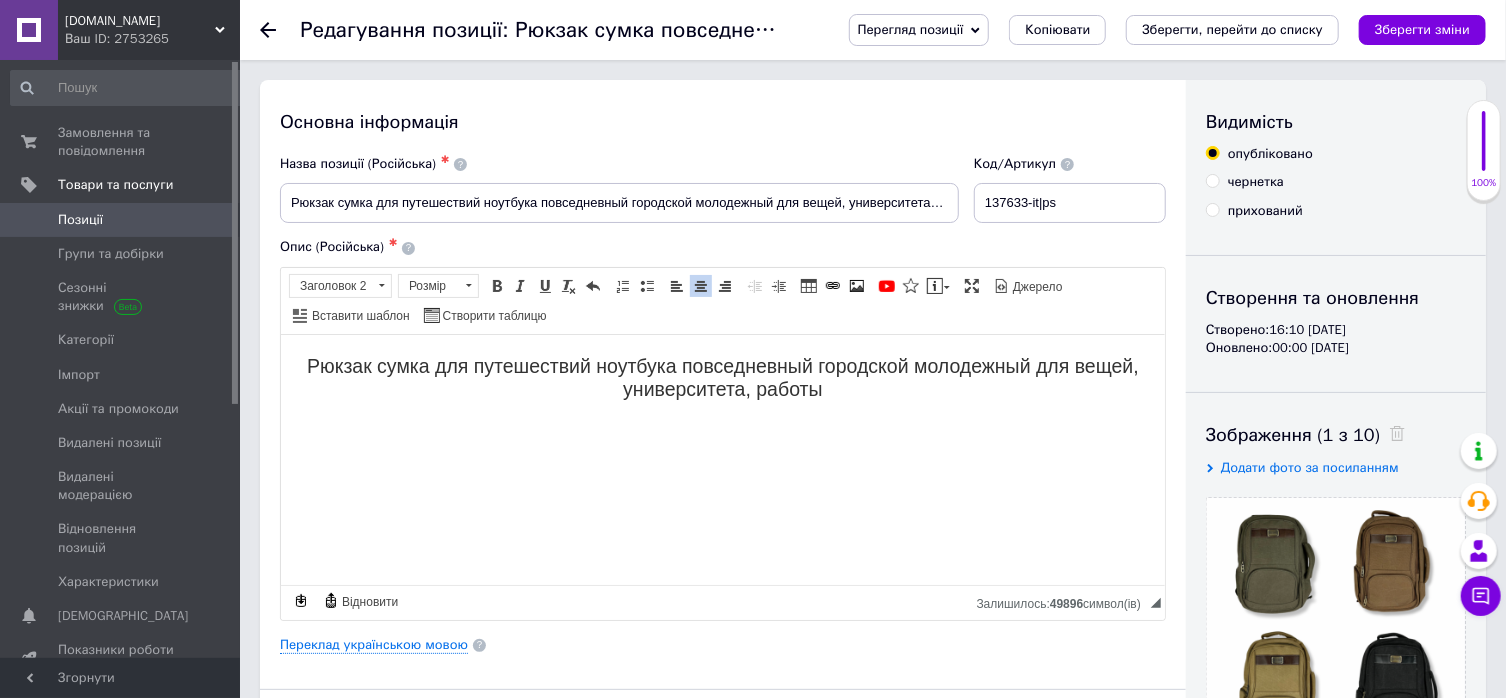 scroll, scrollTop: 428, scrollLeft: 0, axis: vertical 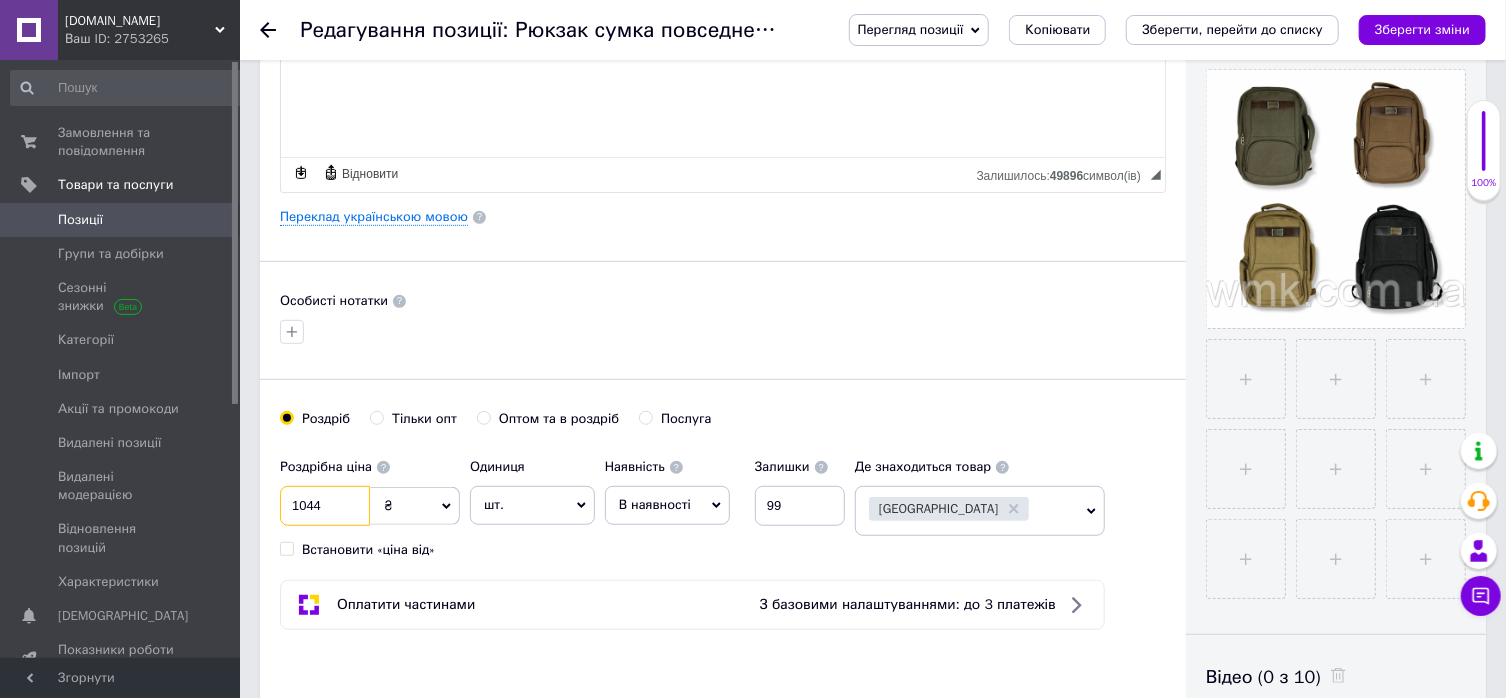 click on "1044" at bounding box center [325, 506] 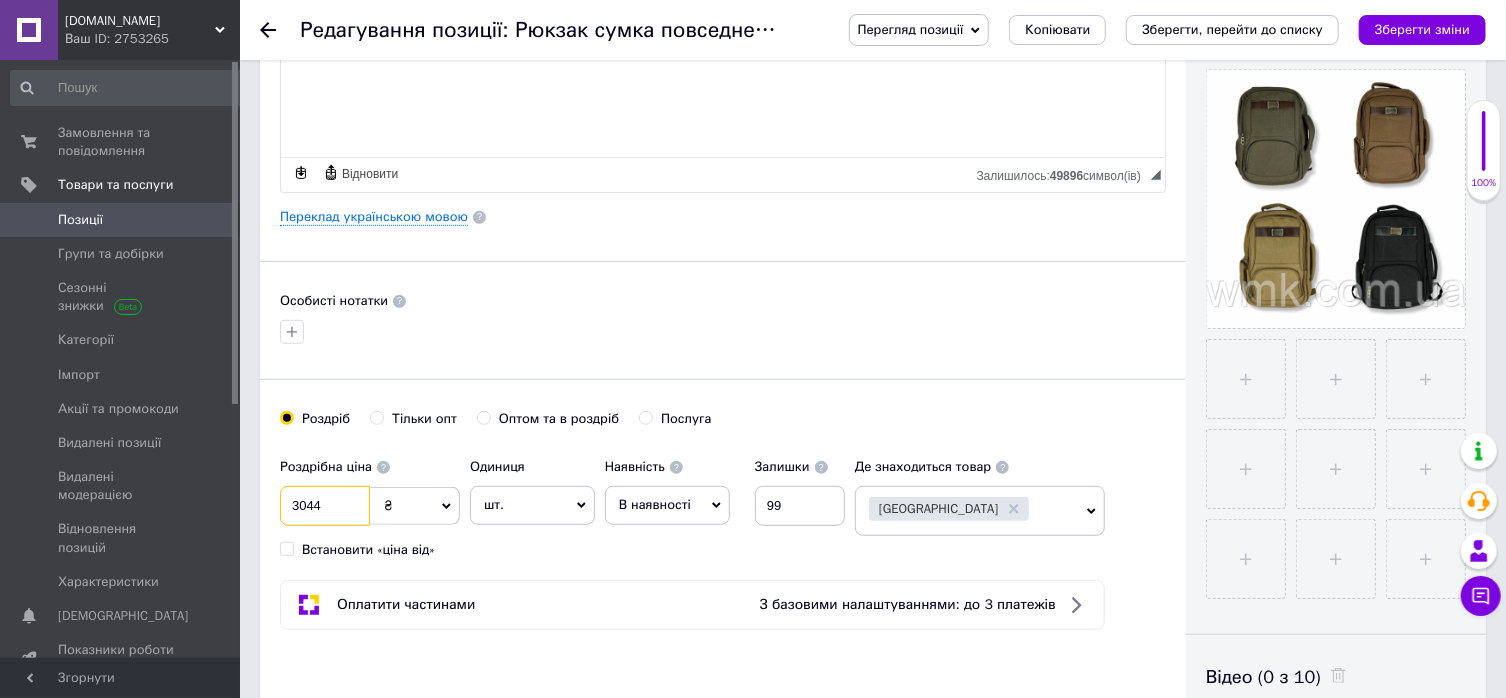 type on "3044" 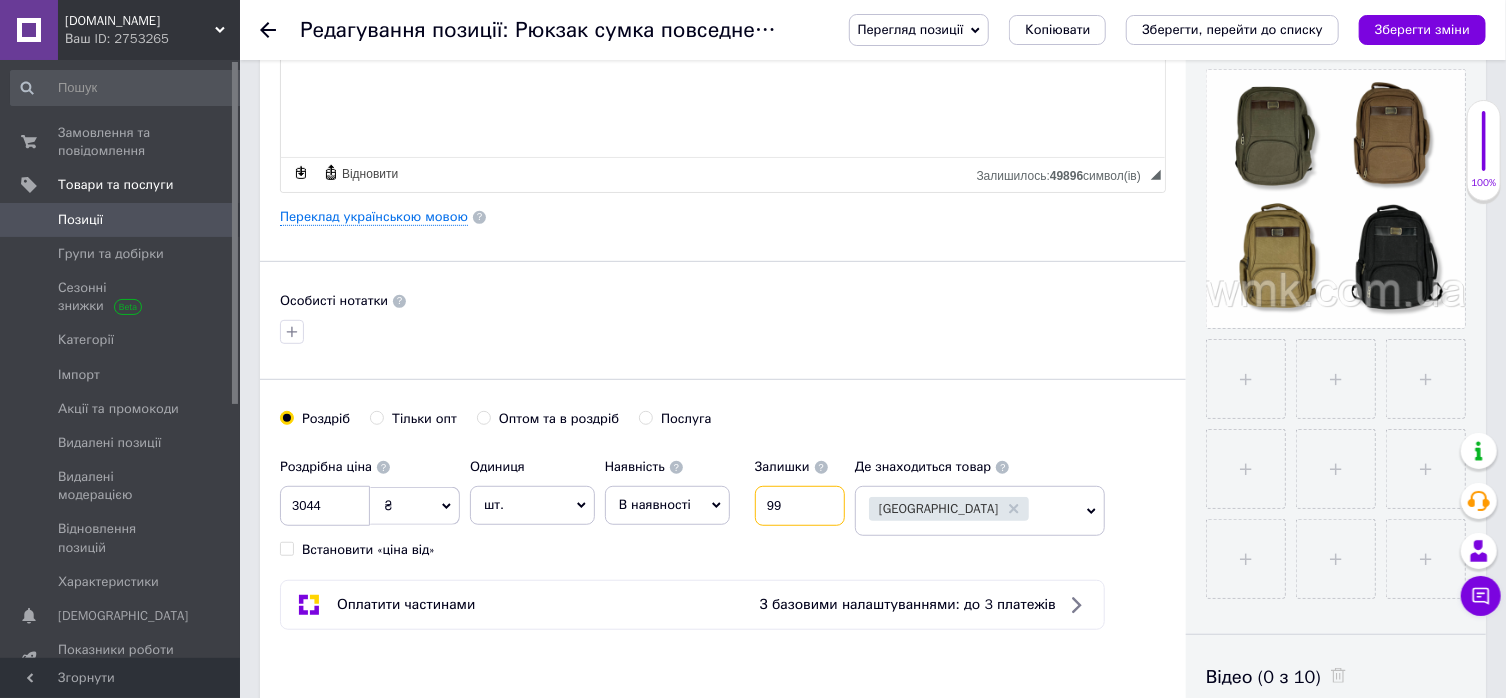 drag, startPoint x: 782, startPoint y: 511, endPoint x: 724, endPoint y: 509, distance: 58.034473 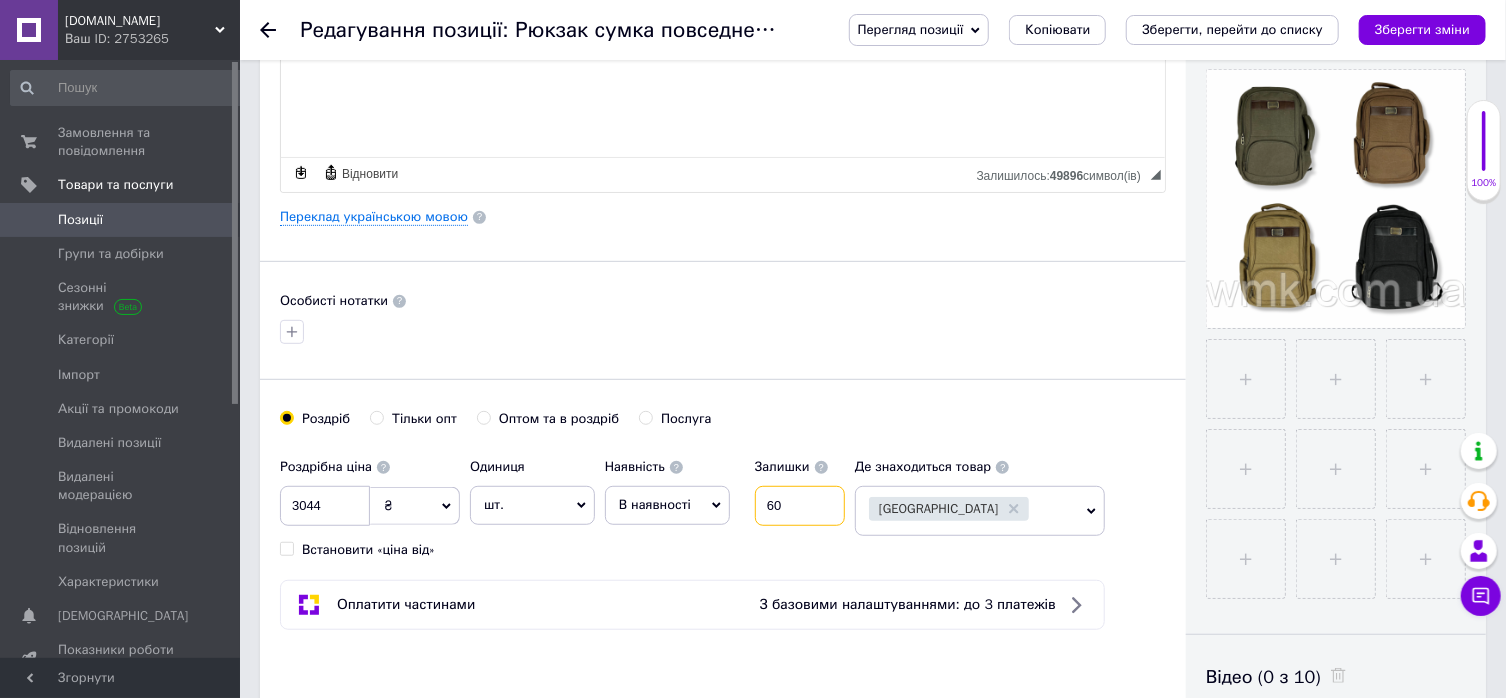 type on "60" 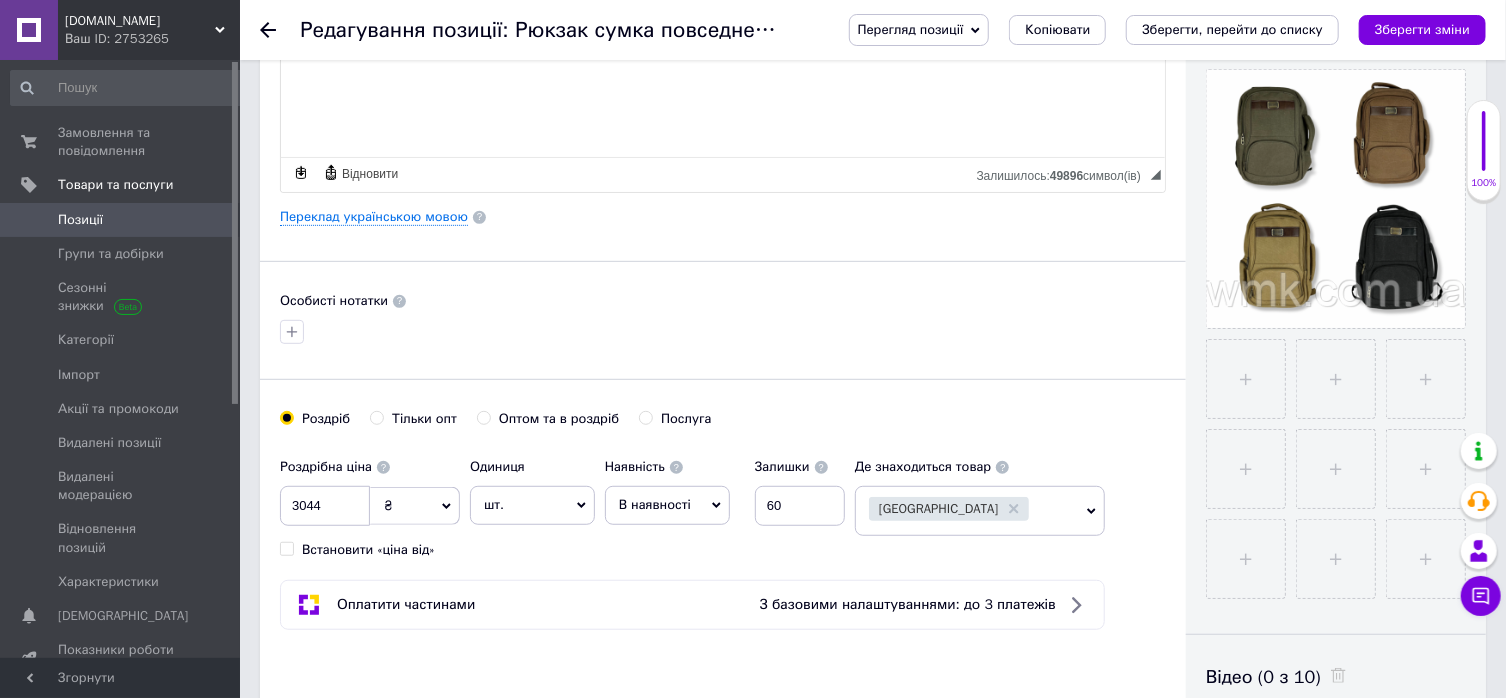 click on "Роздрібна ціна 3044 ₴ $ EUR CHF GBP ¥ PLN ₸ MDL HUF KGS CNY TRY KRW lei Встановити «ціна від» Одиниця шт. Популярне комплект упаковка кв.м пара м кг пог.м послуга т а автоцистерна ампула б балон банка блістер бобіна бочка [PERSON_NAME] бухта в ват виїзд відро г г га година гр/кв.м гігакалорія д дав два місяці день доба доза є єврокуб з зміна к кВт каністра карат кв.дм кв.м кв.см кв.фут квартал кг кг/кв.м км колесо комплект коробка куб.дм куб.м л л лист м м мВт мл мм моток місяць мішок н набір номер о об'єкт од. п палетомісце пара партія пач пог.м послуга посівна одиниця птахомісце півроку пігулка" at bounding box center (567, 503) 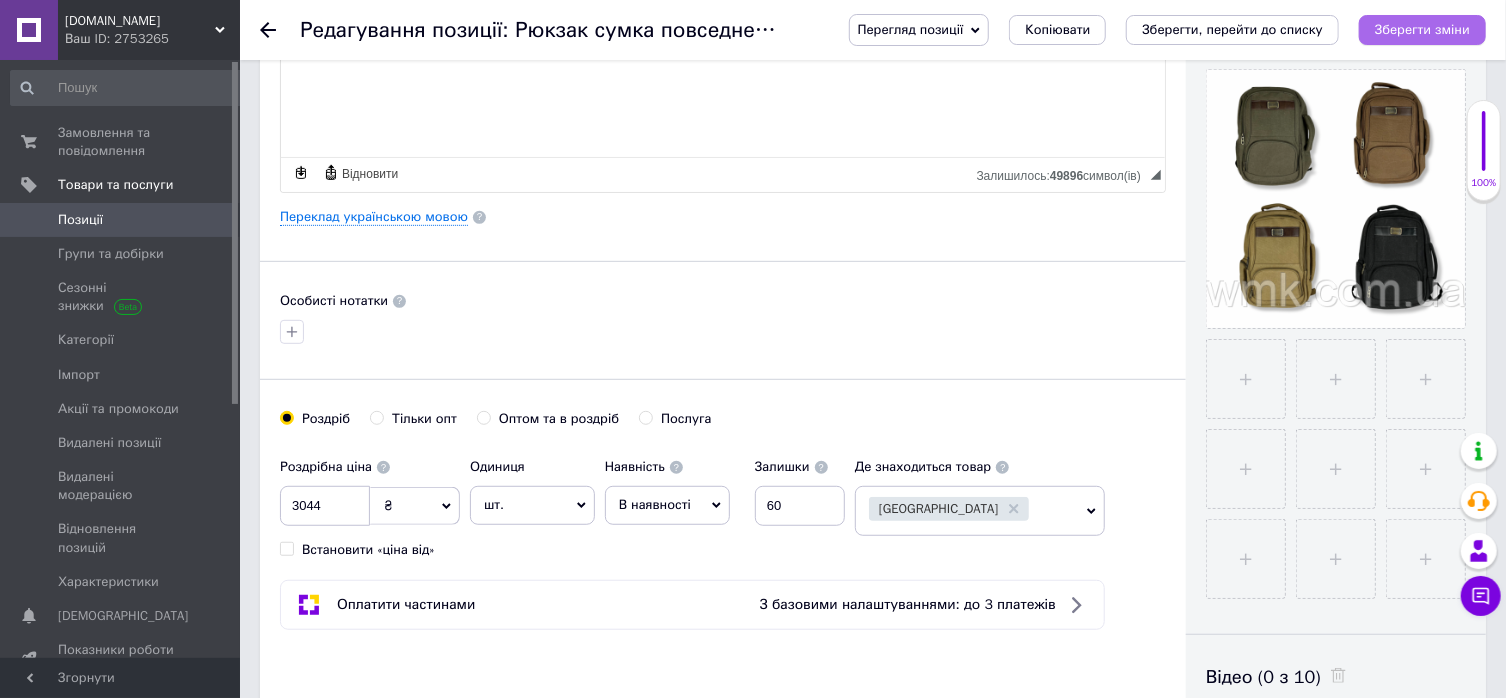 click on "Зберегти зміни" at bounding box center (1422, 29) 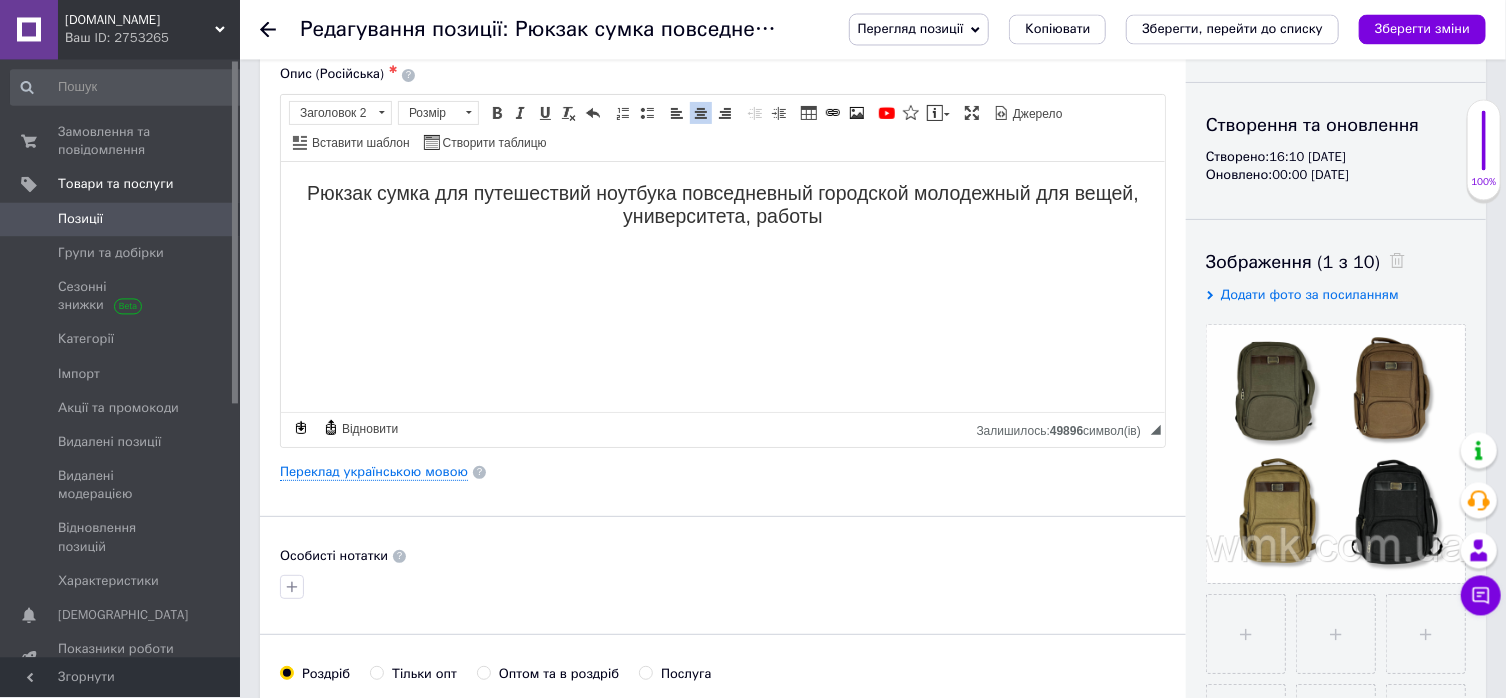 scroll, scrollTop: 107, scrollLeft: 0, axis: vertical 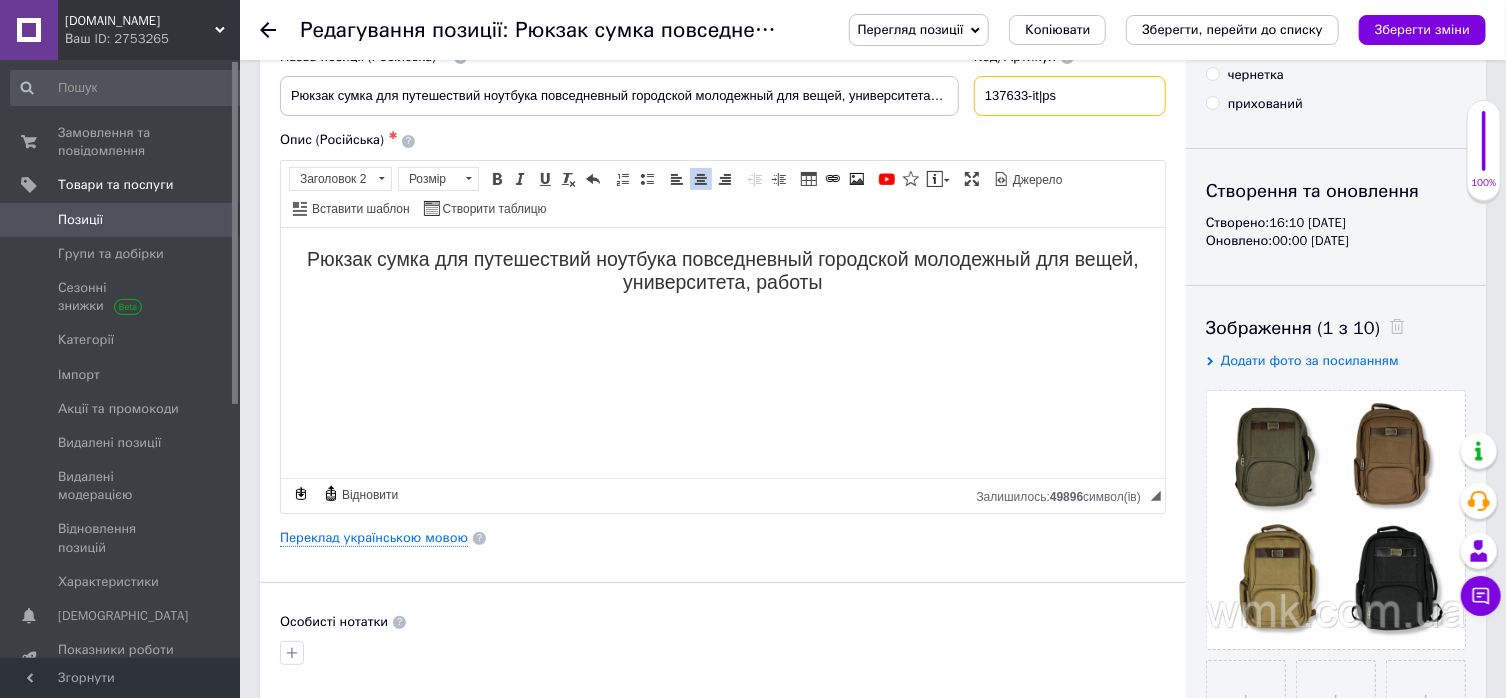 drag, startPoint x: 1006, startPoint y: 95, endPoint x: 977, endPoint y: 95, distance: 29 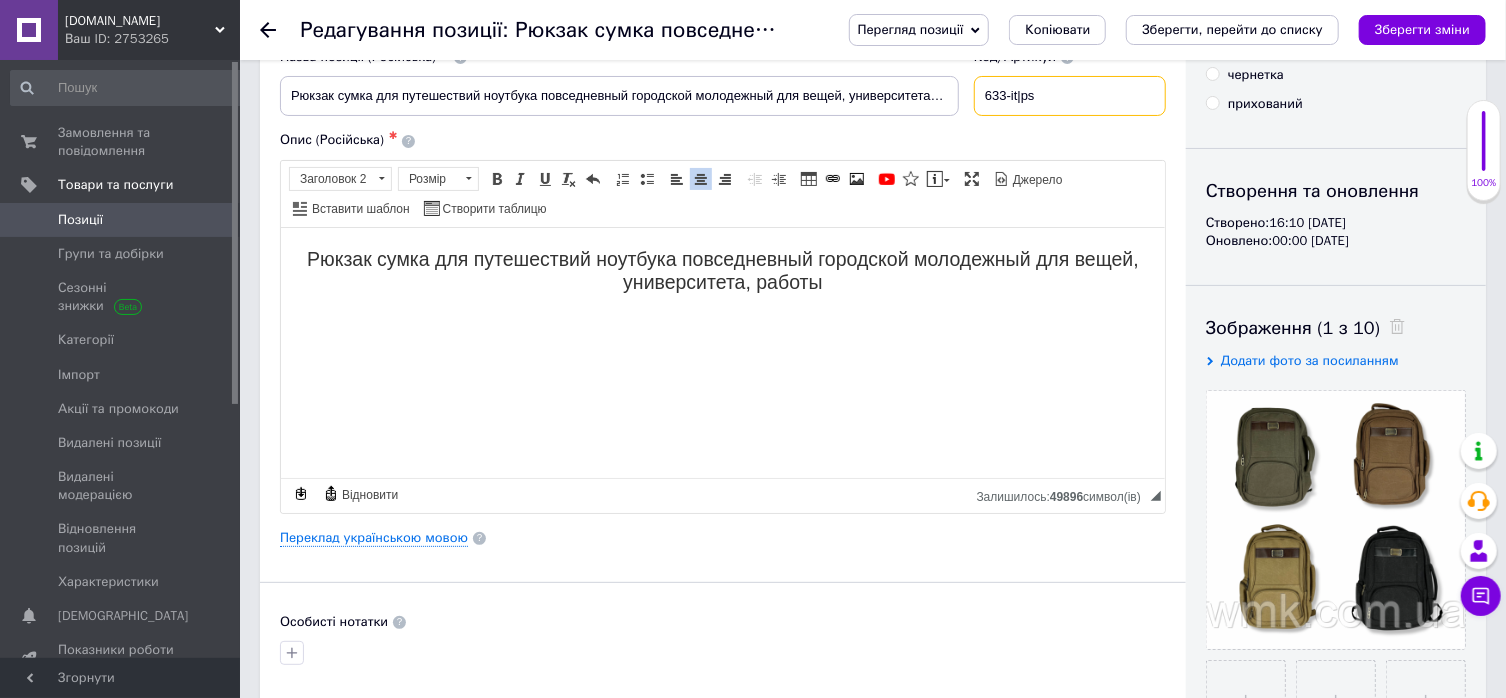 click on "633-it|ps" at bounding box center (1070, 96) 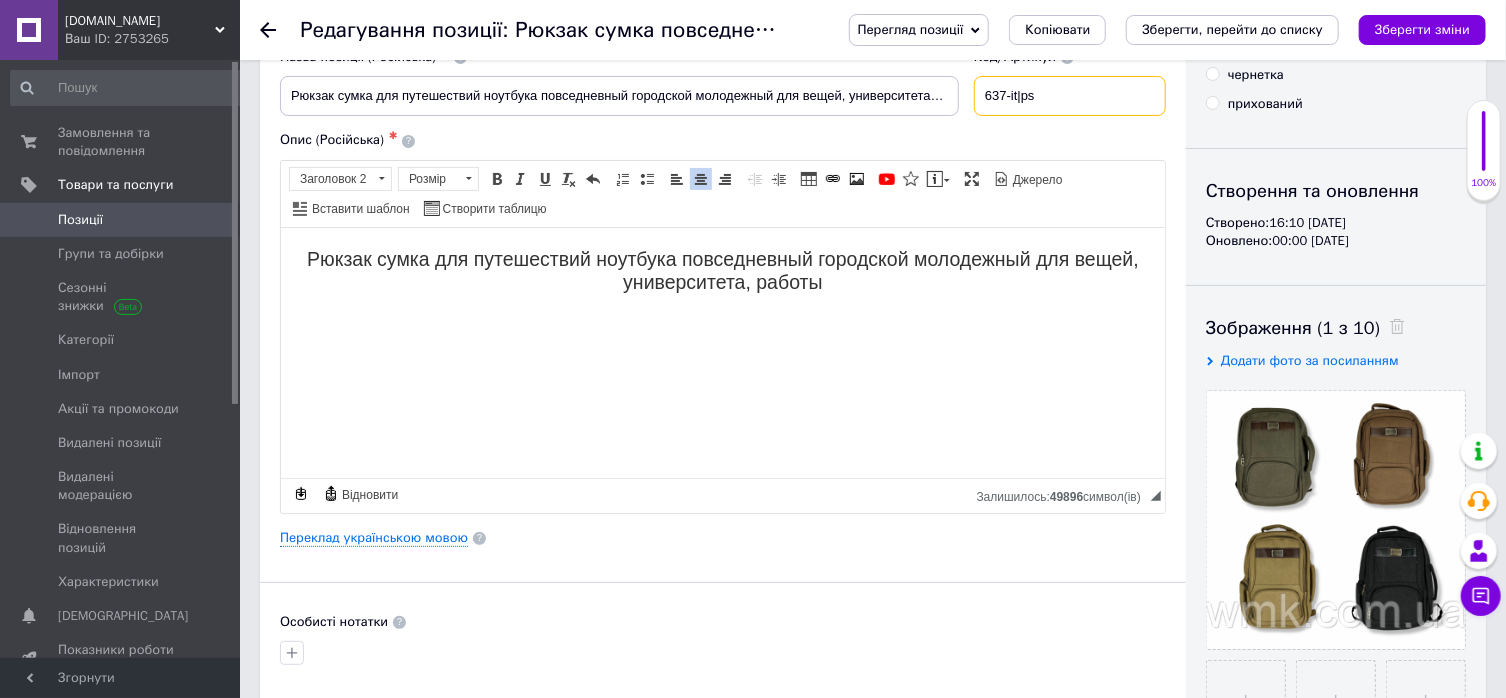 type on "637-it|ps" 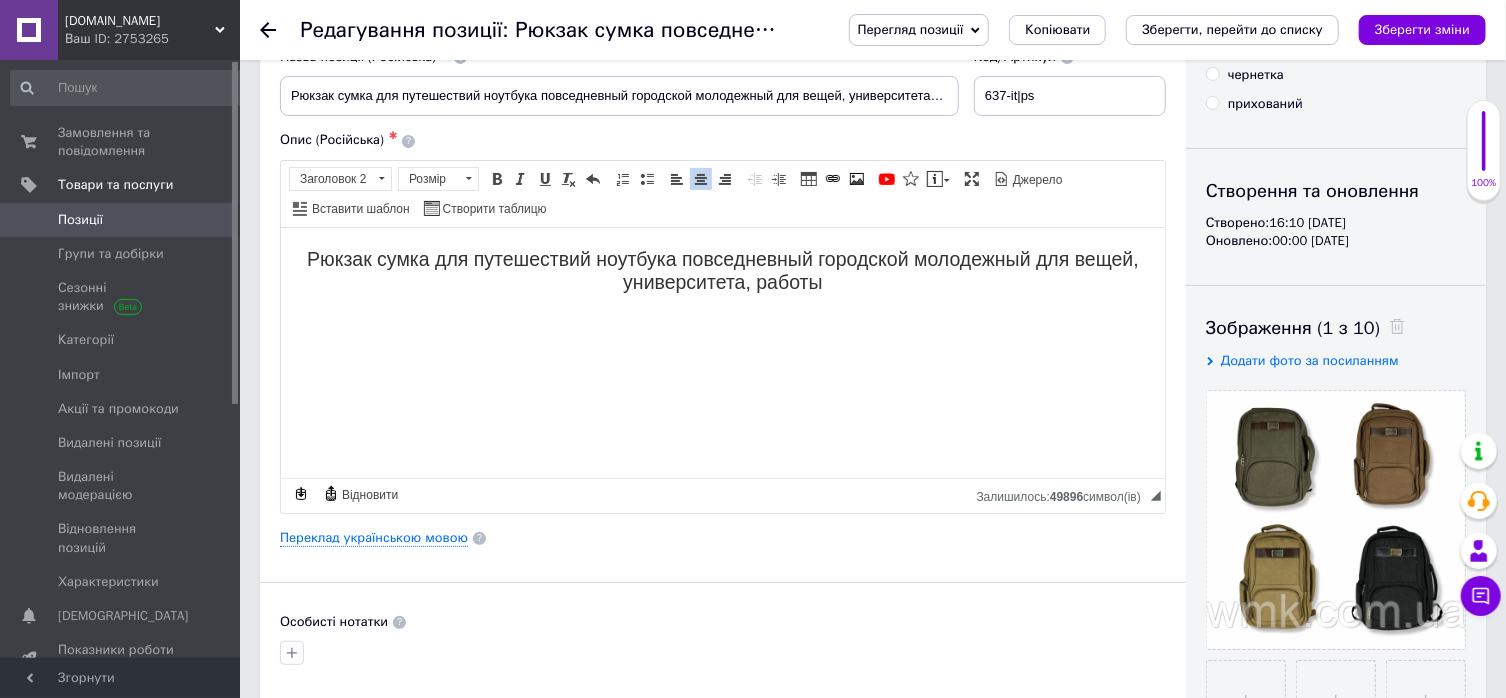 click on "Зберегти зміни" at bounding box center [1422, 29] 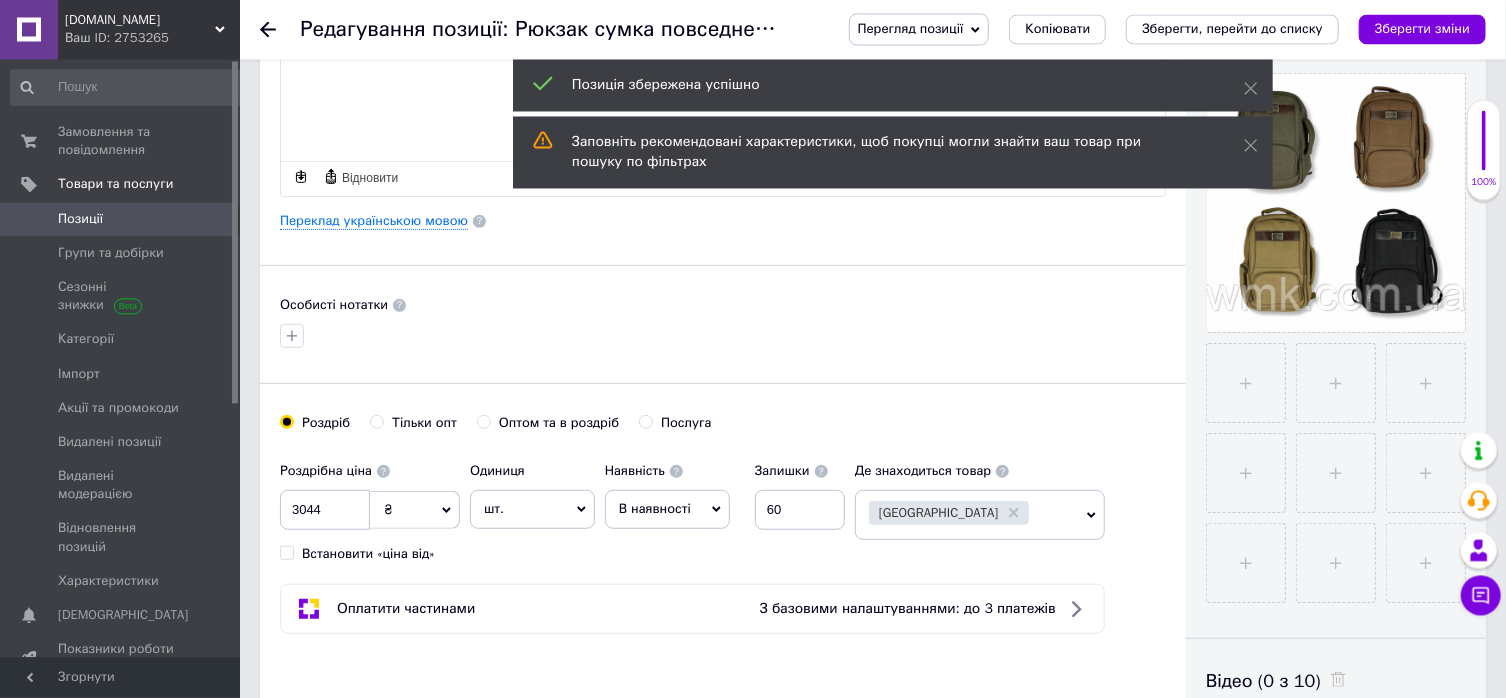 scroll, scrollTop: 428, scrollLeft: 0, axis: vertical 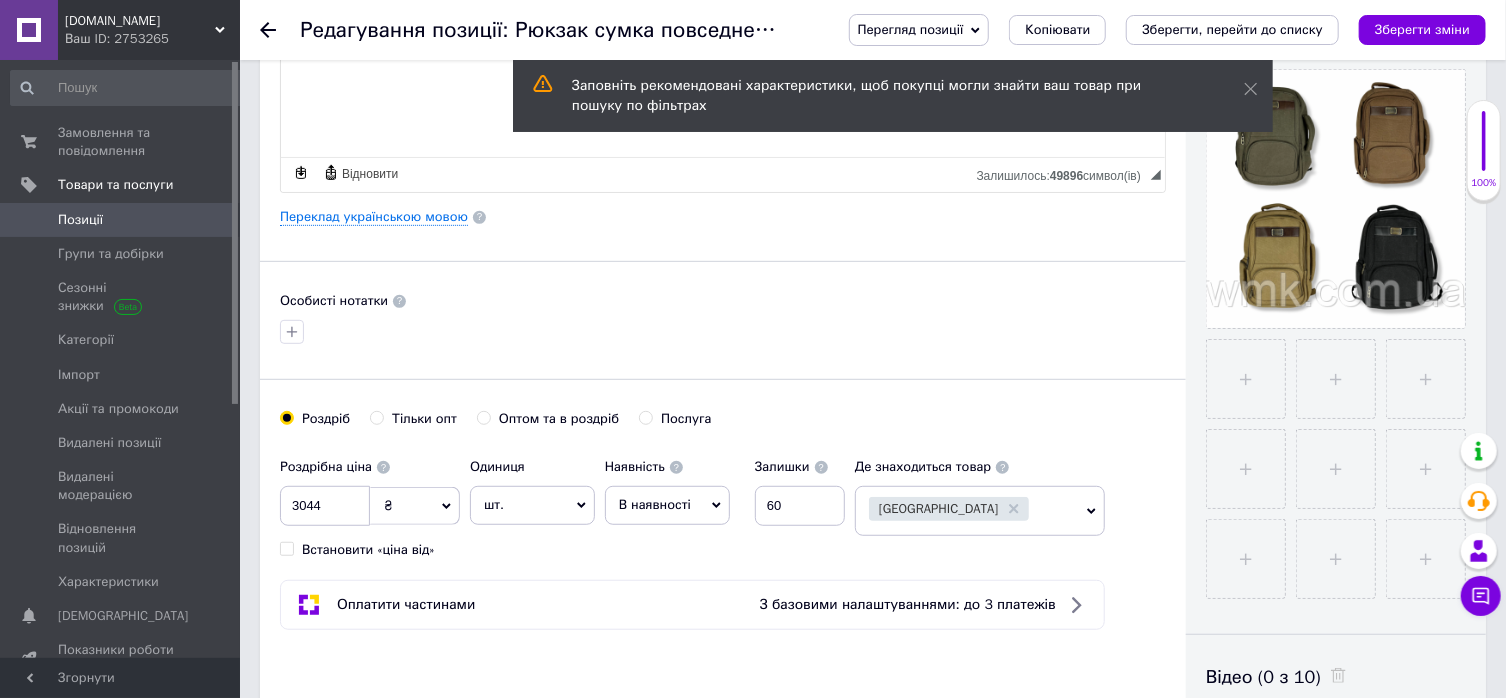 click on "Основна інформація Назва позиції (Російська) ✱ Рюкзак сумка для путешествий ноутбука повседневный городской молодежный для вещей, университета, работы Код/Артикул 637-it|ps Опис (Російська) ✱ Рюкзак сумка для путешествий ноутбука повседневный городской молодежный для вещей, университета, работы
Розширений текстовий редактор, B81CD712-B9AC-44B9-B2FD-C761AD6EF36F Панель інструментів редактора Форматування Заголовок 2 Розмір Розмір   Жирний  Сполучення клавіш Ctrl+B   Курсив  Сполучення клавіш Ctrl+I   Підкреслений  Сполучення клавіш Ctrl+U   Видалити форматування   Повернути $" at bounding box center (723, 210) 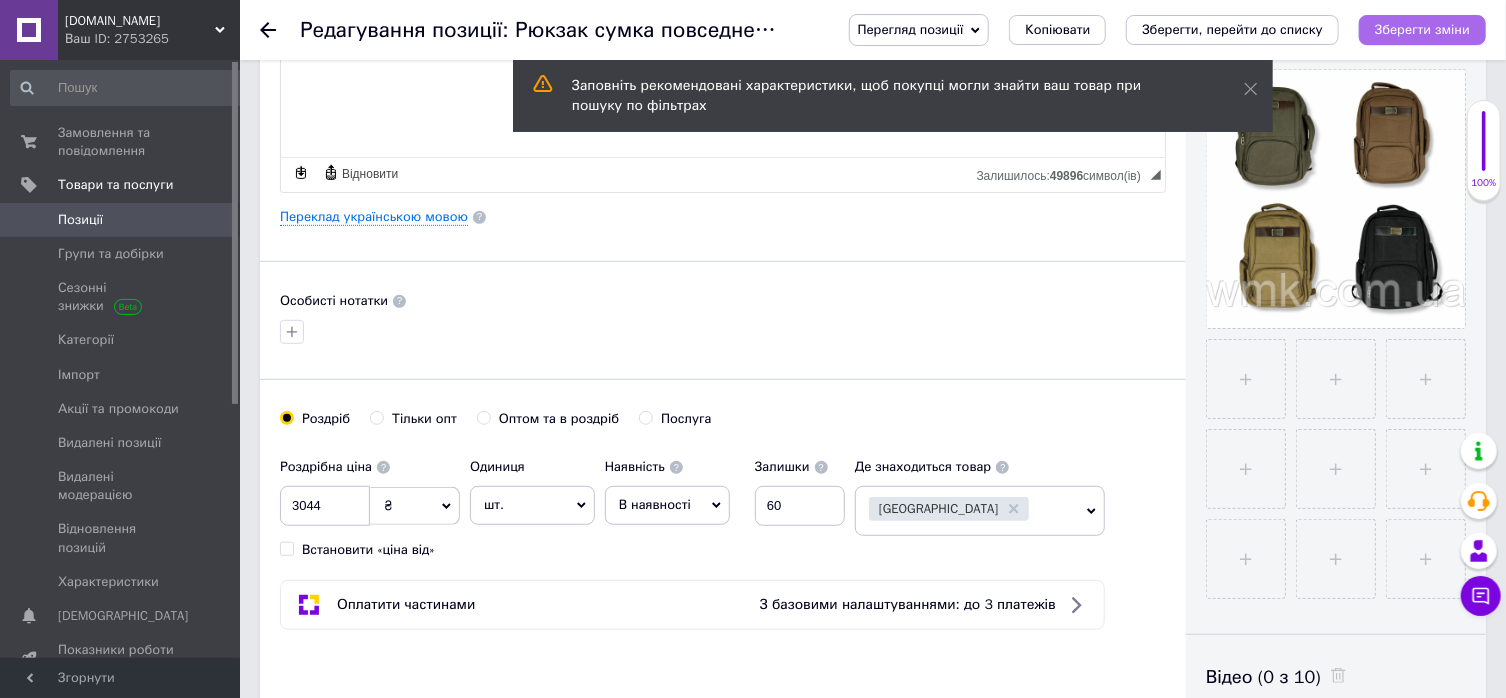 click on "Зберегти зміни" at bounding box center (1422, 29) 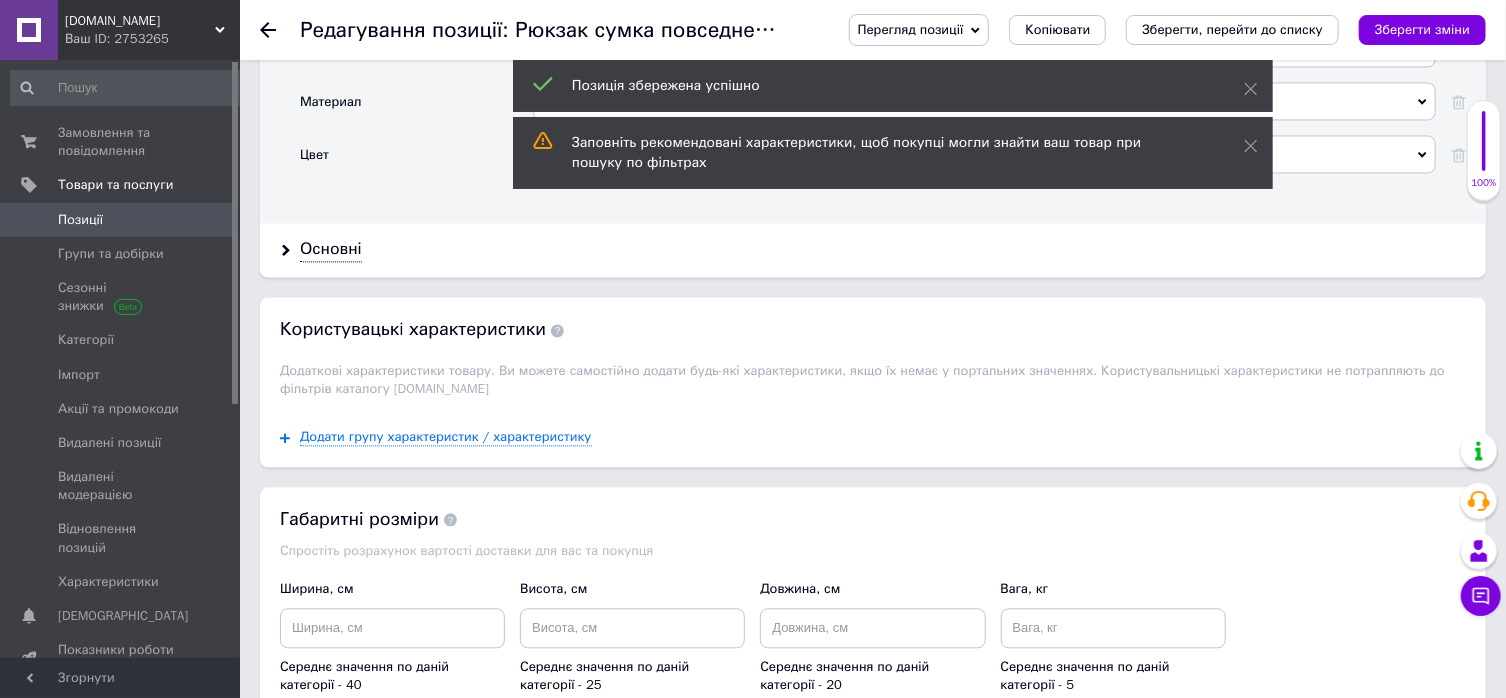 scroll, scrollTop: 2465, scrollLeft: 0, axis: vertical 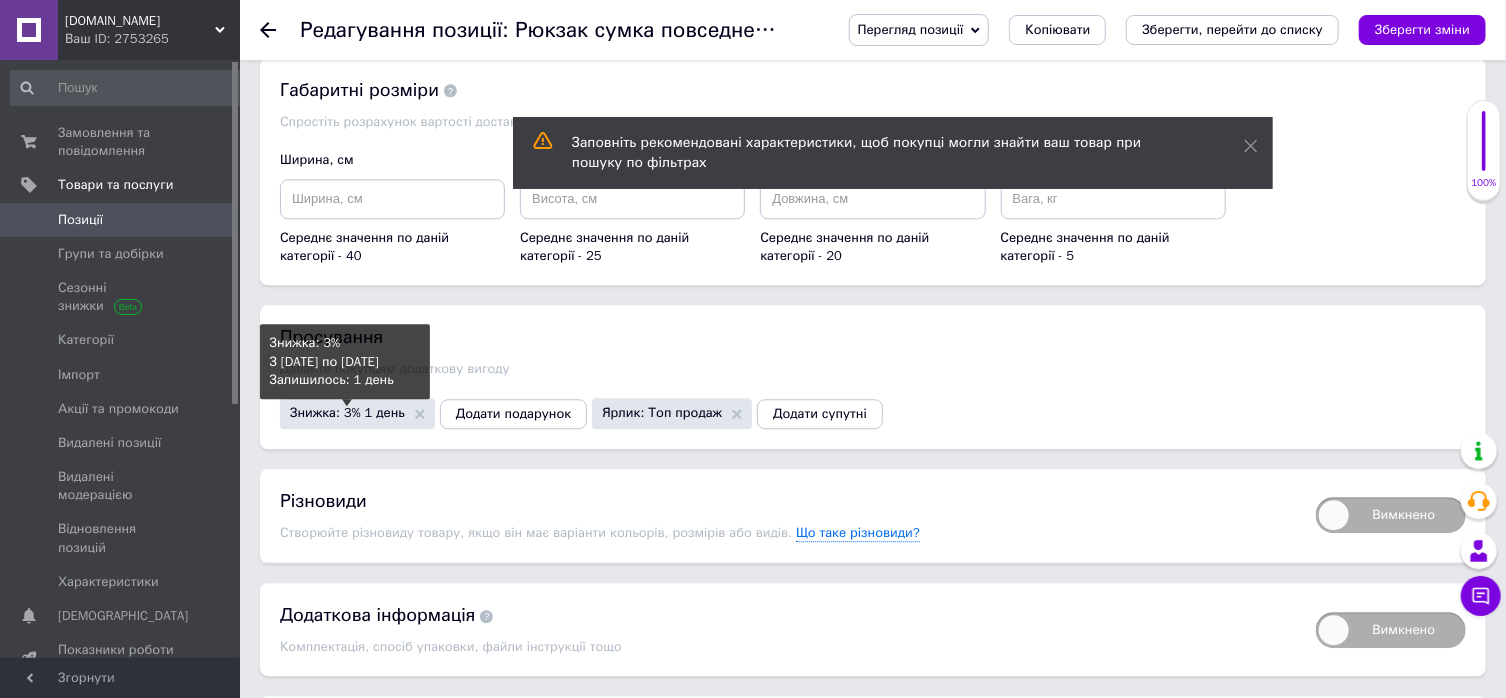 click on "Знижка: 3% 1 день" at bounding box center [347, 412] 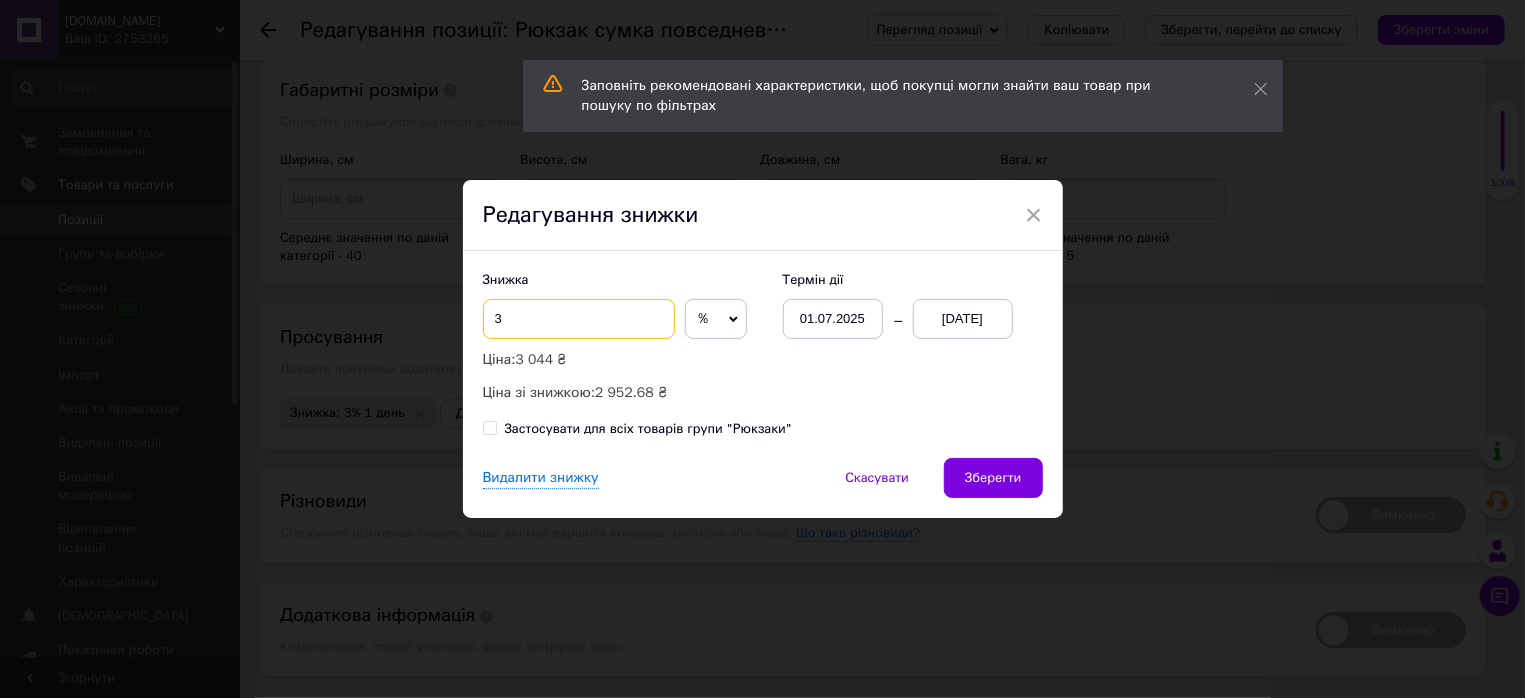 drag, startPoint x: 507, startPoint y: 325, endPoint x: 451, endPoint y: 325, distance: 56 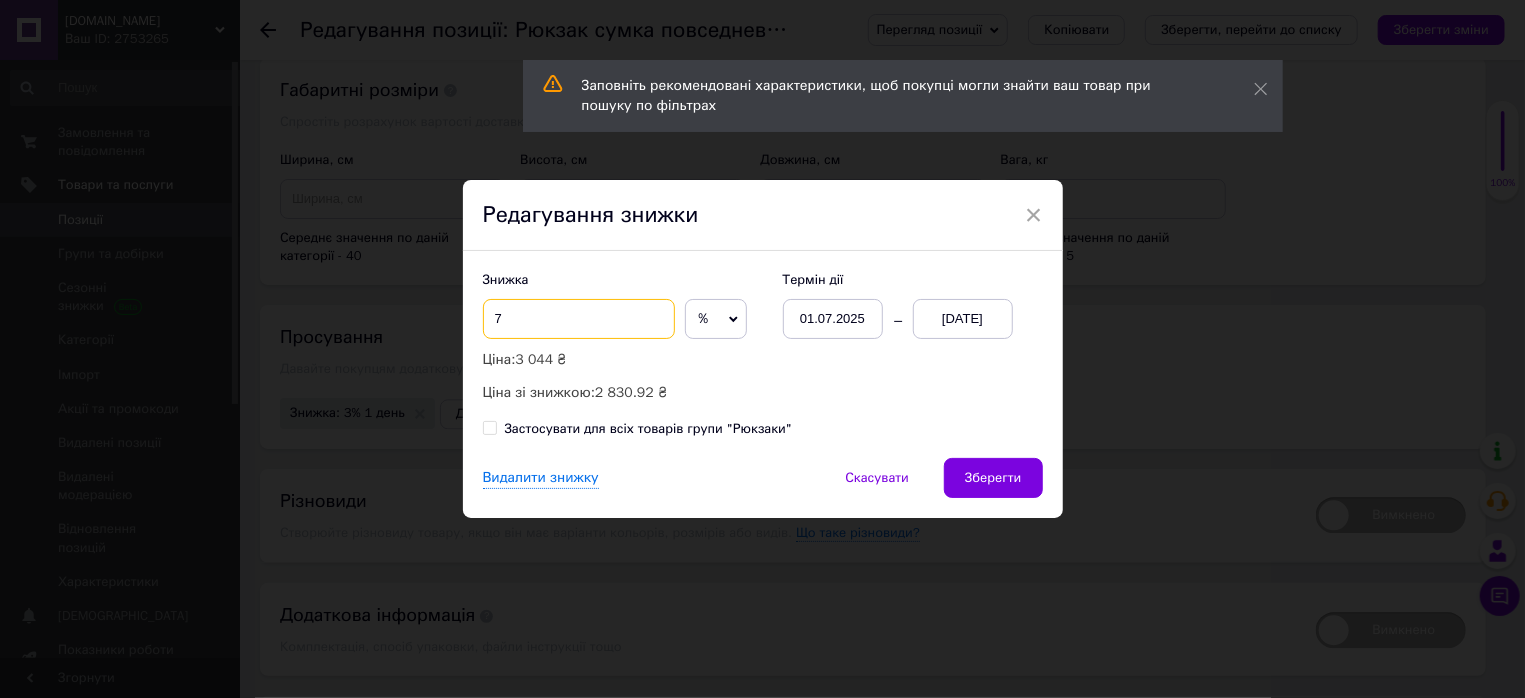 type on "7" 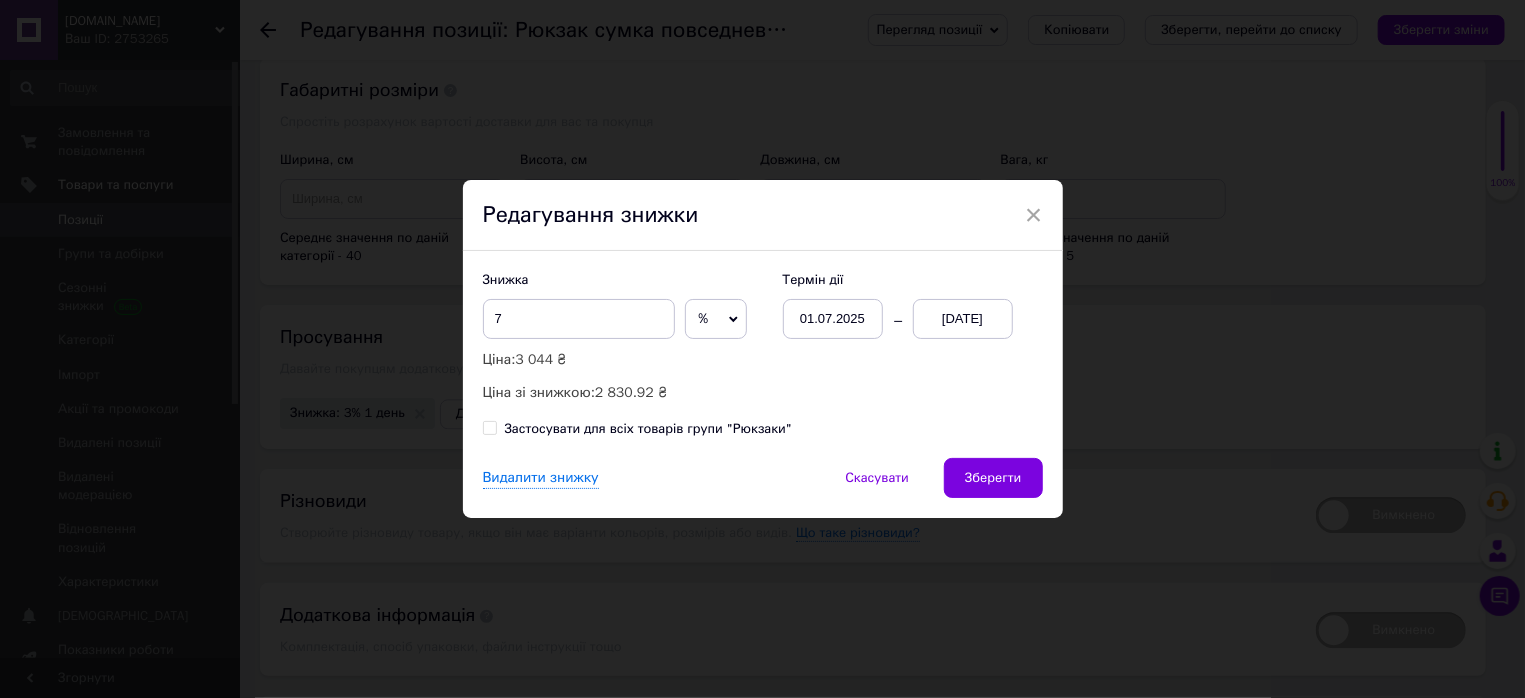 click on "[DATE]" at bounding box center [963, 319] 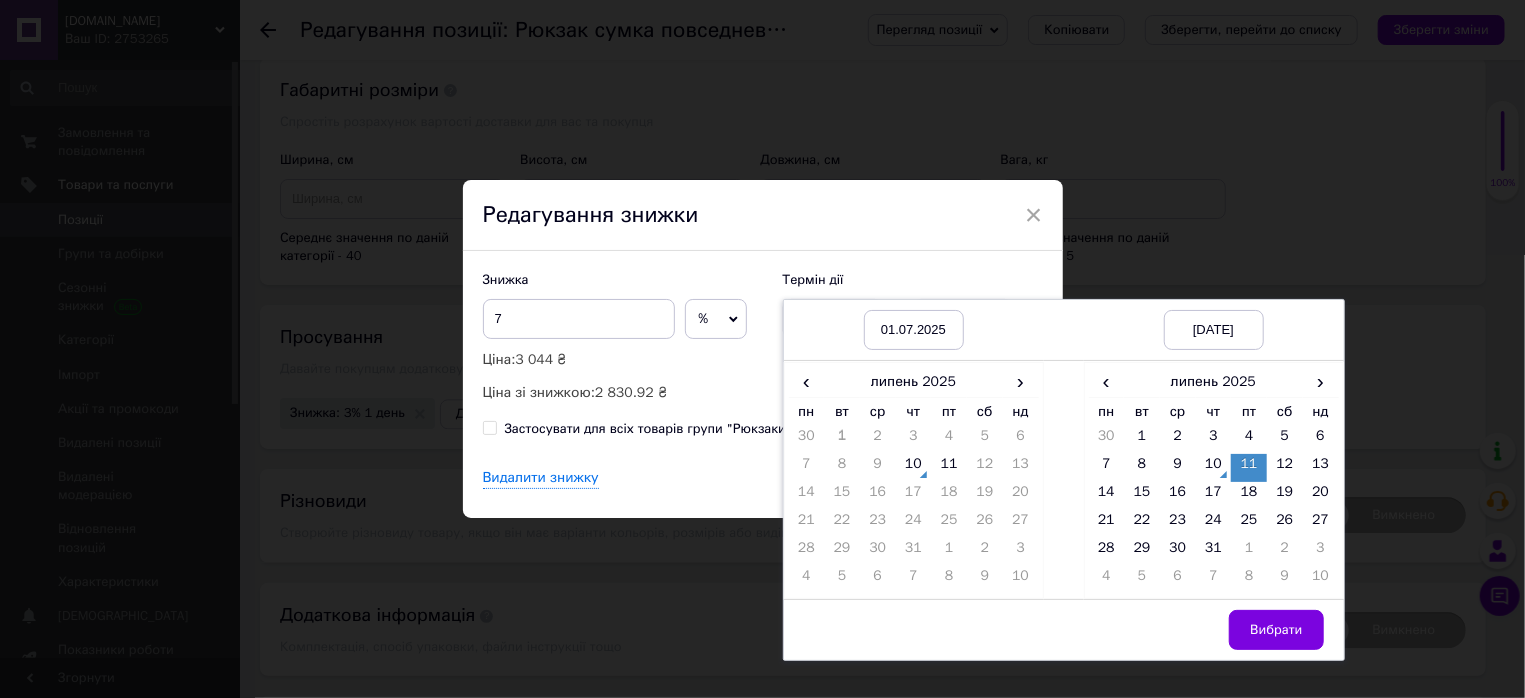 click on "Редагування знижки" at bounding box center (763, 216) 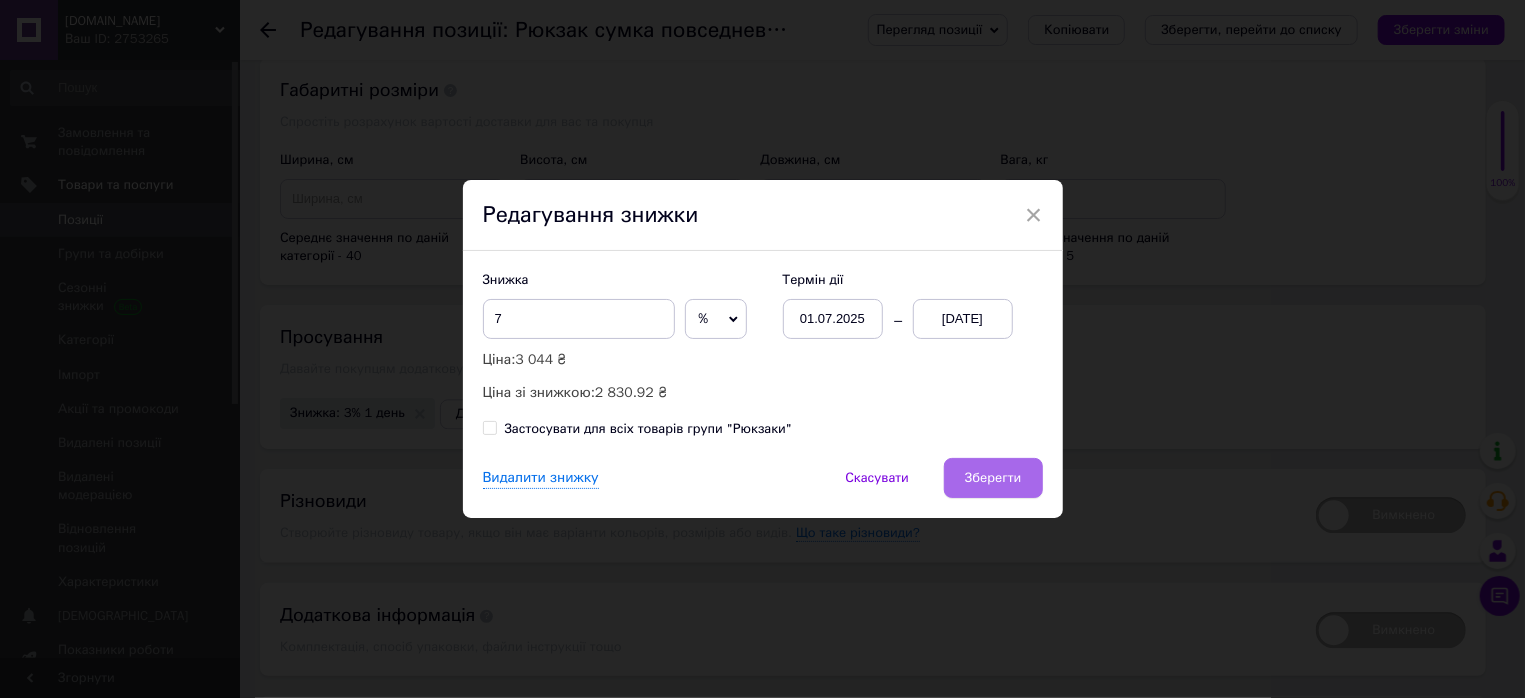 click on "Зберегти" at bounding box center (993, 478) 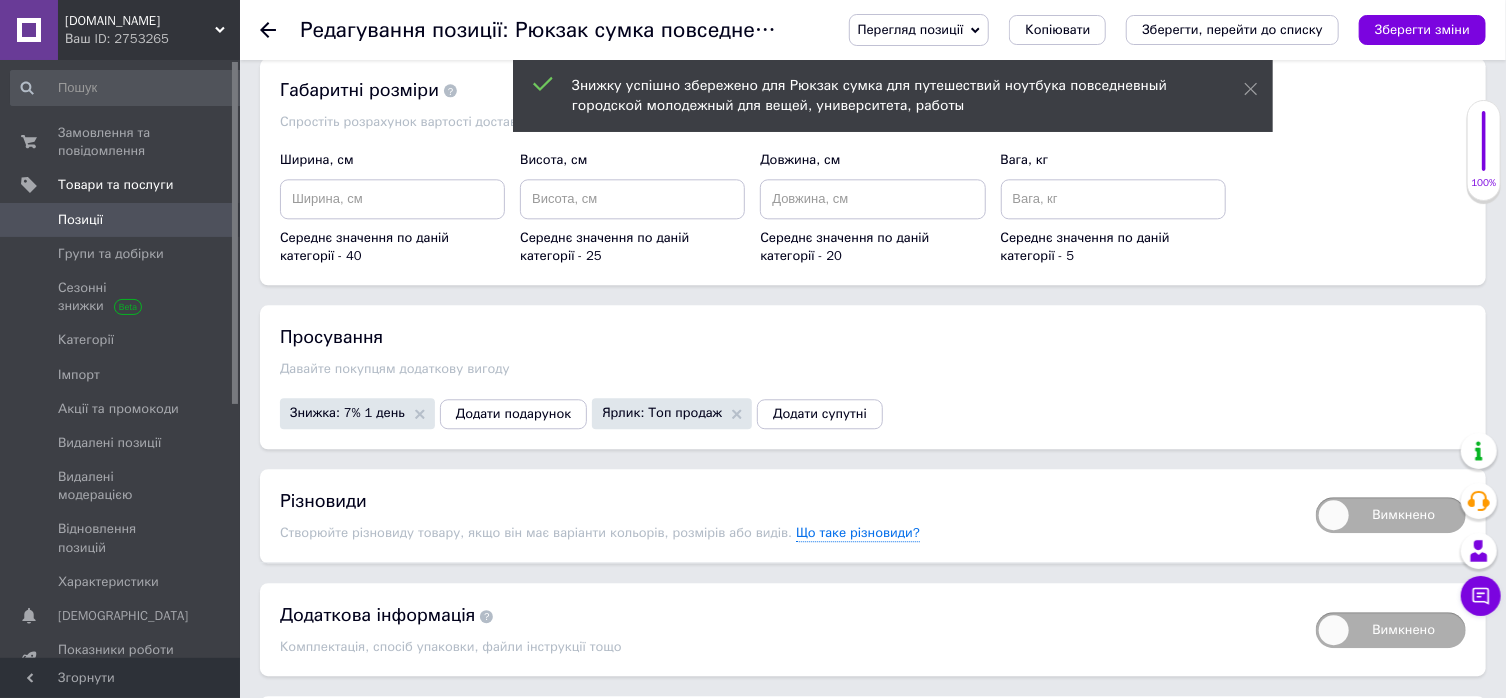 click on "Зберегти зміни" at bounding box center [1422, 29] 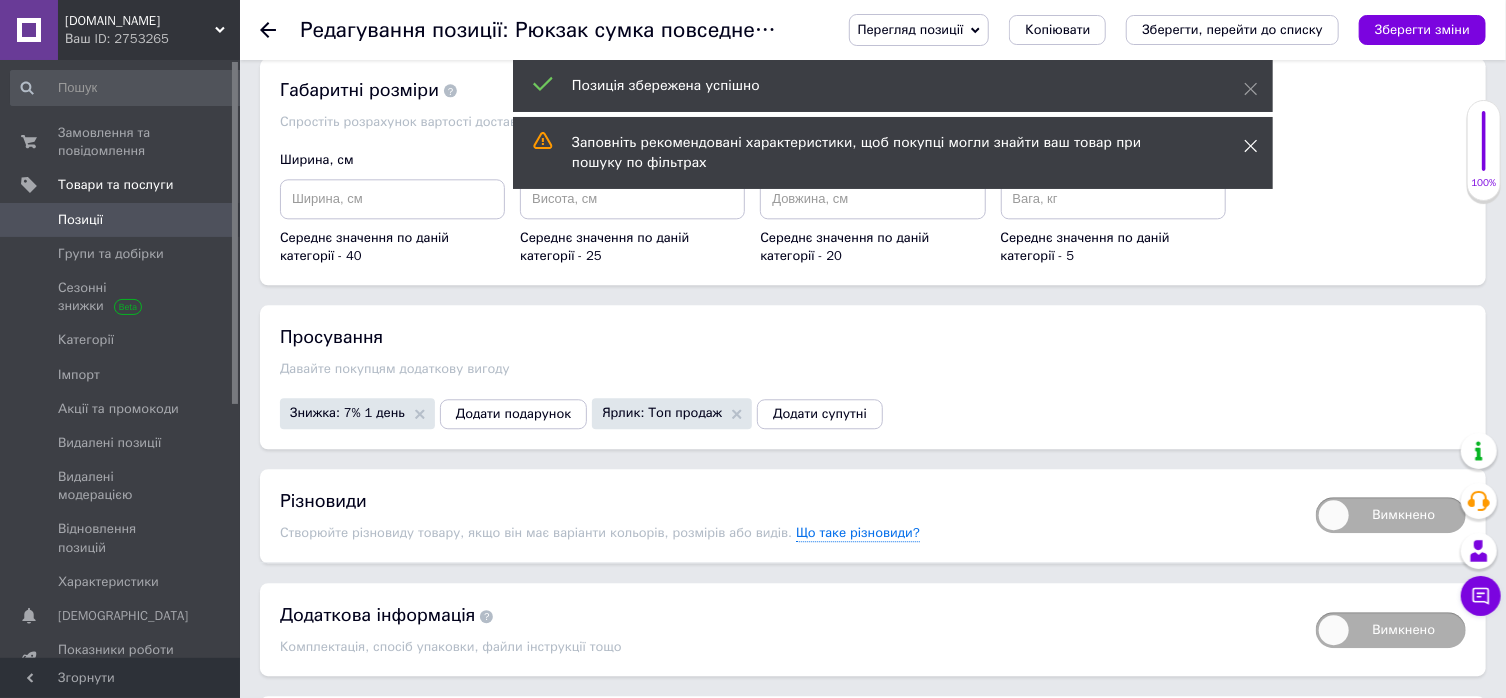 click 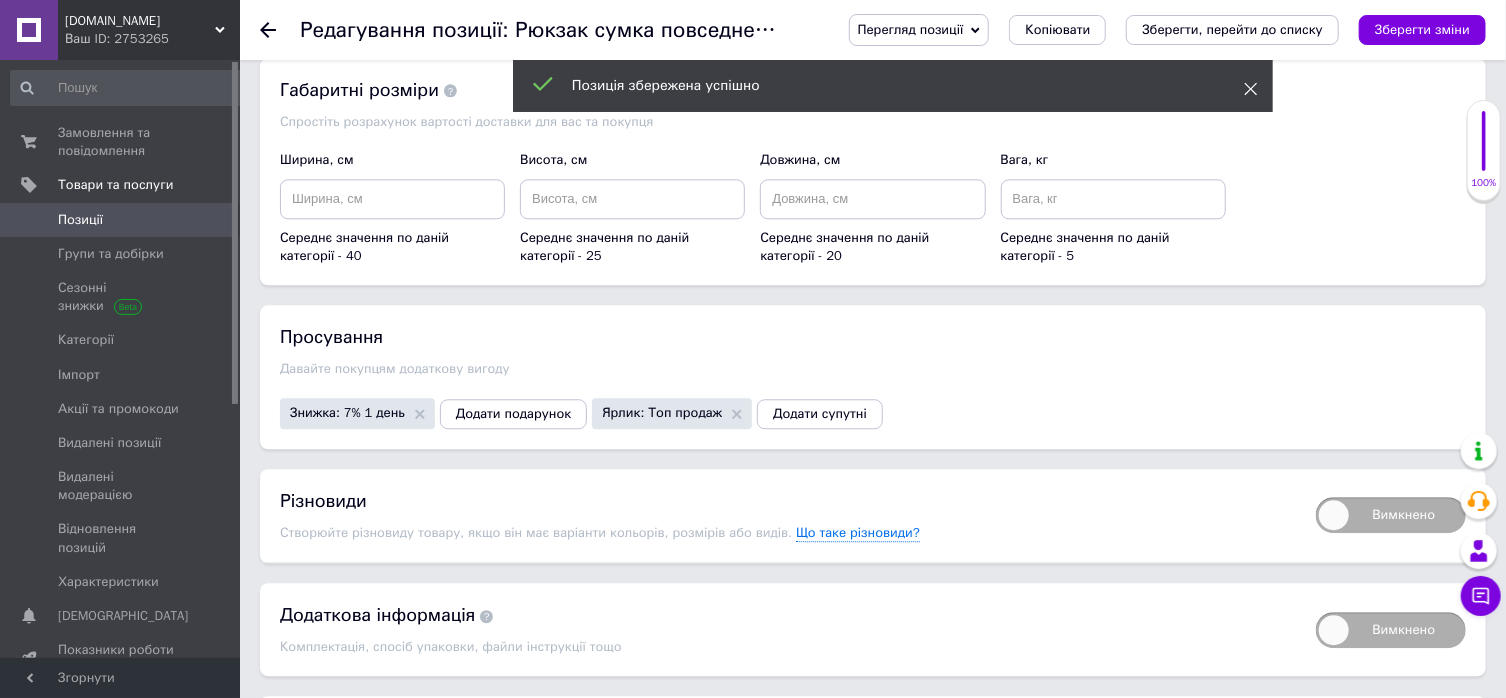 click 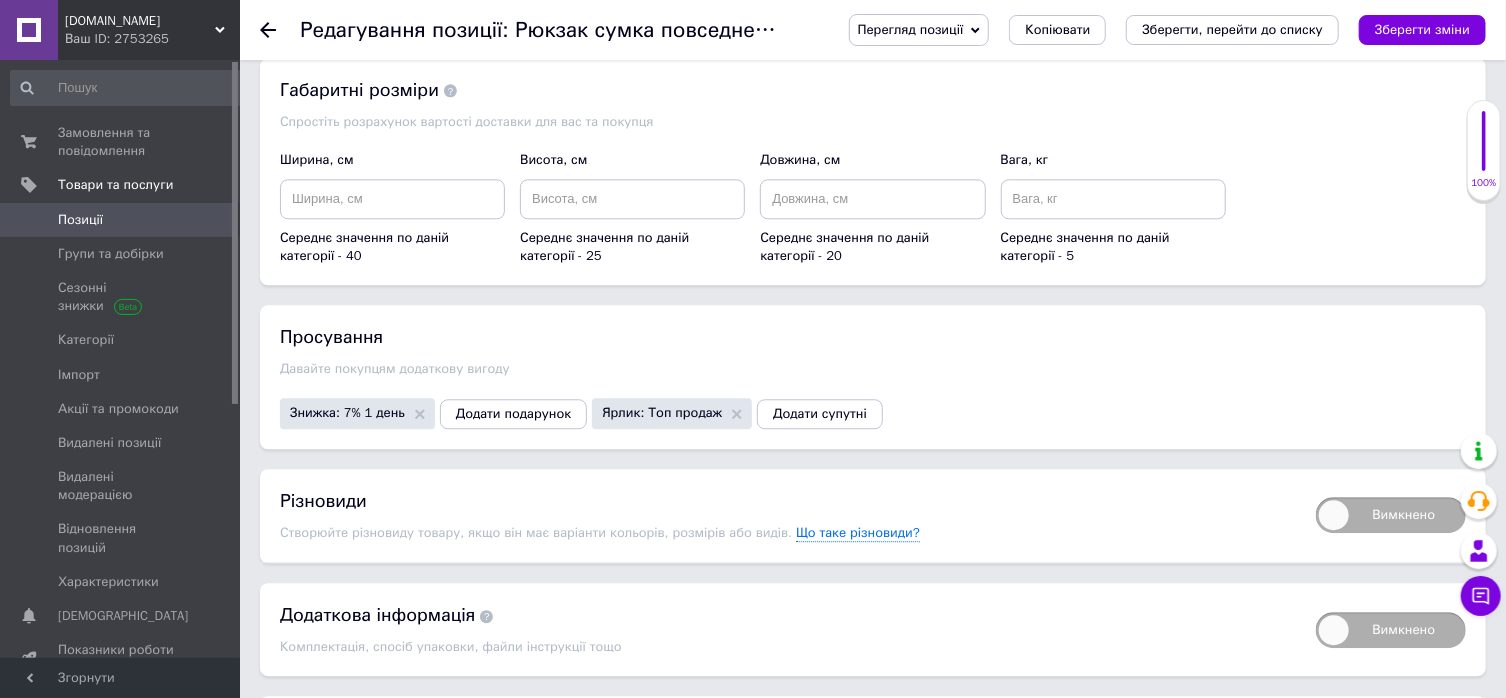 click on "Перегляд позиції" at bounding box center [911, 29] 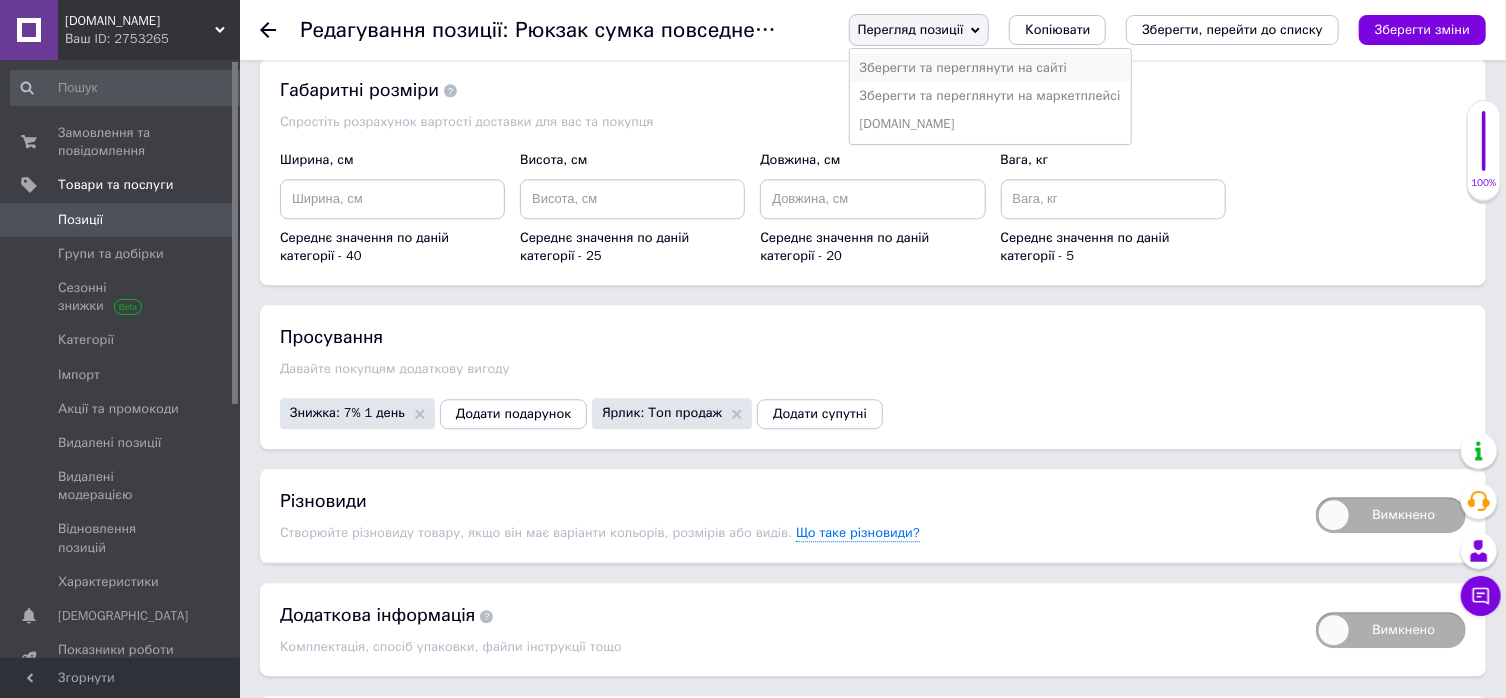 click on "Зберегти та переглянути на сайті" at bounding box center [990, 68] 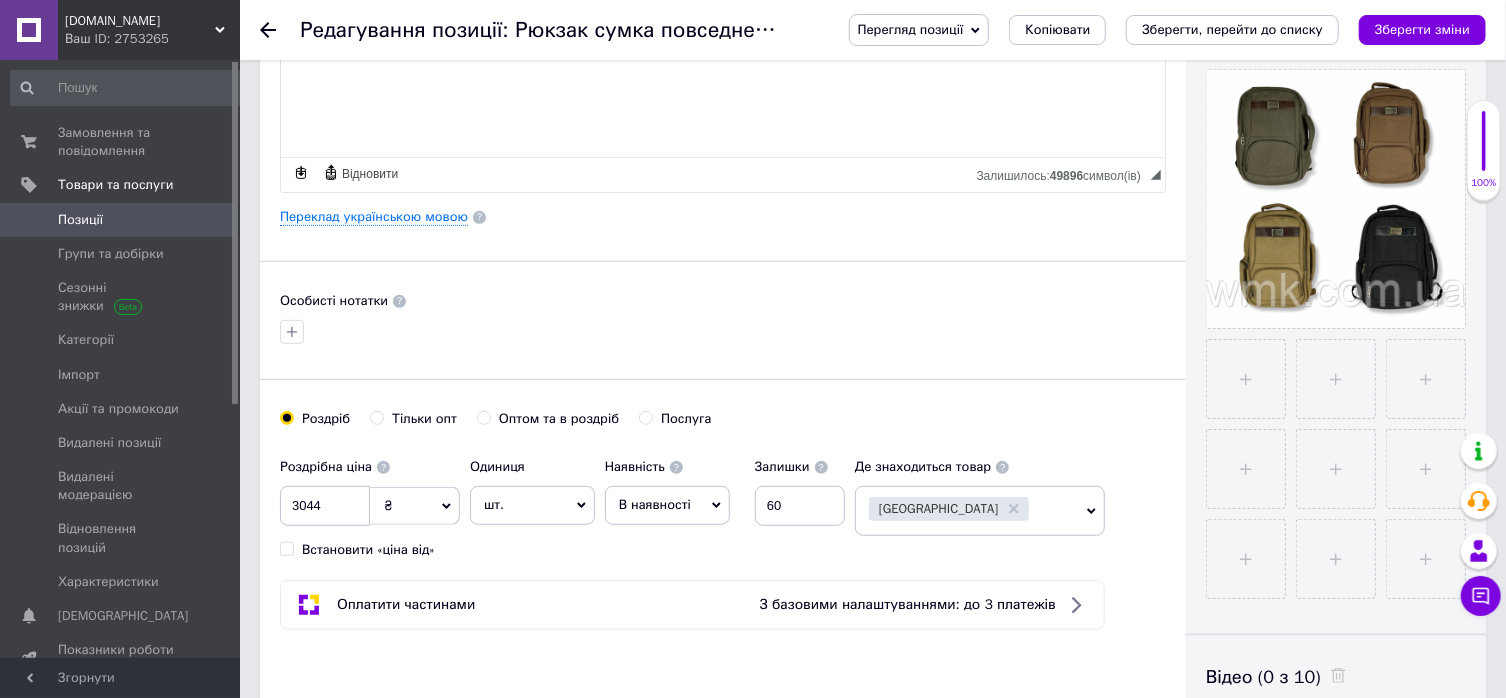 scroll, scrollTop: 0, scrollLeft: 0, axis: both 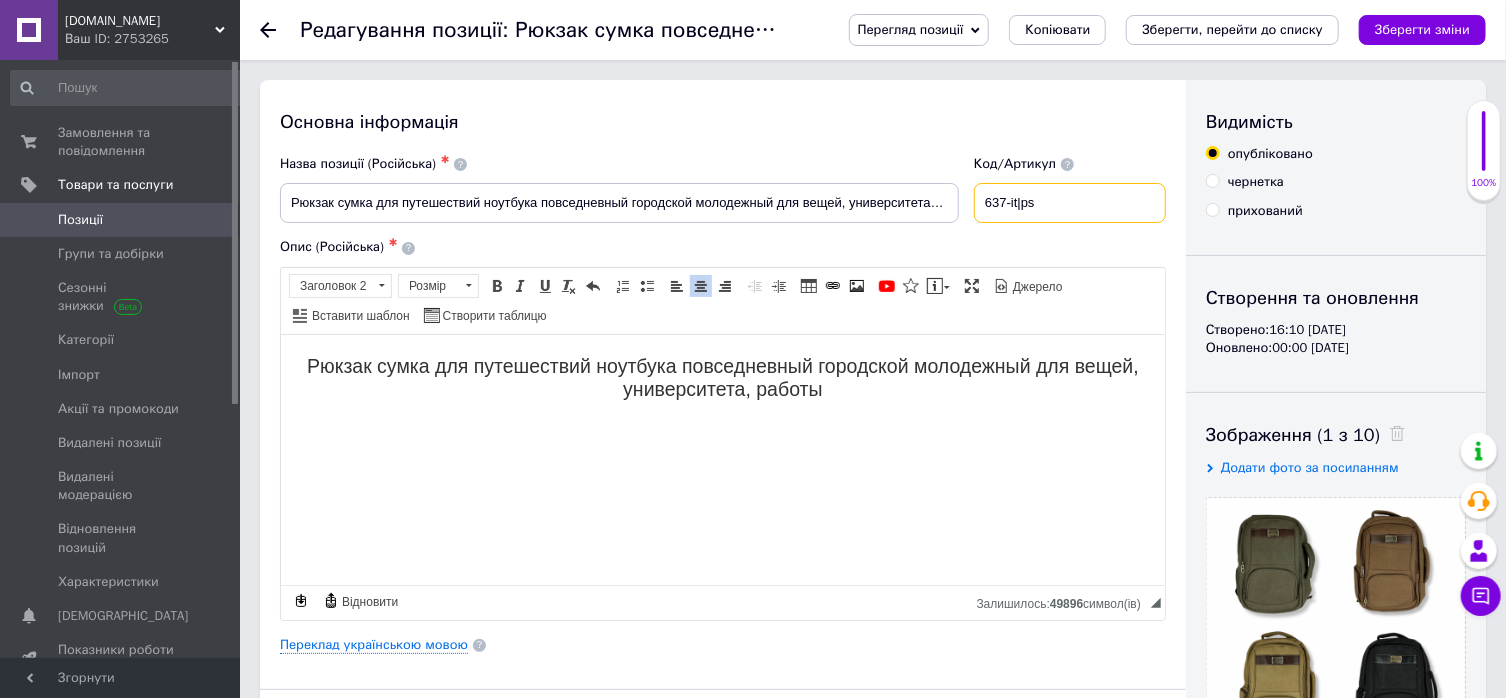 drag, startPoint x: 1049, startPoint y: 201, endPoint x: 937, endPoint y: 216, distance: 113 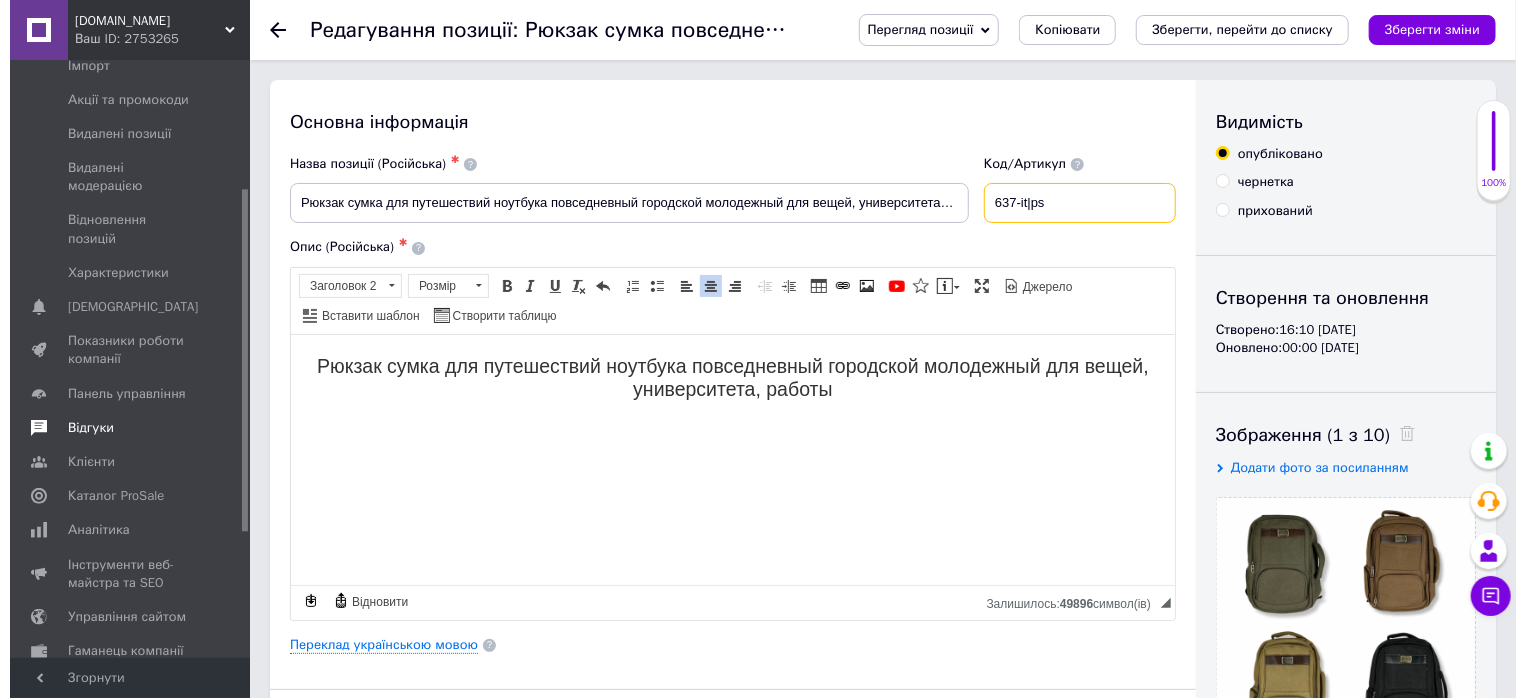 scroll, scrollTop: 322, scrollLeft: 0, axis: vertical 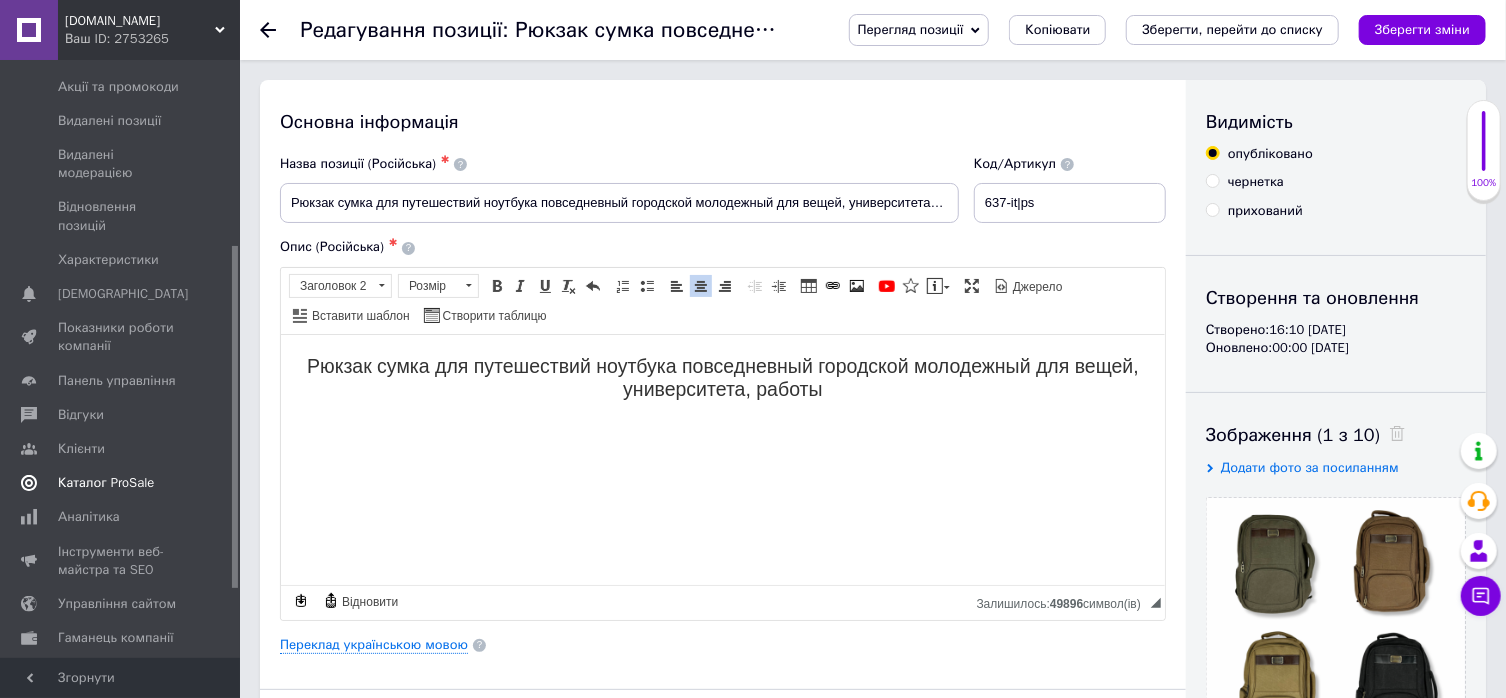 click on "Каталог ProSale" at bounding box center (106, 483) 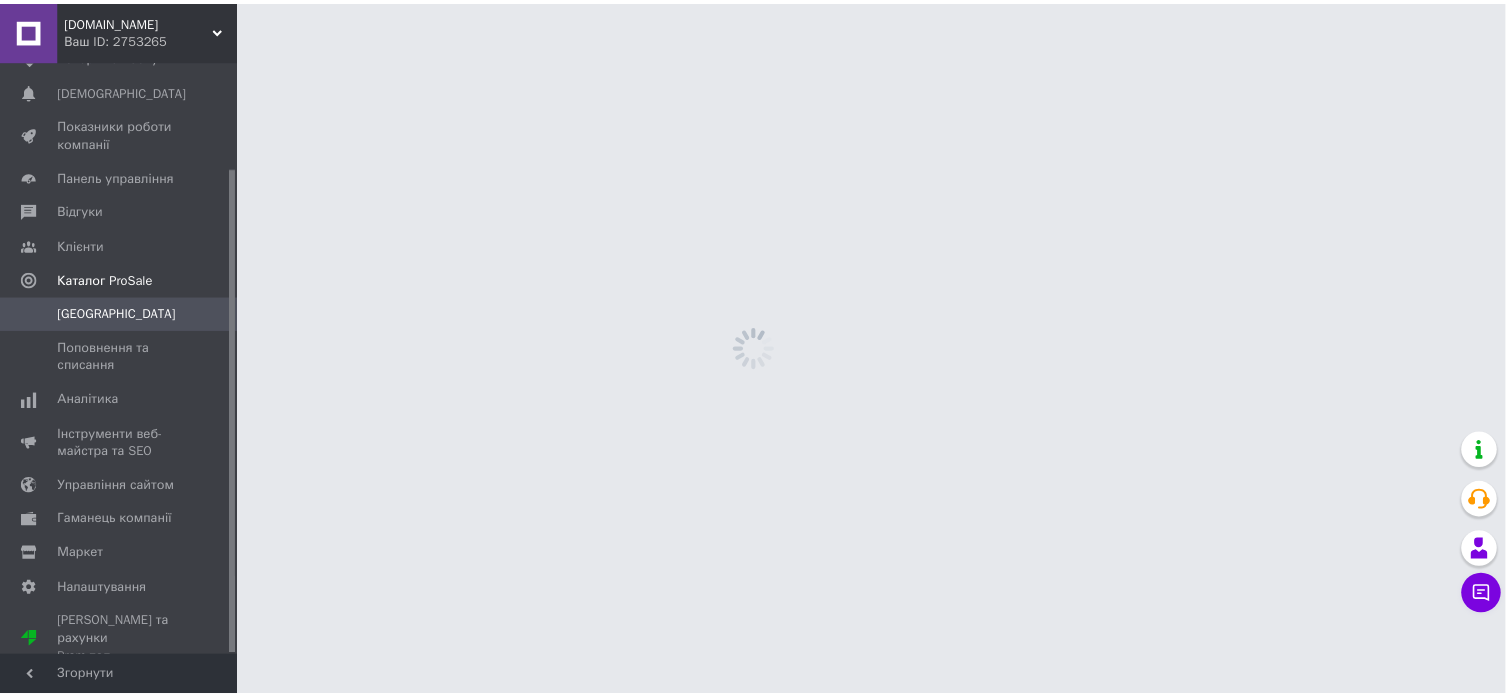 scroll, scrollTop: 131, scrollLeft: 0, axis: vertical 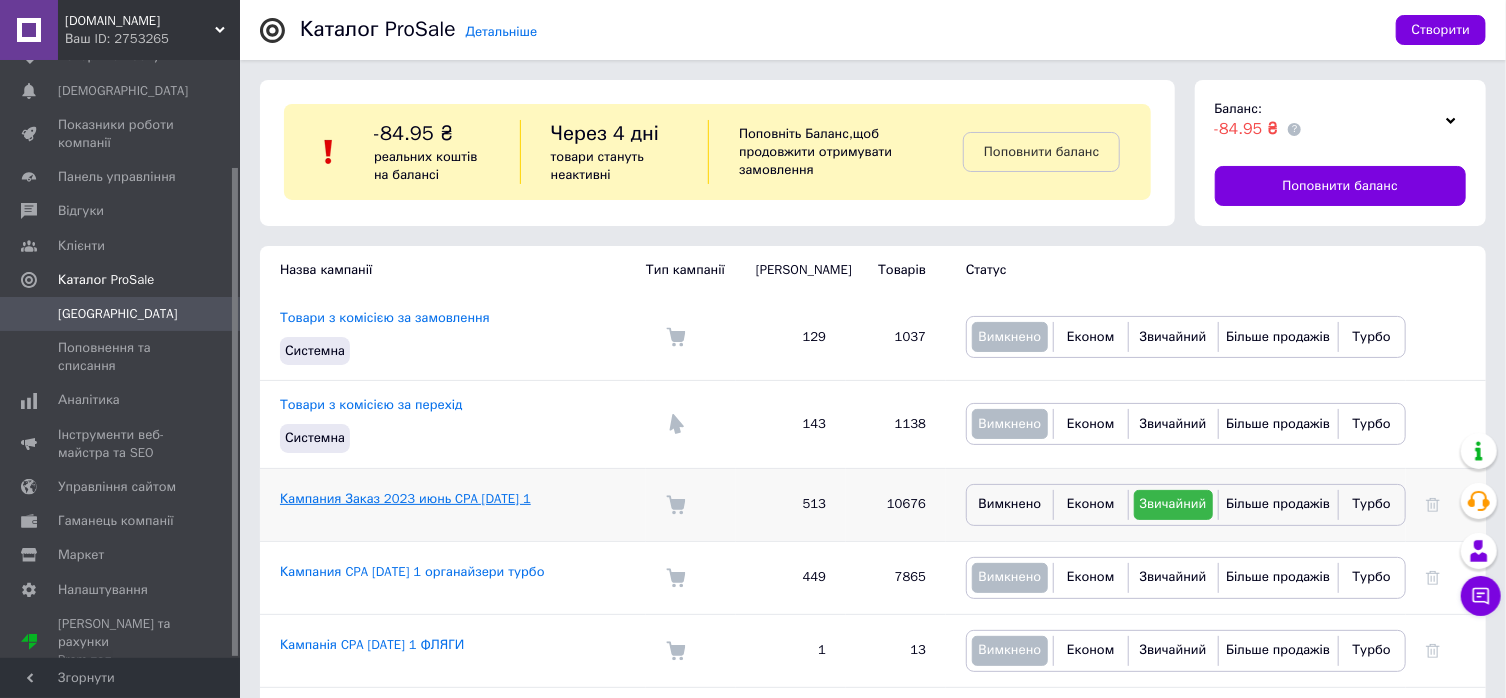 click on "Кампания Заказ 2023 июнь CPA [DATE] 1" at bounding box center (405, 498) 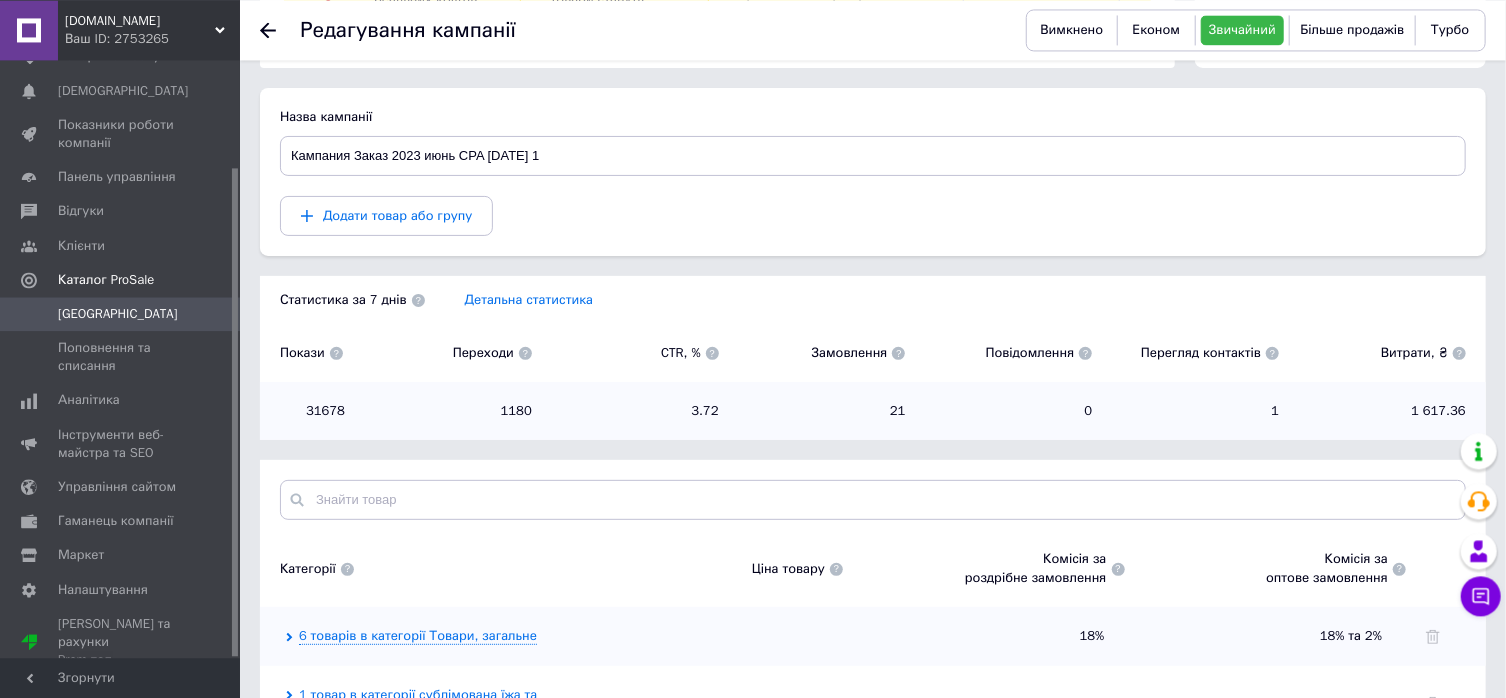scroll, scrollTop: 321, scrollLeft: 0, axis: vertical 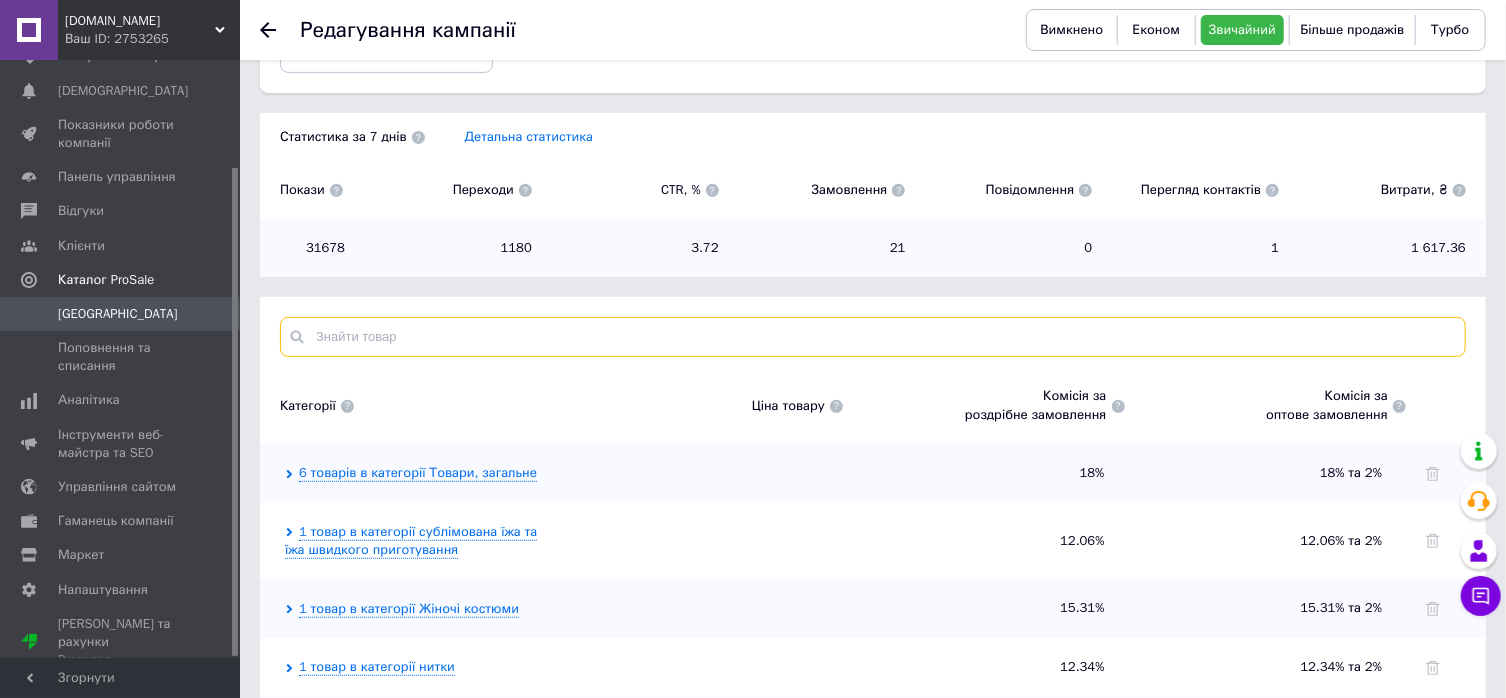 click at bounding box center (873, 337) 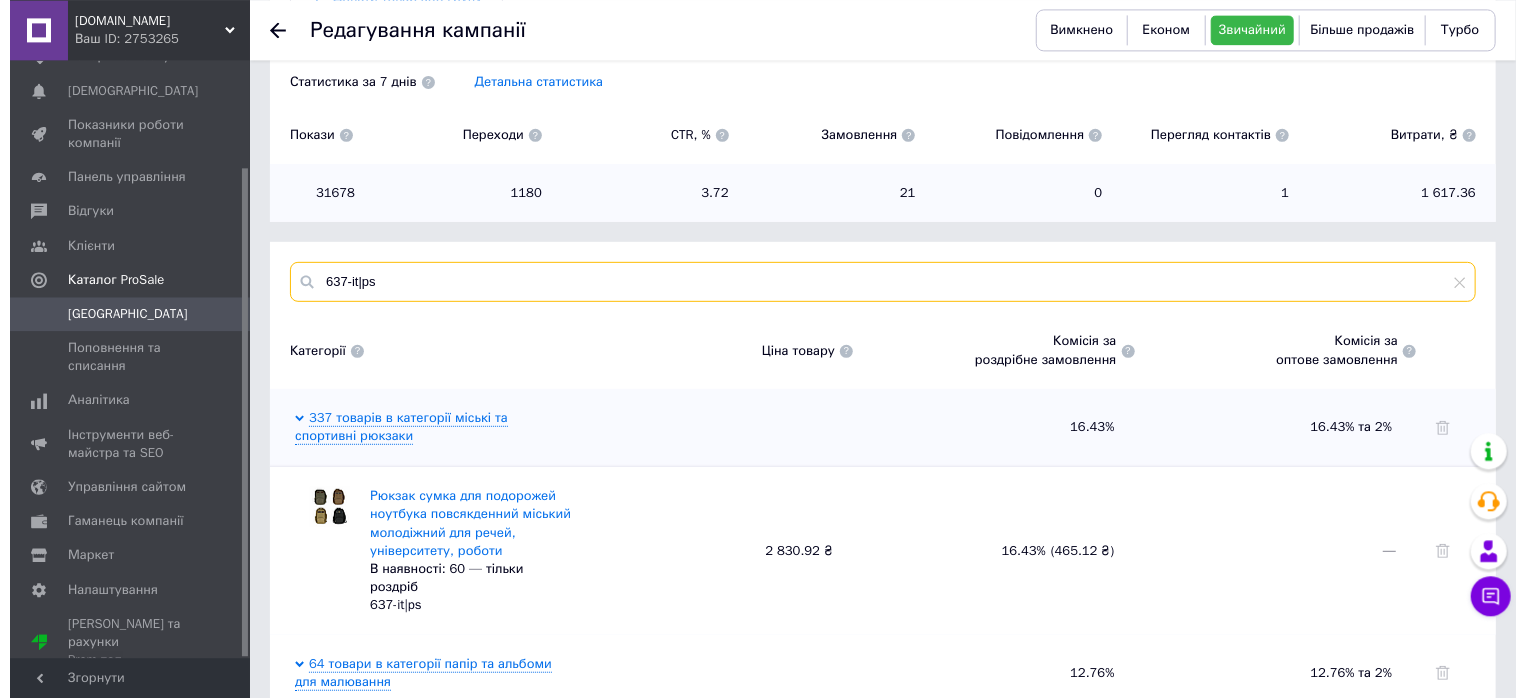scroll, scrollTop: 542, scrollLeft: 0, axis: vertical 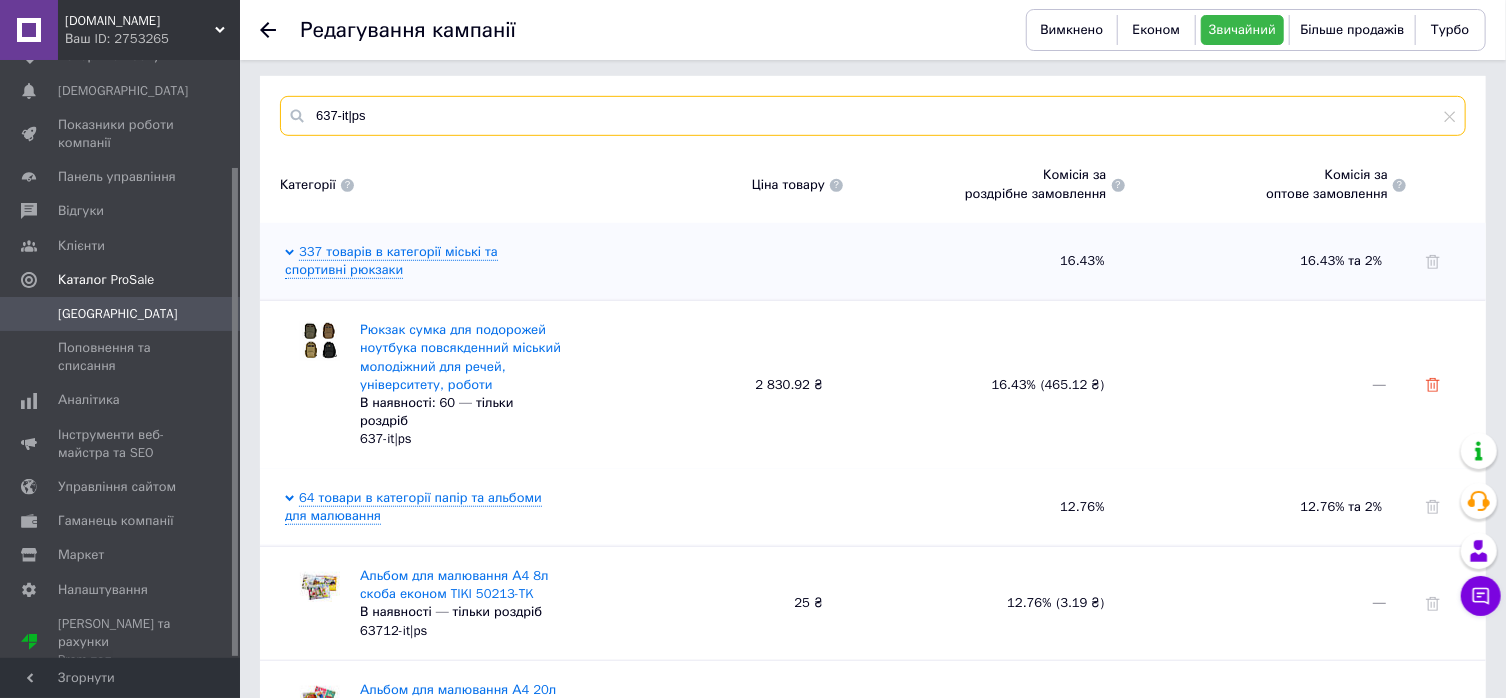 type on "637-it|ps" 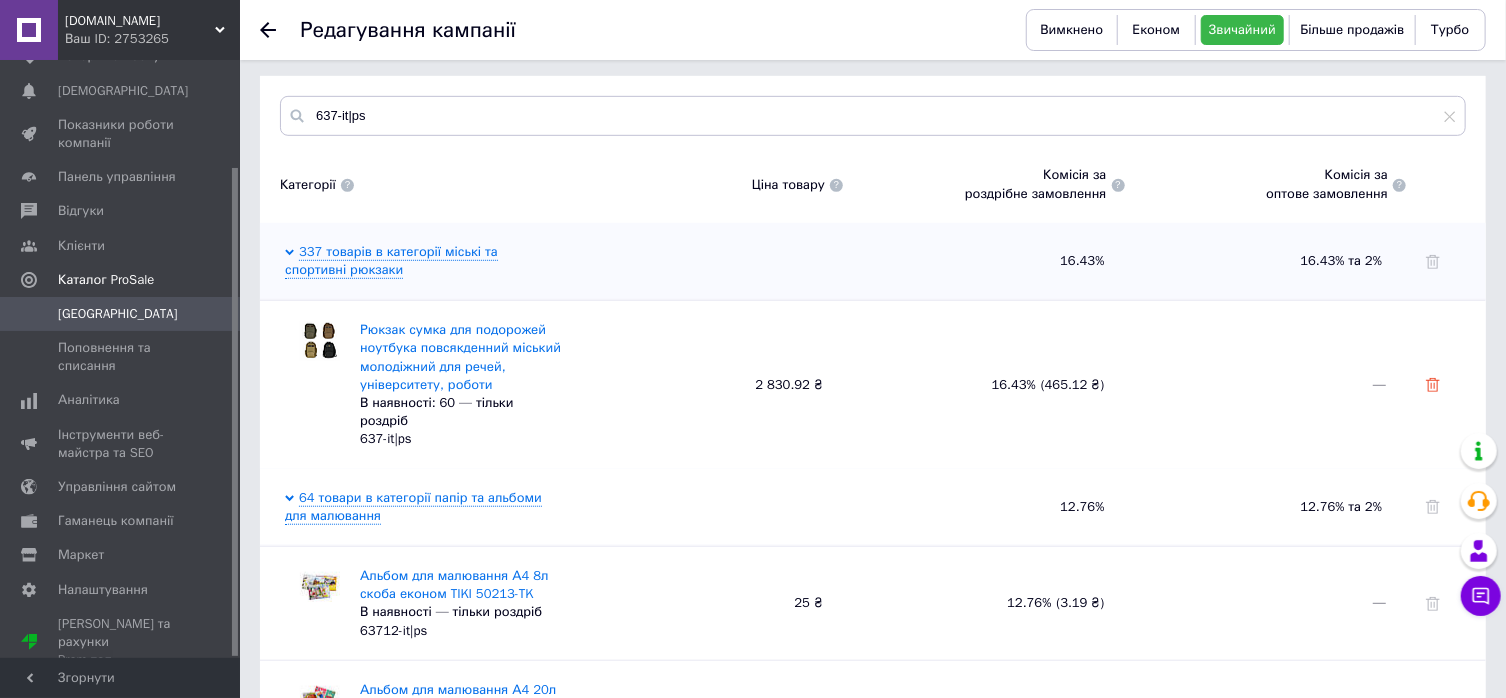 click 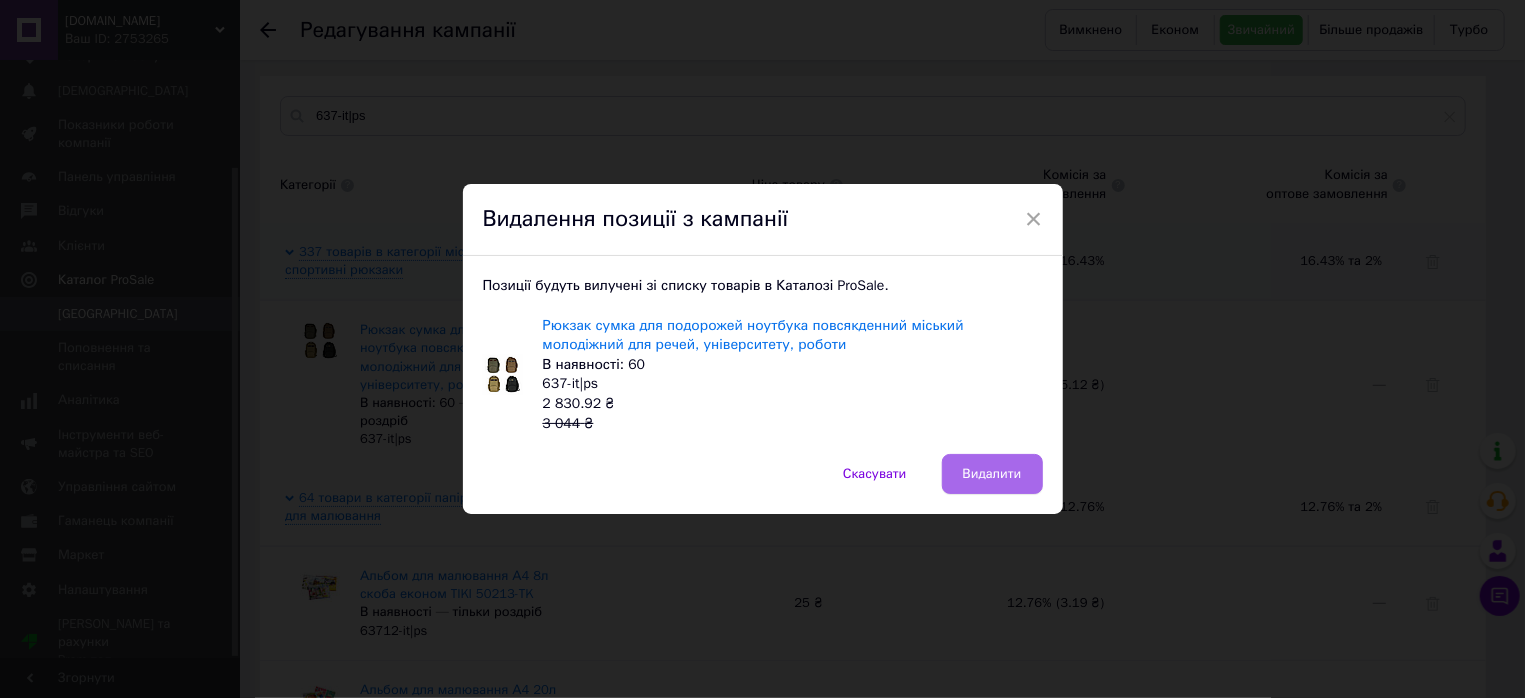 click on "Видалити" at bounding box center (992, 474) 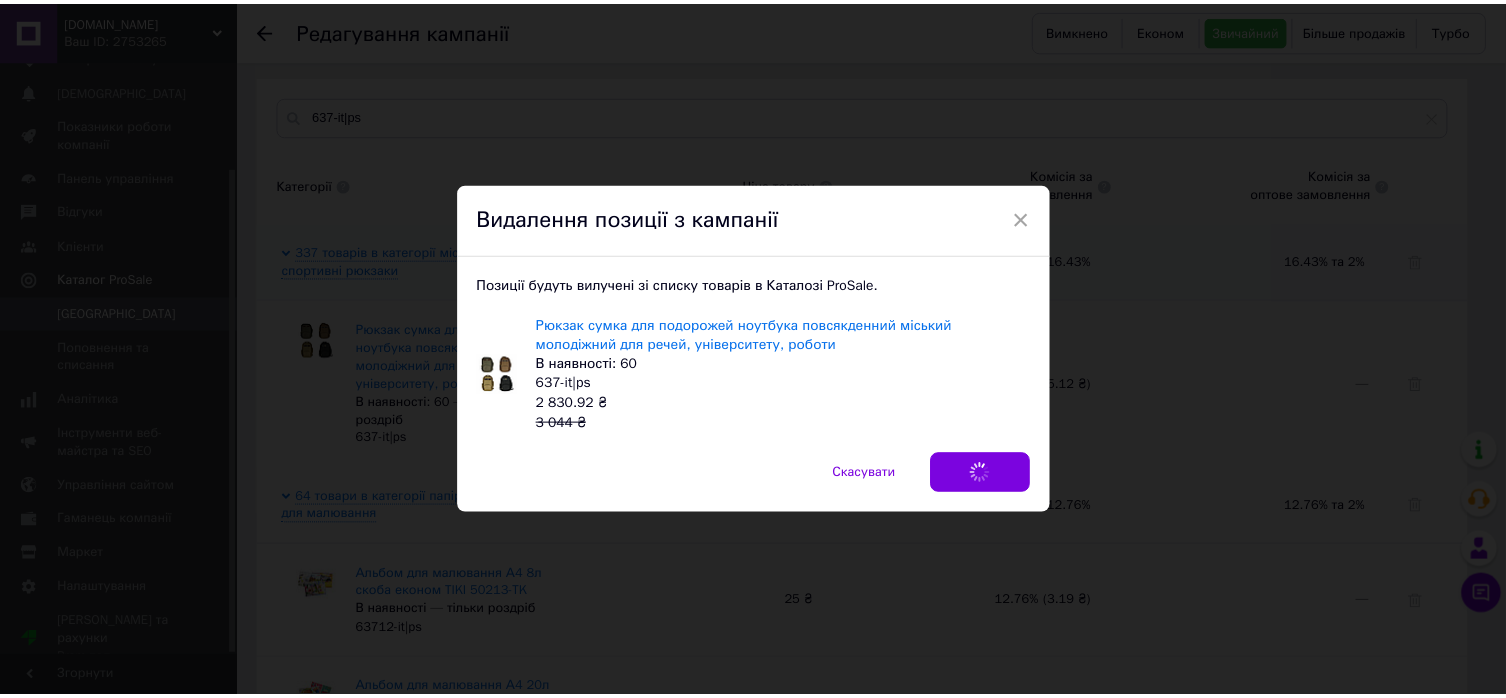 scroll, scrollTop: 461, scrollLeft: 0, axis: vertical 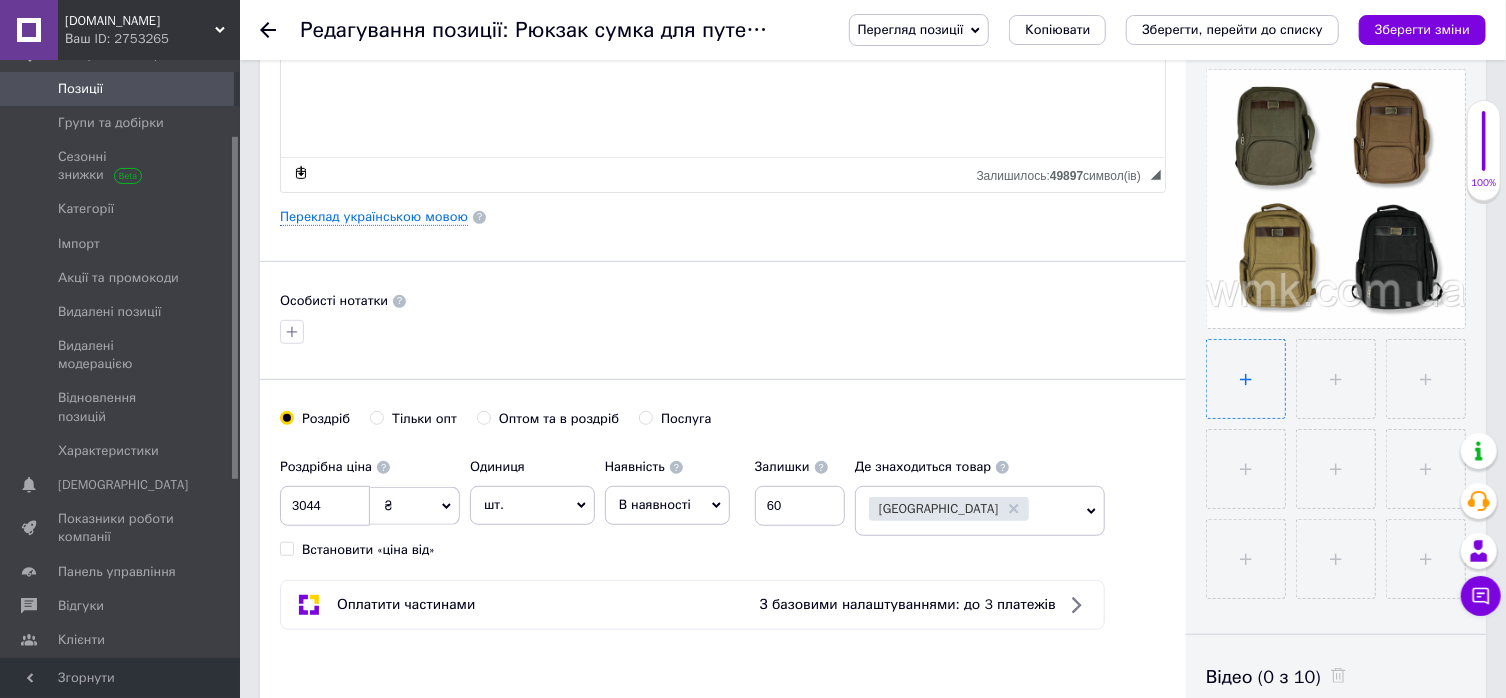 click at bounding box center (1246, 379) 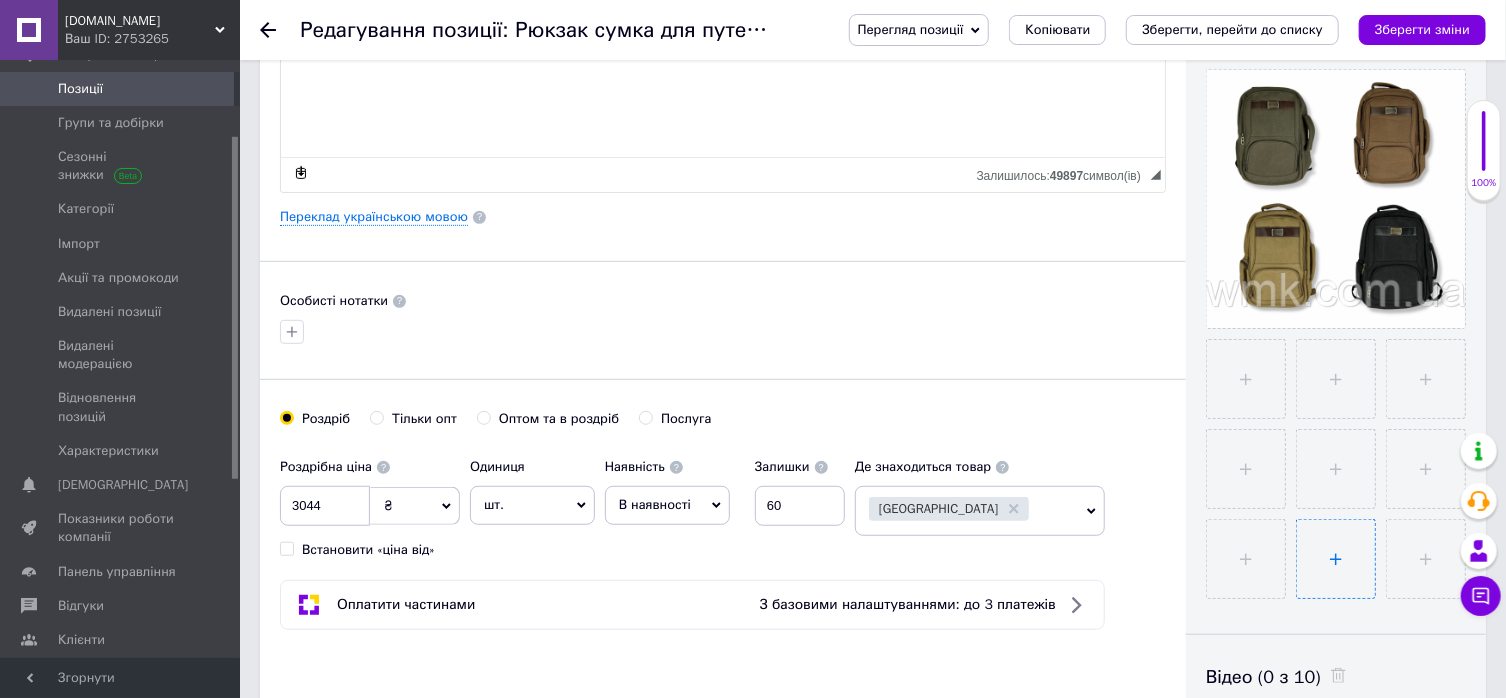 type 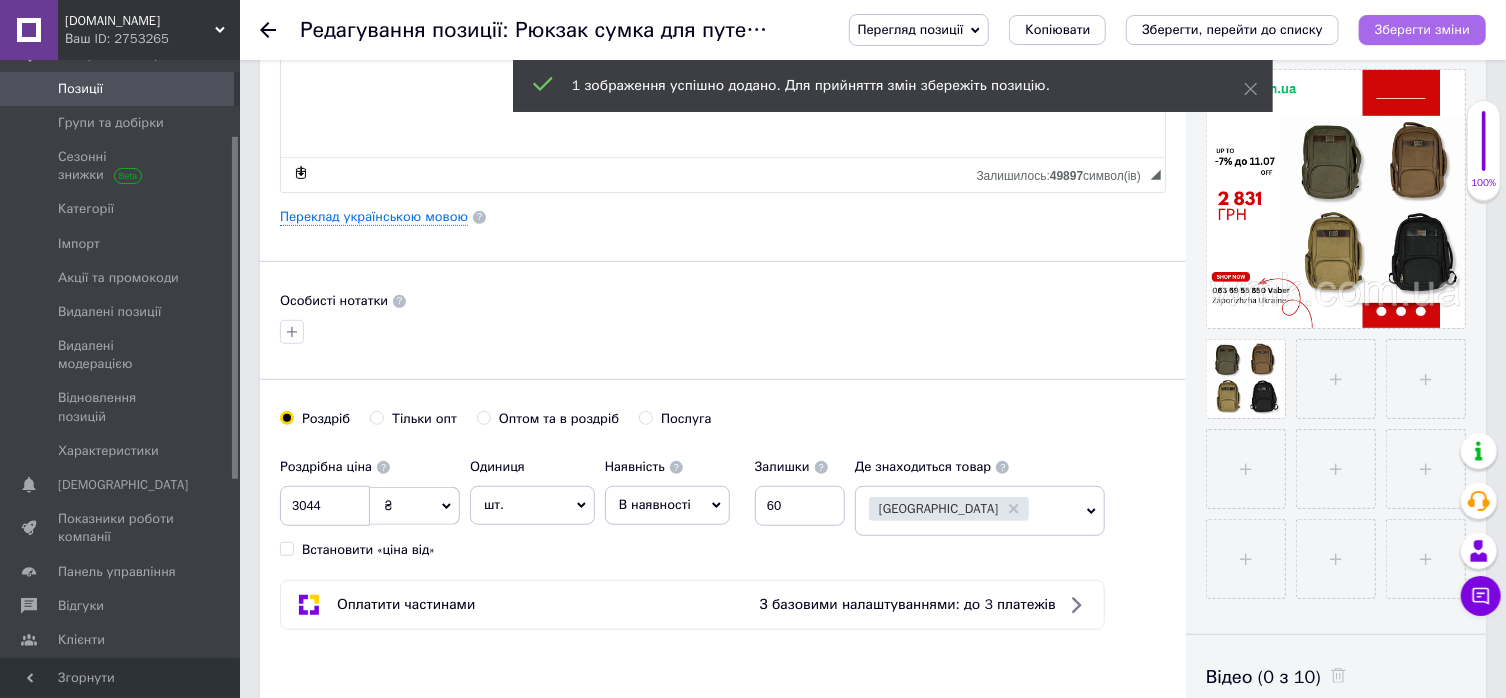 click on "Зберегти зміни" at bounding box center [1422, 29] 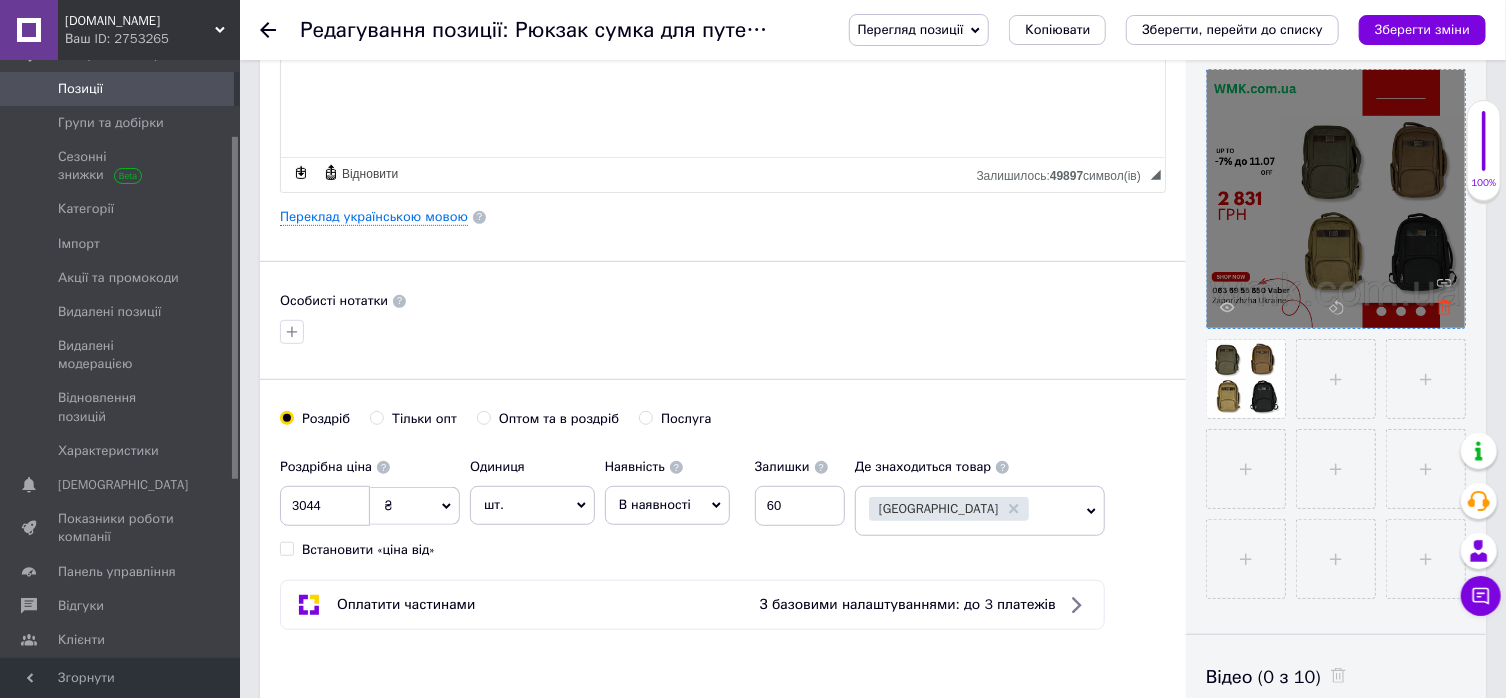 click 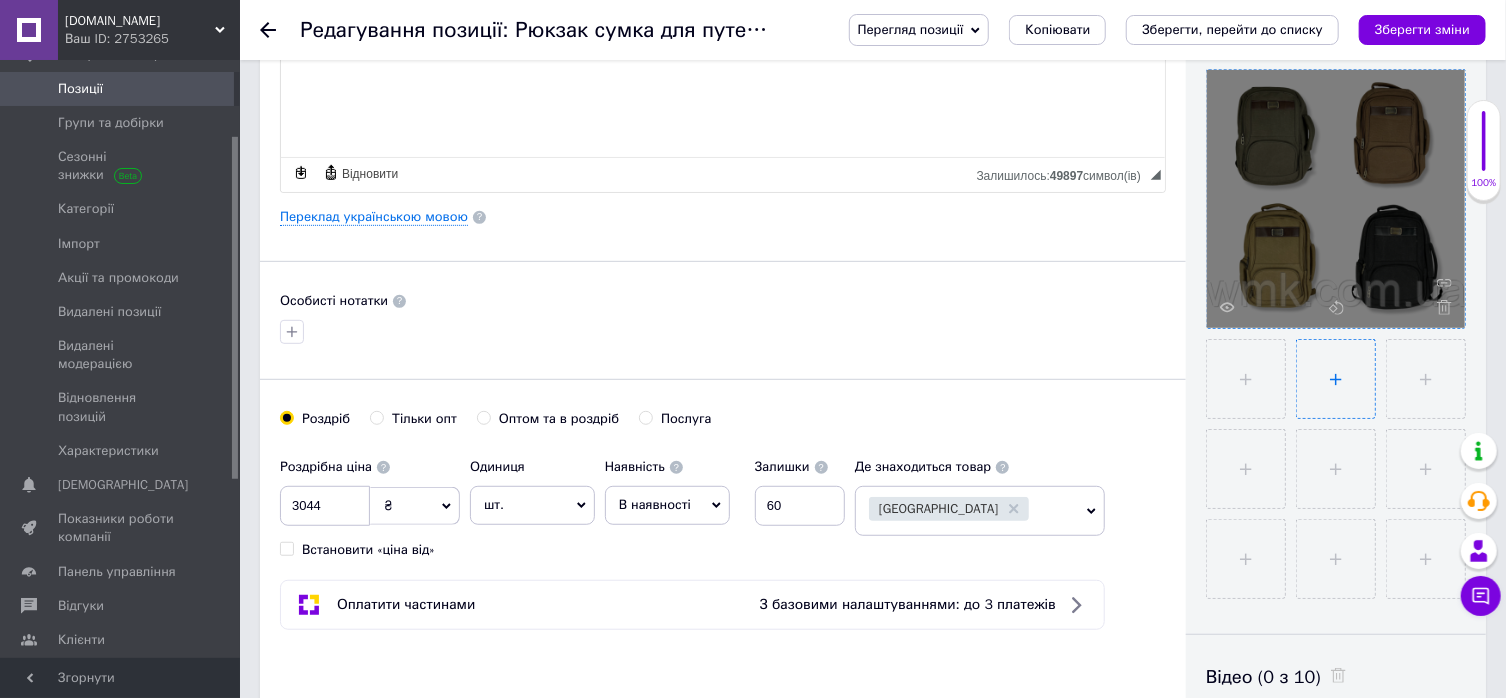 click at bounding box center (1336, 379) 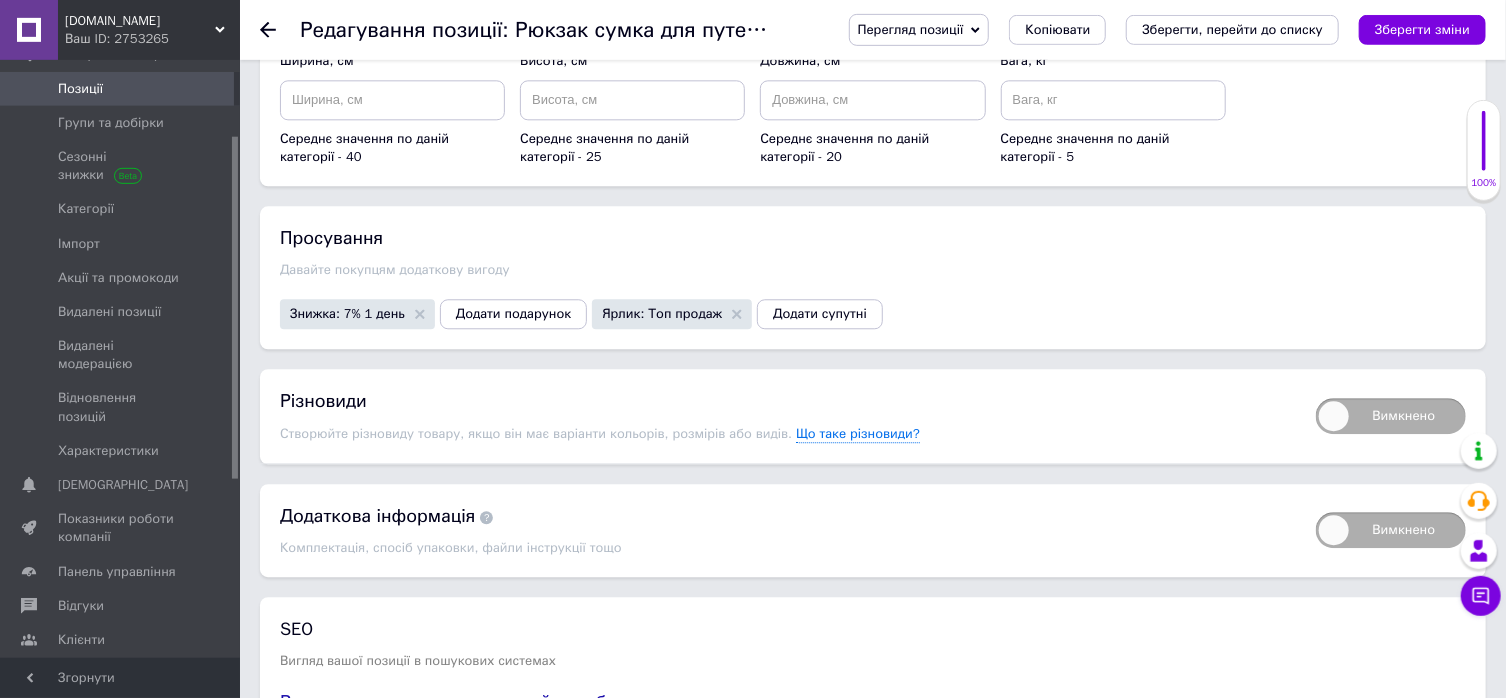 scroll, scrollTop: 2572, scrollLeft: 0, axis: vertical 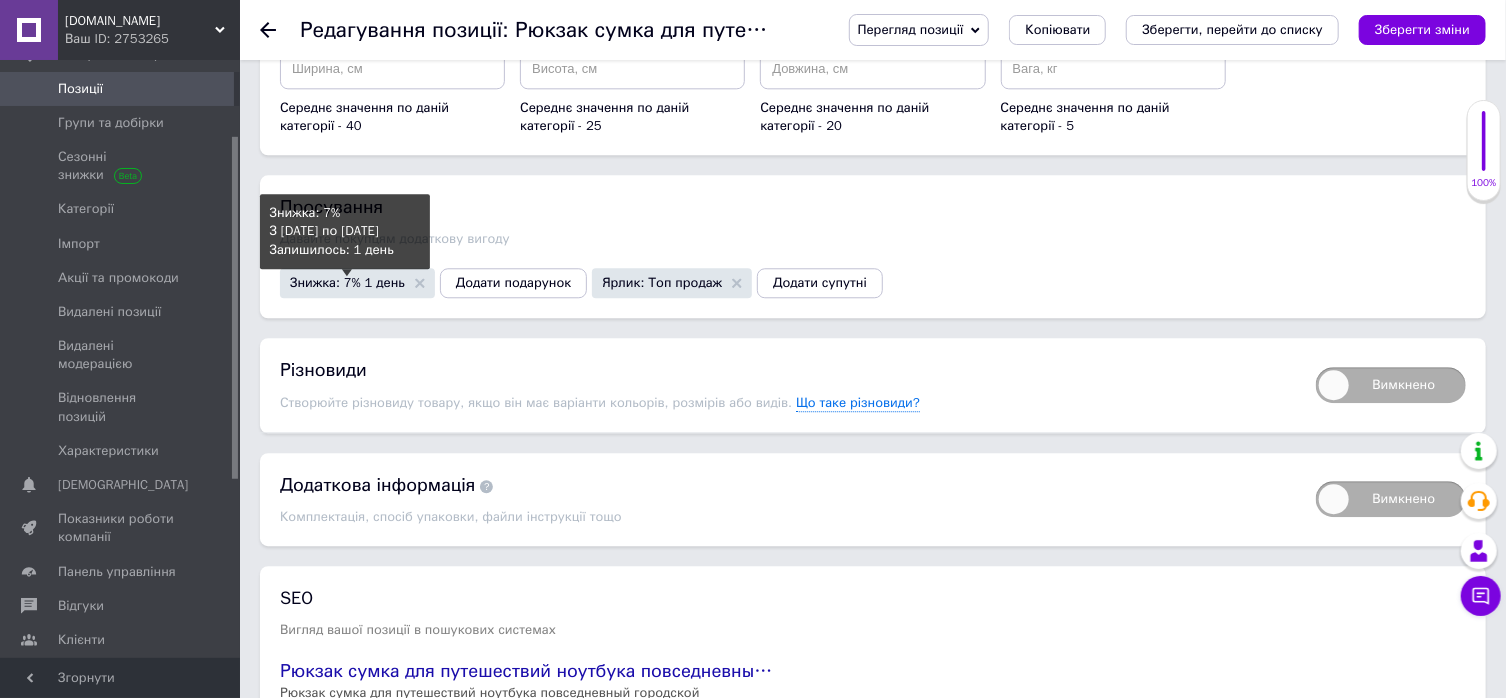 click on "Знижка: 7% 1 день" at bounding box center (347, 282) 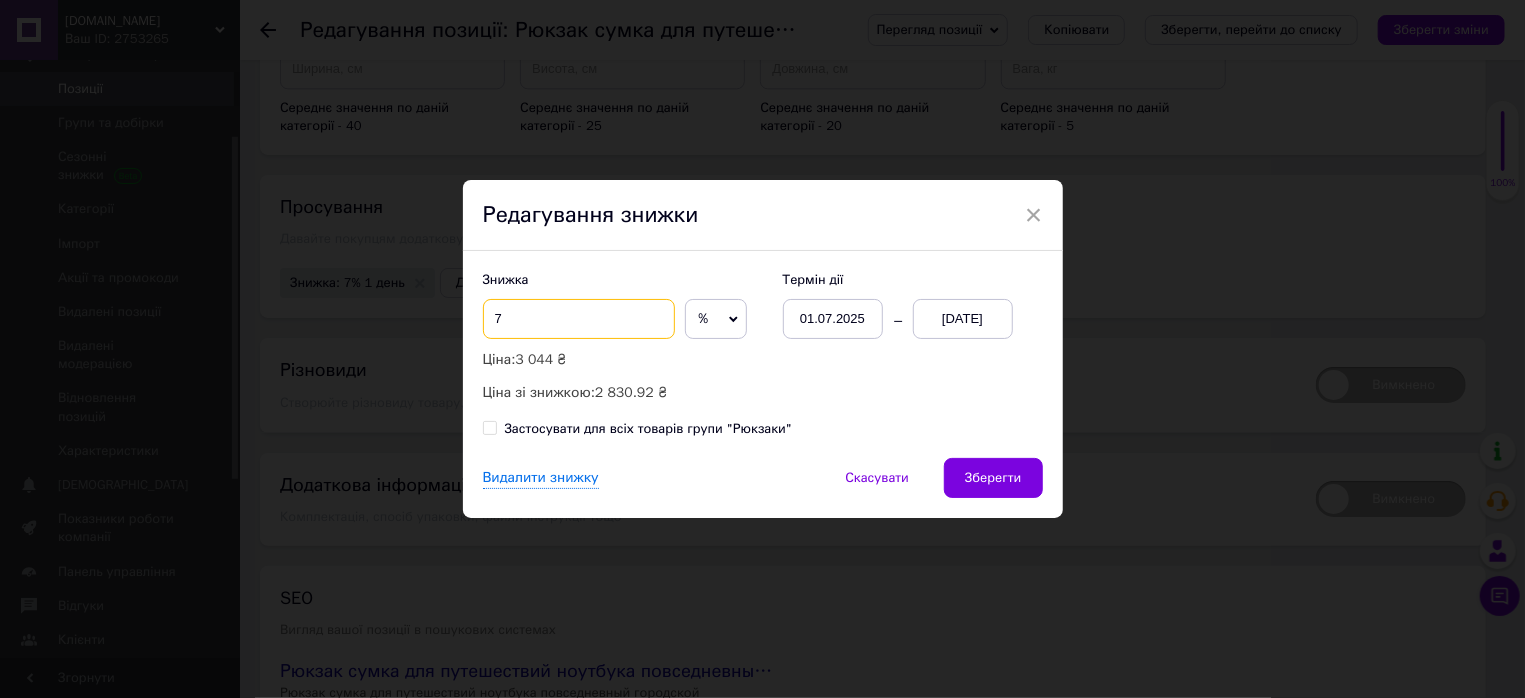 click on "7" at bounding box center (579, 319) 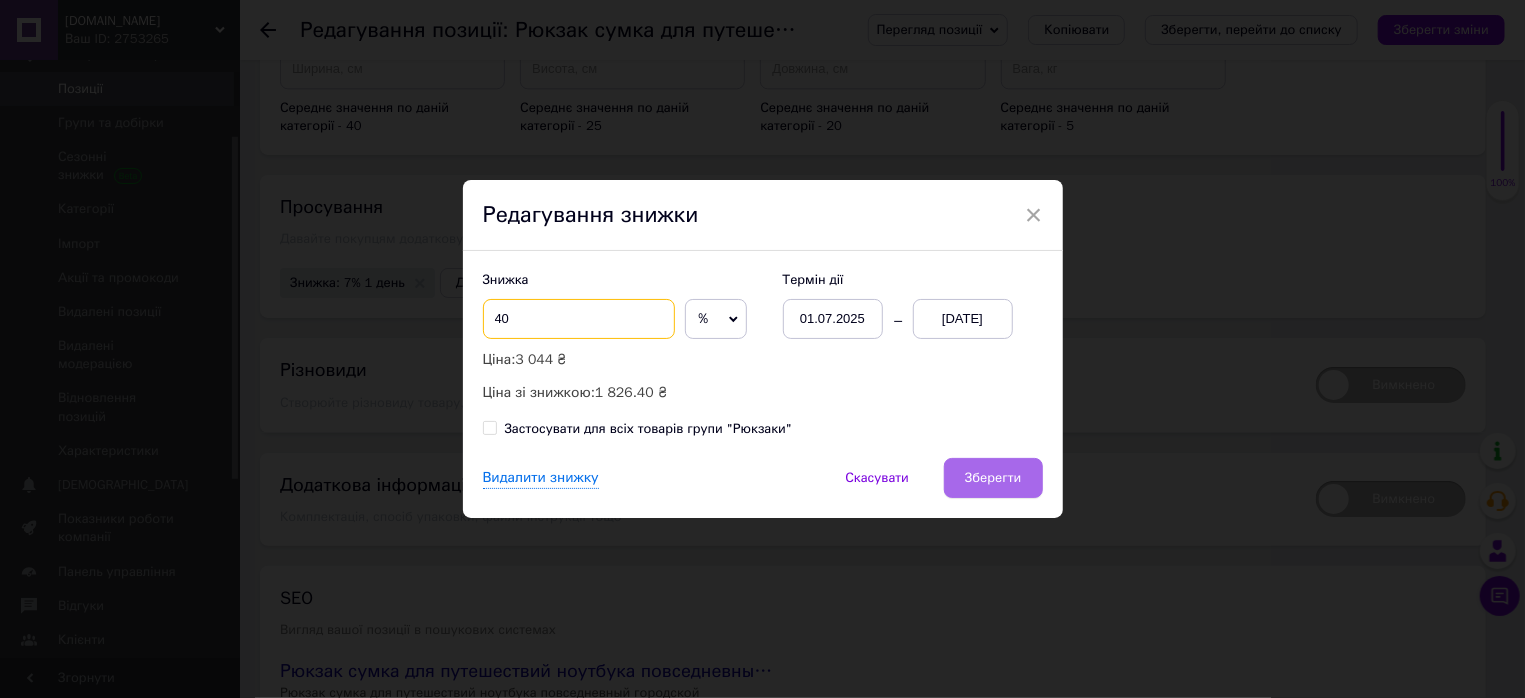 type on "40" 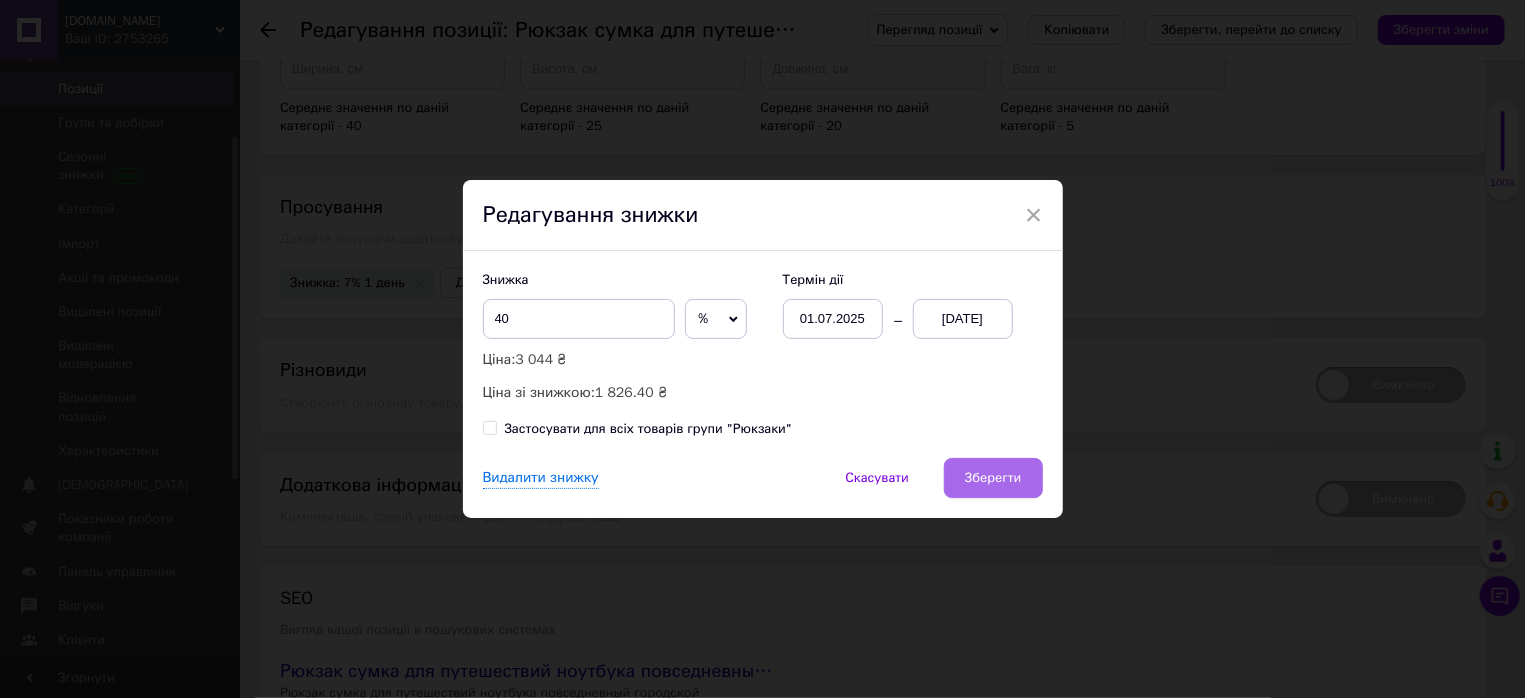 click on "Зберегти" at bounding box center (993, 478) 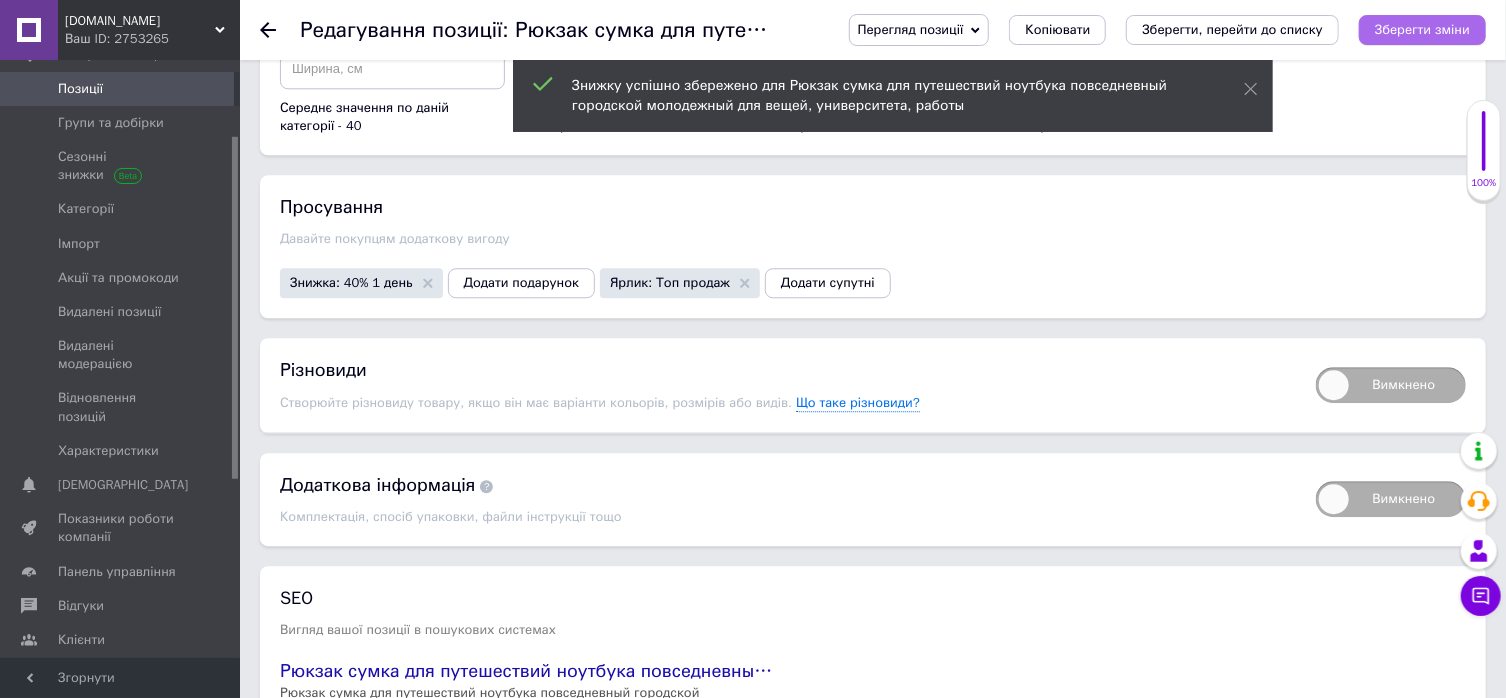 click on "Зберегти зміни" at bounding box center (1422, 29) 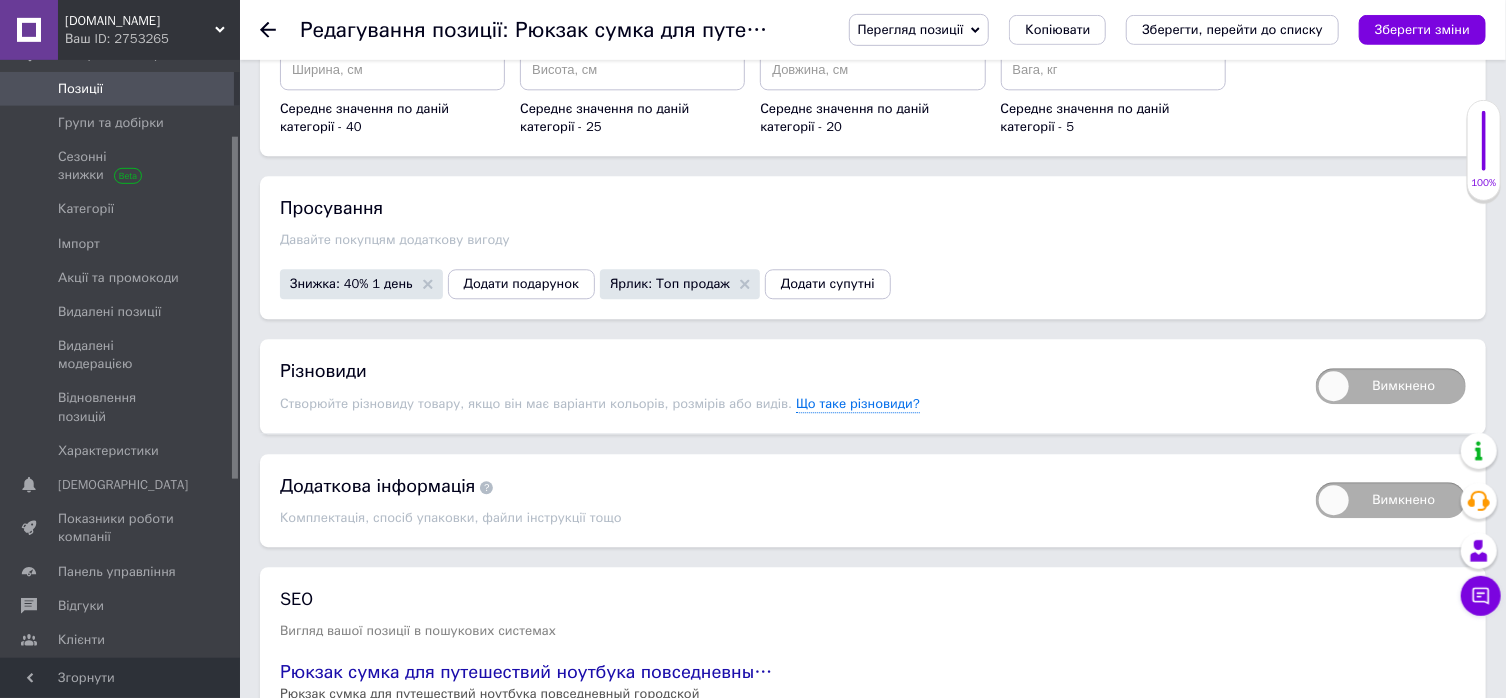 scroll, scrollTop: 2144, scrollLeft: 0, axis: vertical 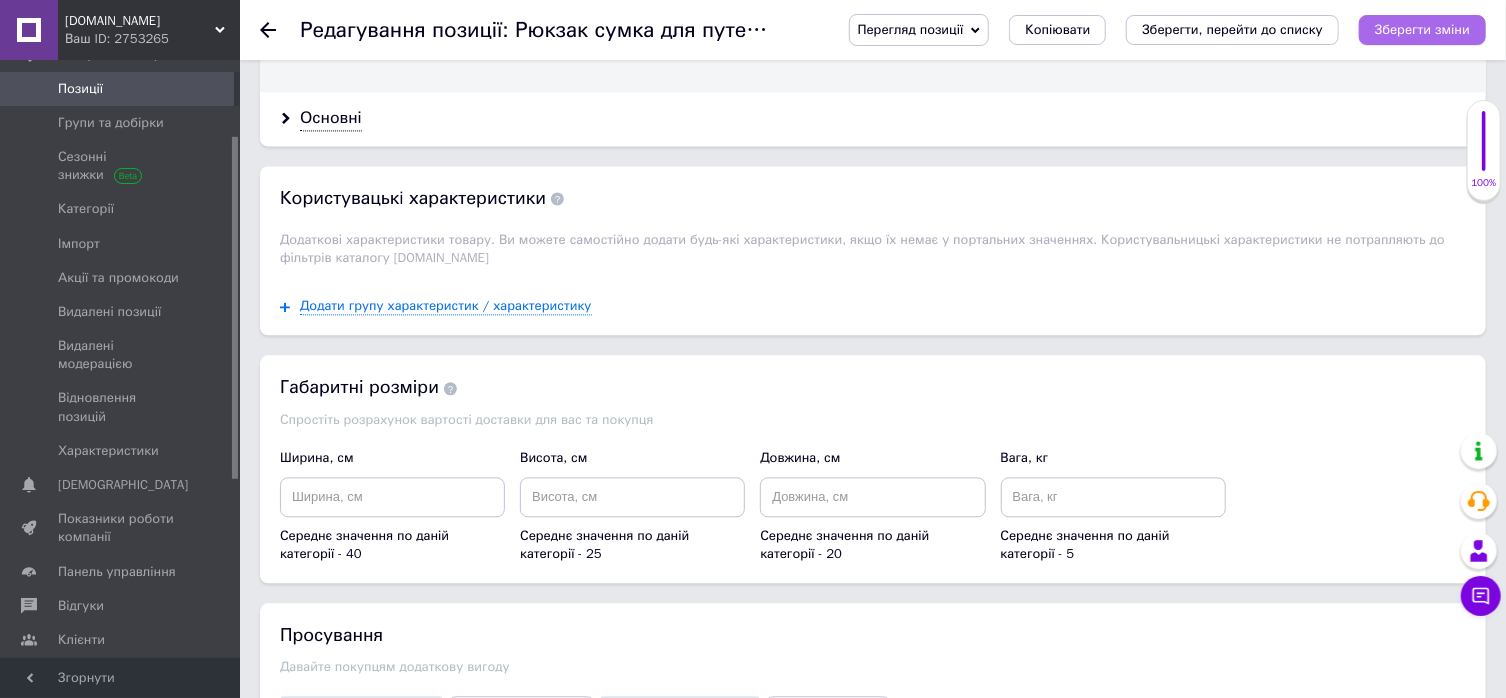 click on "Зберегти зміни" at bounding box center [1422, 29] 